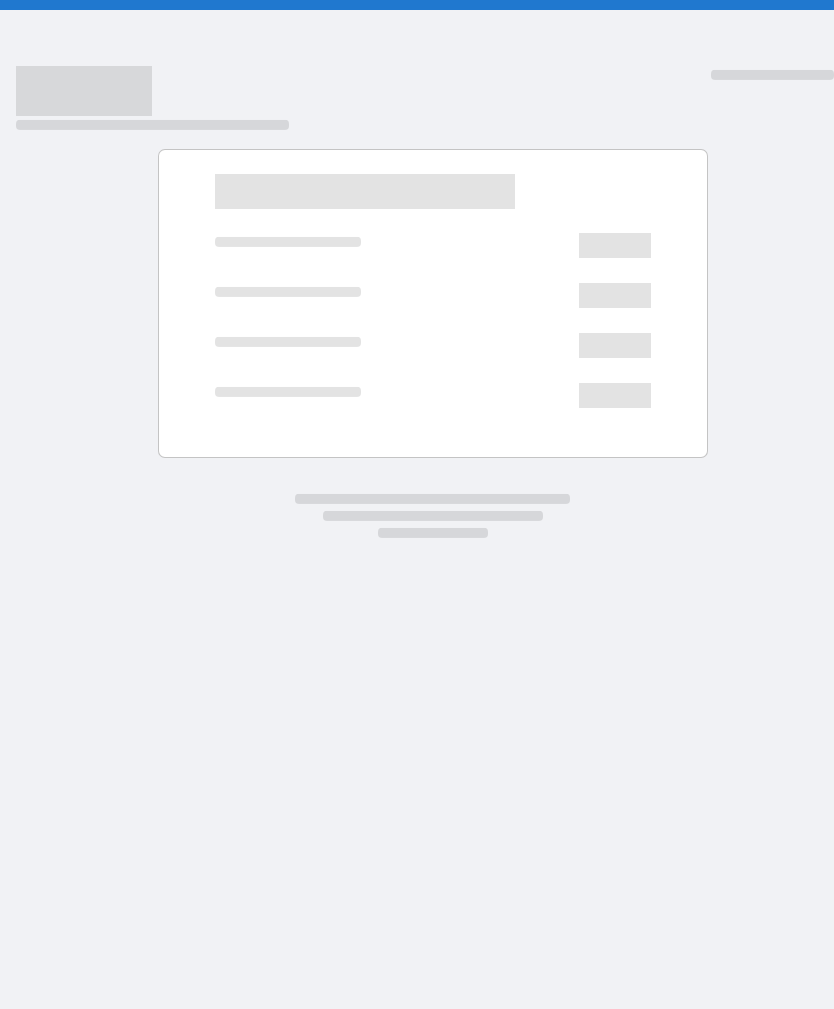scroll, scrollTop: 0, scrollLeft: 0, axis: both 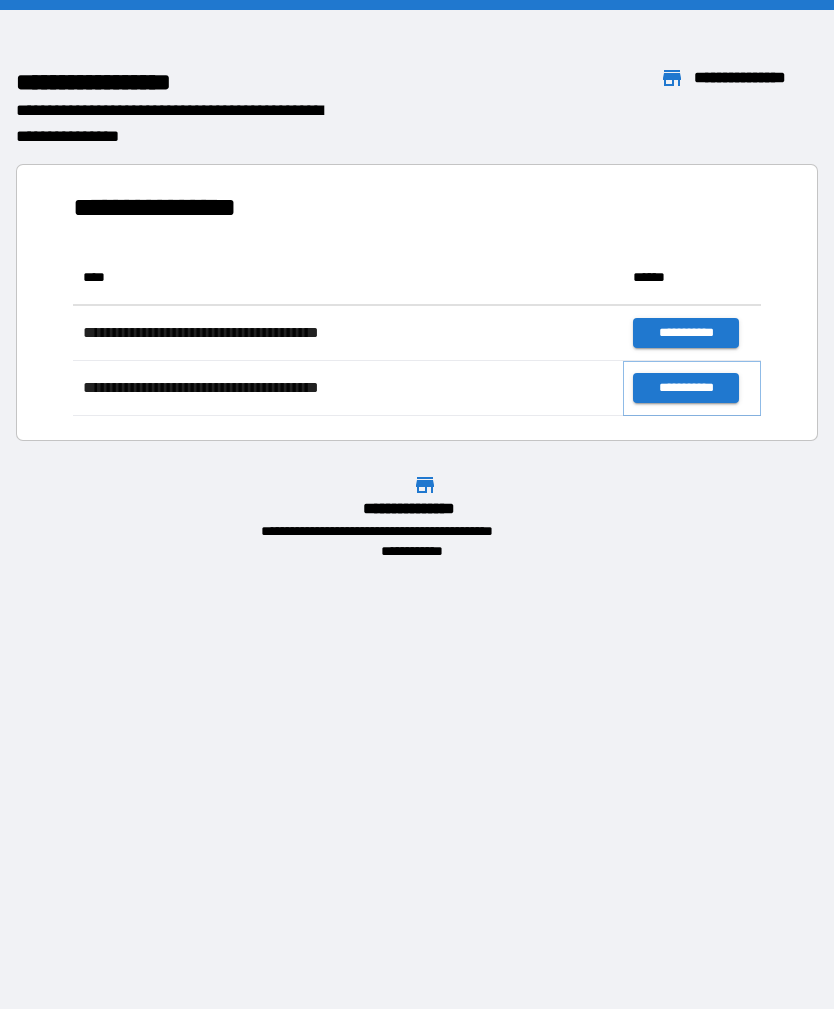 click on "**********" at bounding box center [685, 388] 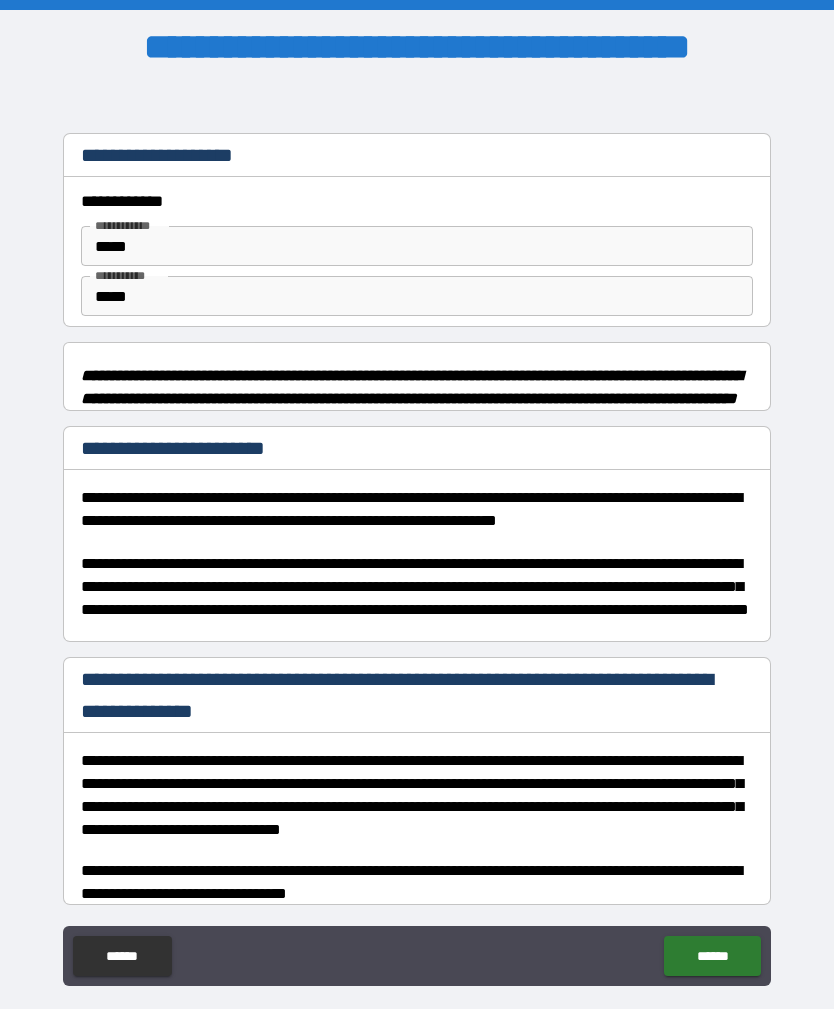 click on "*****" at bounding box center (417, 296) 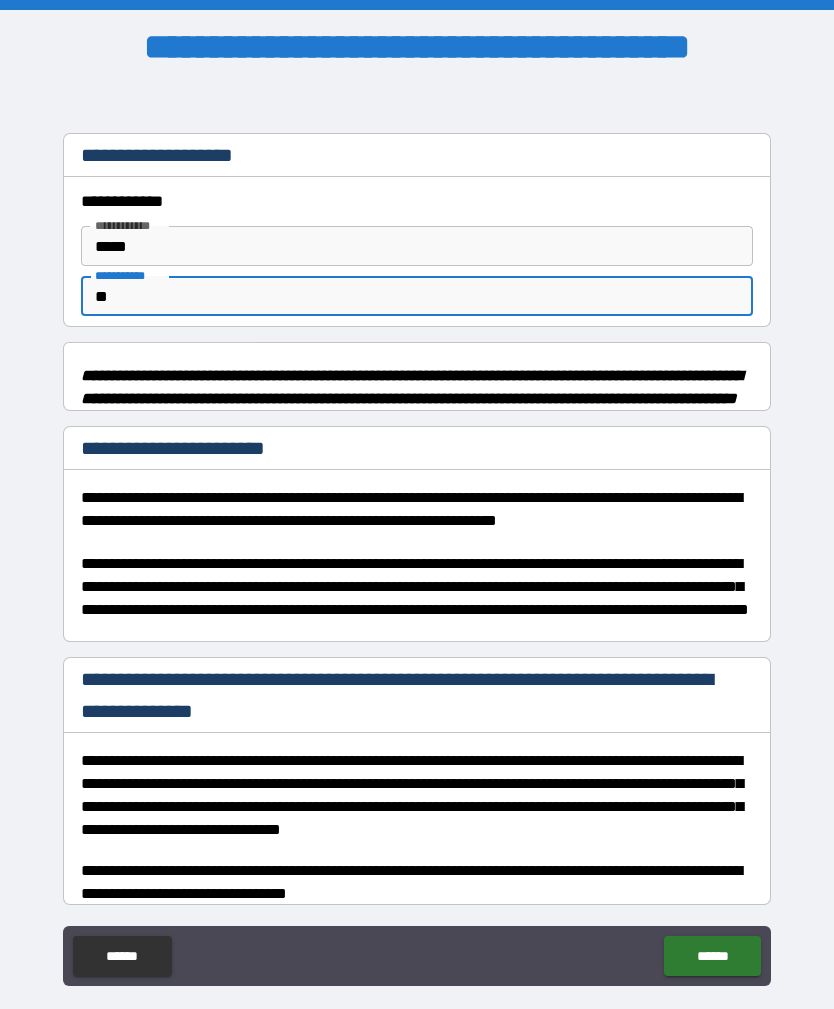 type on "*" 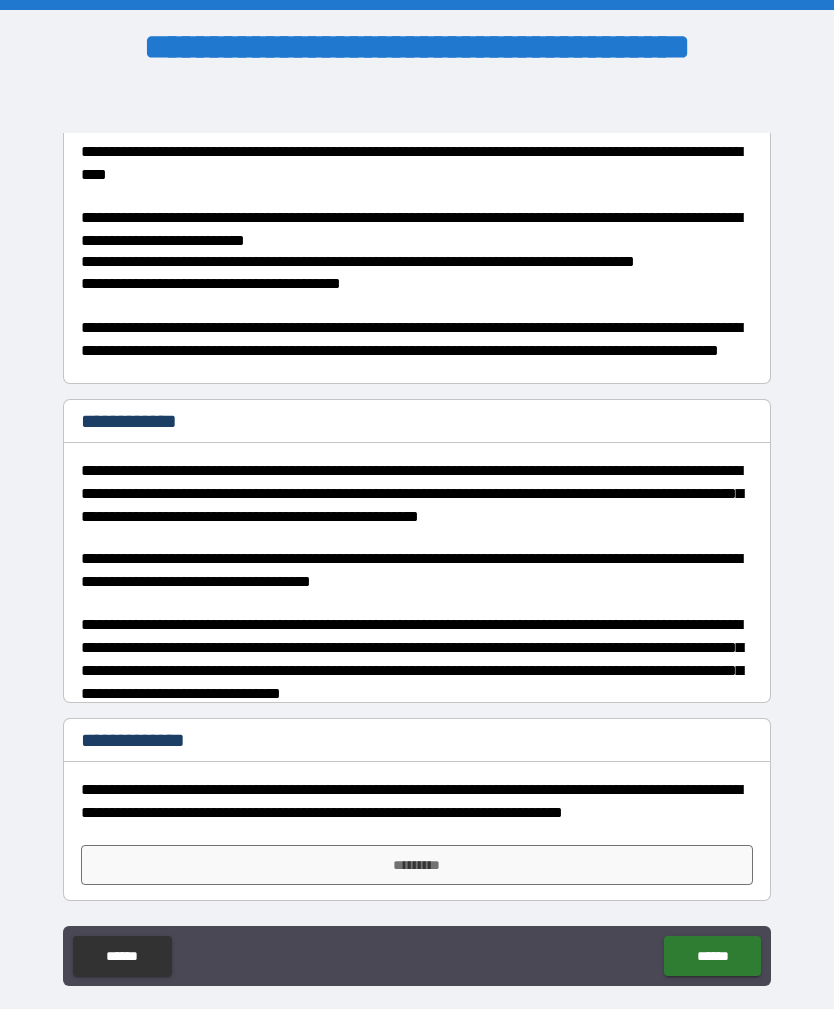 scroll, scrollTop: 1871, scrollLeft: 0, axis: vertical 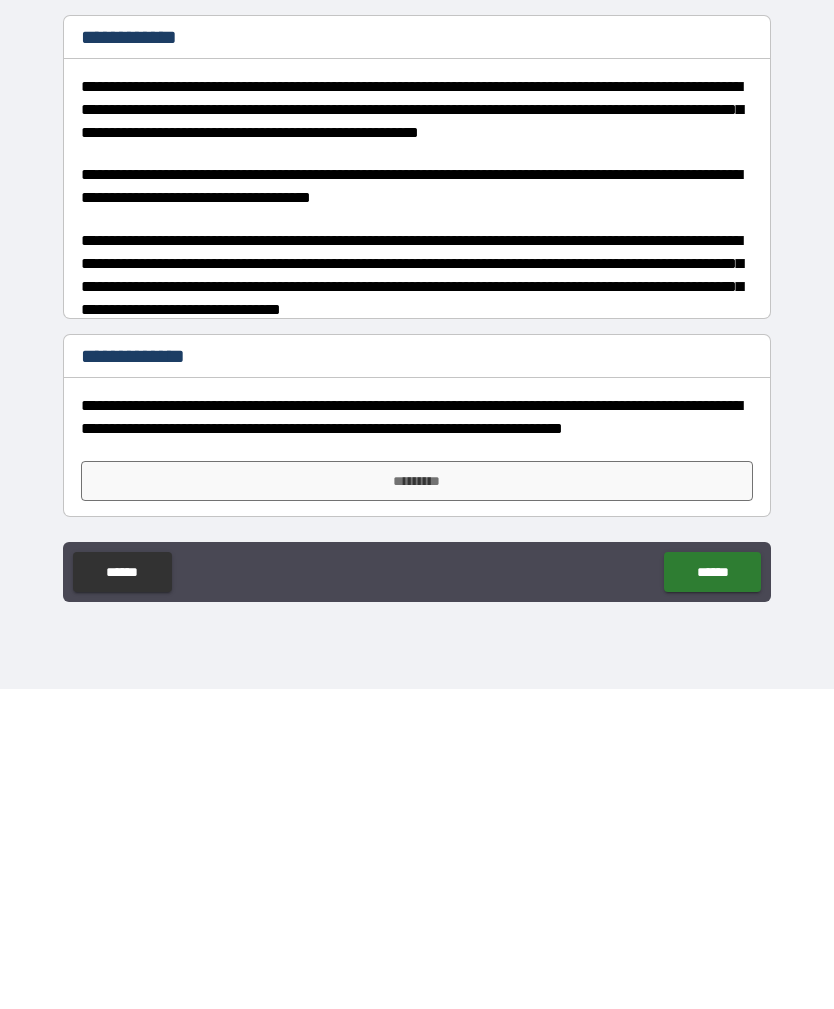 type on "**********" 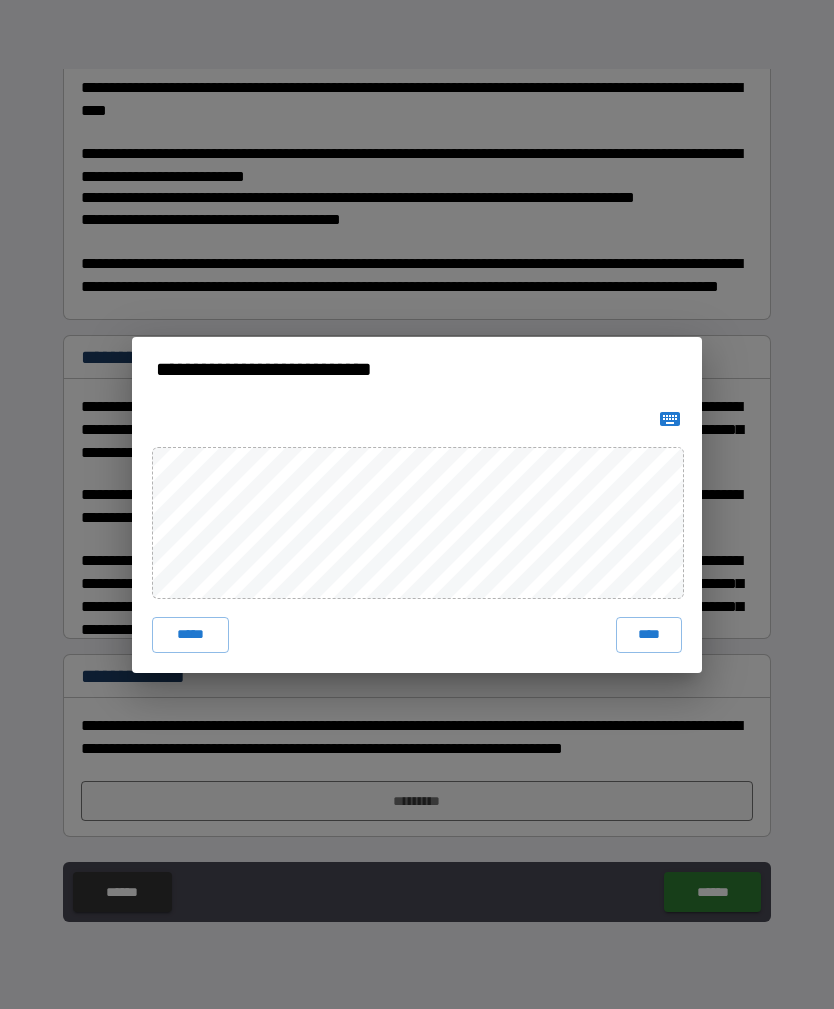 click on "****" at bounding box center (649, 635) 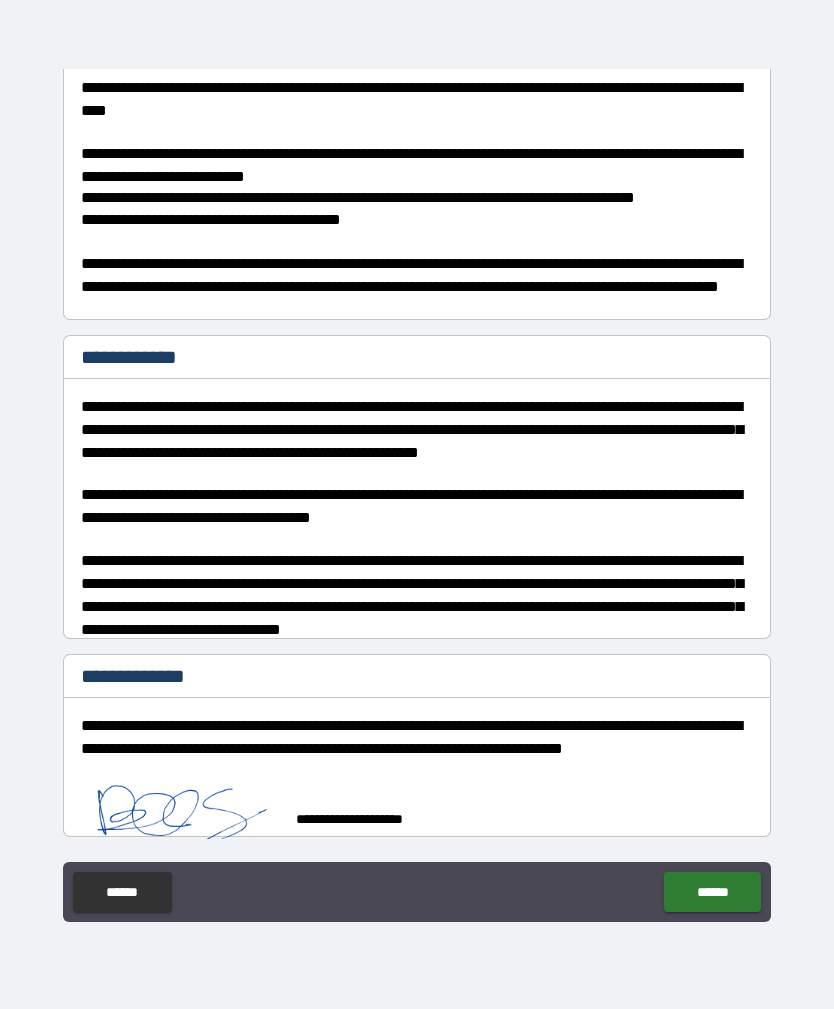 scroll, scrollTop: 1861, scrollLeft: 0, axis: vertical 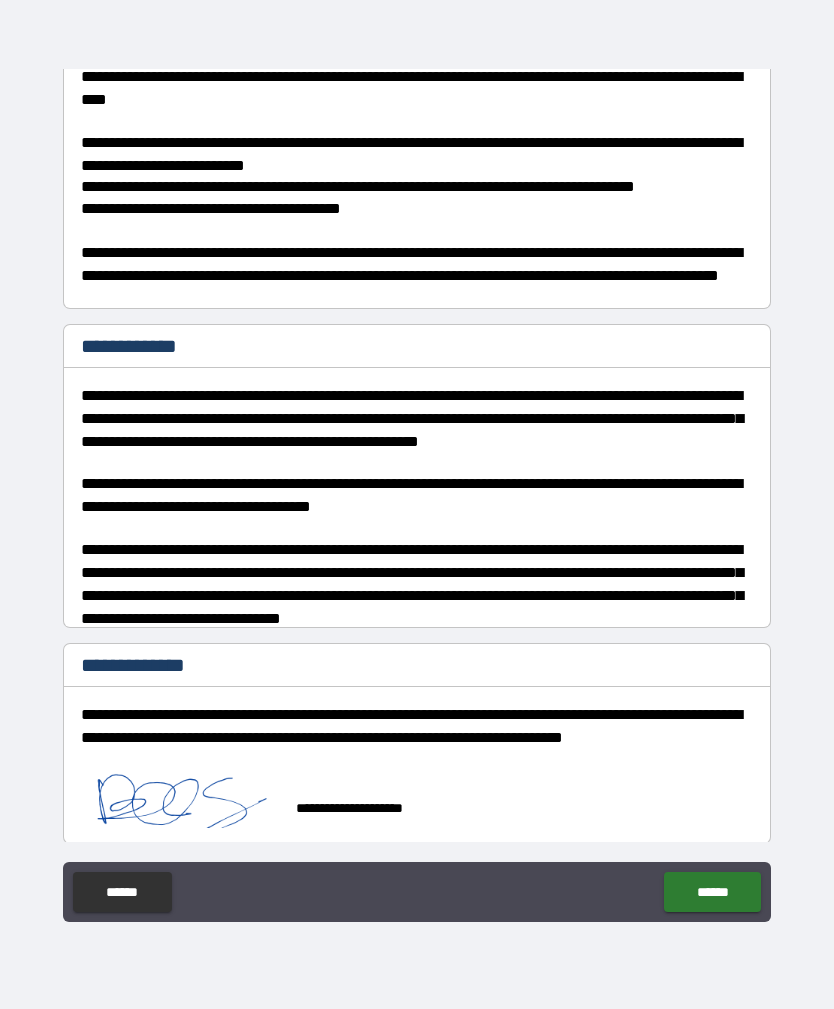 click on "******" at bounding box center [712, 892] 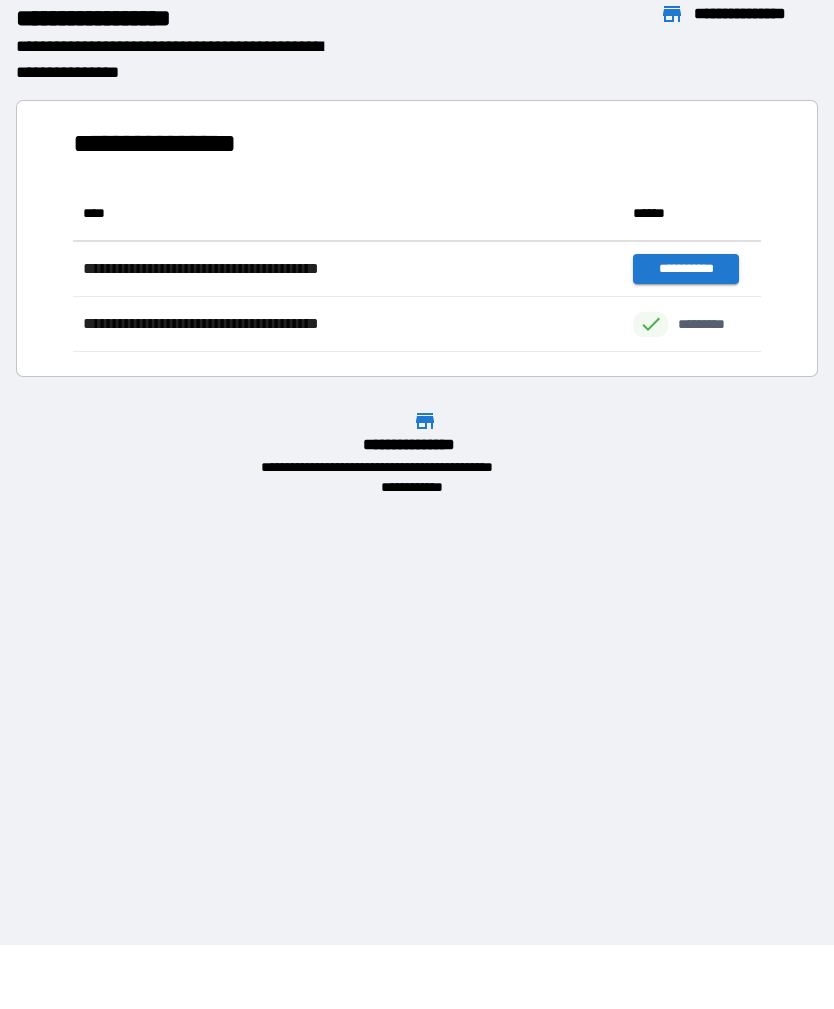 scroll, scrollTop: 166, scrollLeft: 688, axis: both 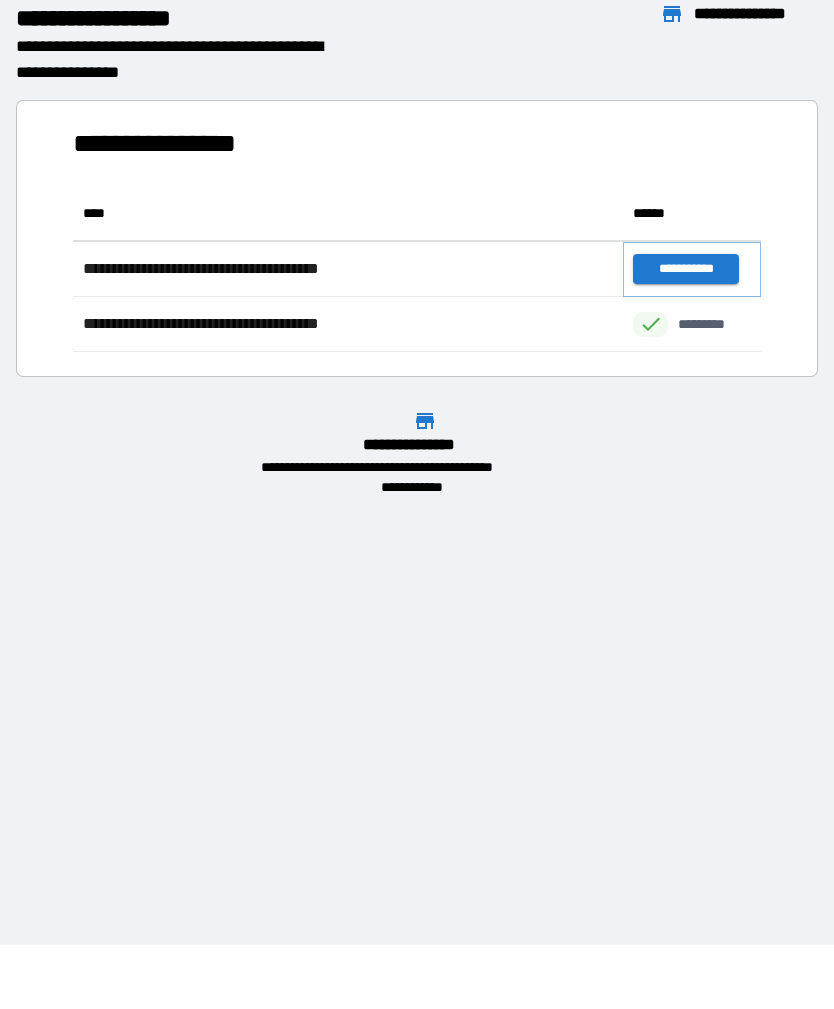 click on "**********" at bounding box center [685, 269] 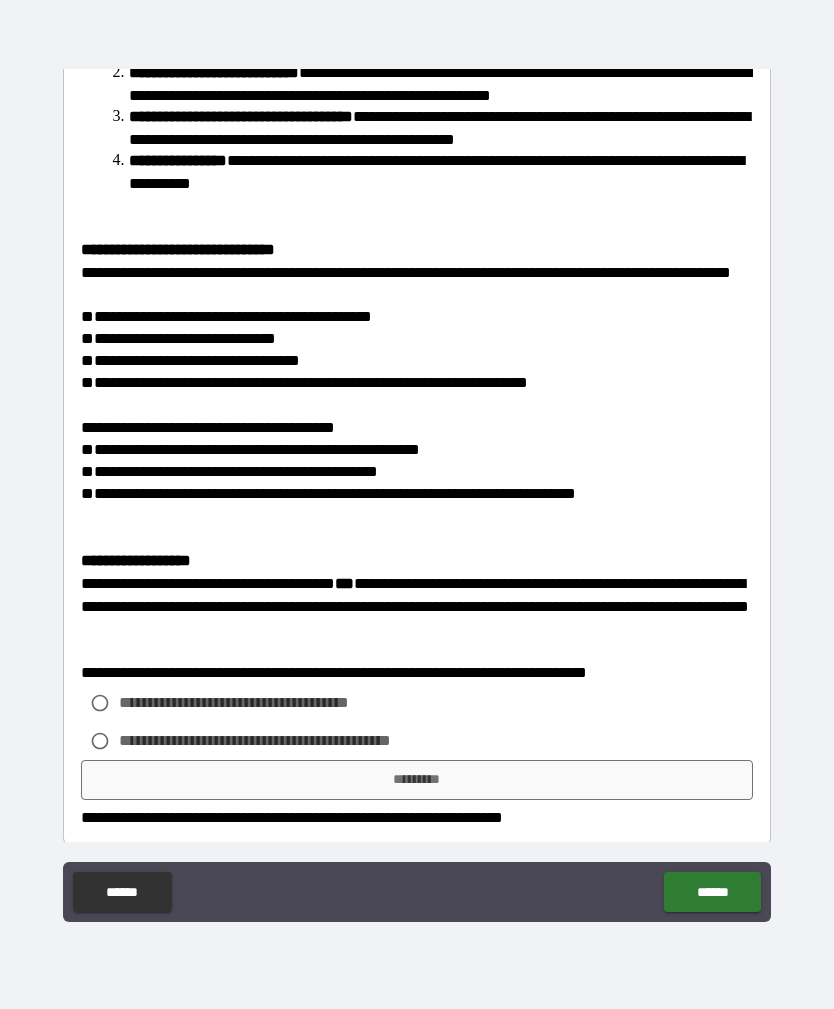 scroll, scrollTop: 701, scrollLeft: 0, axis: vertical 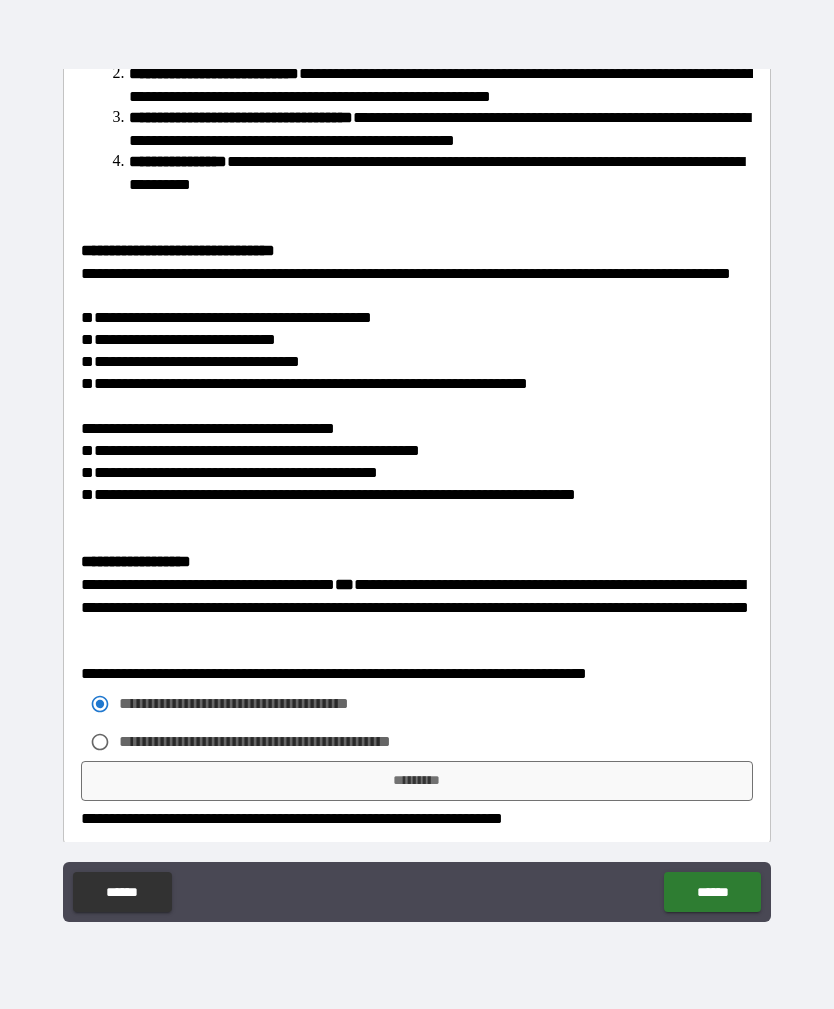 click on "*********" at bounding box center [417, 781] 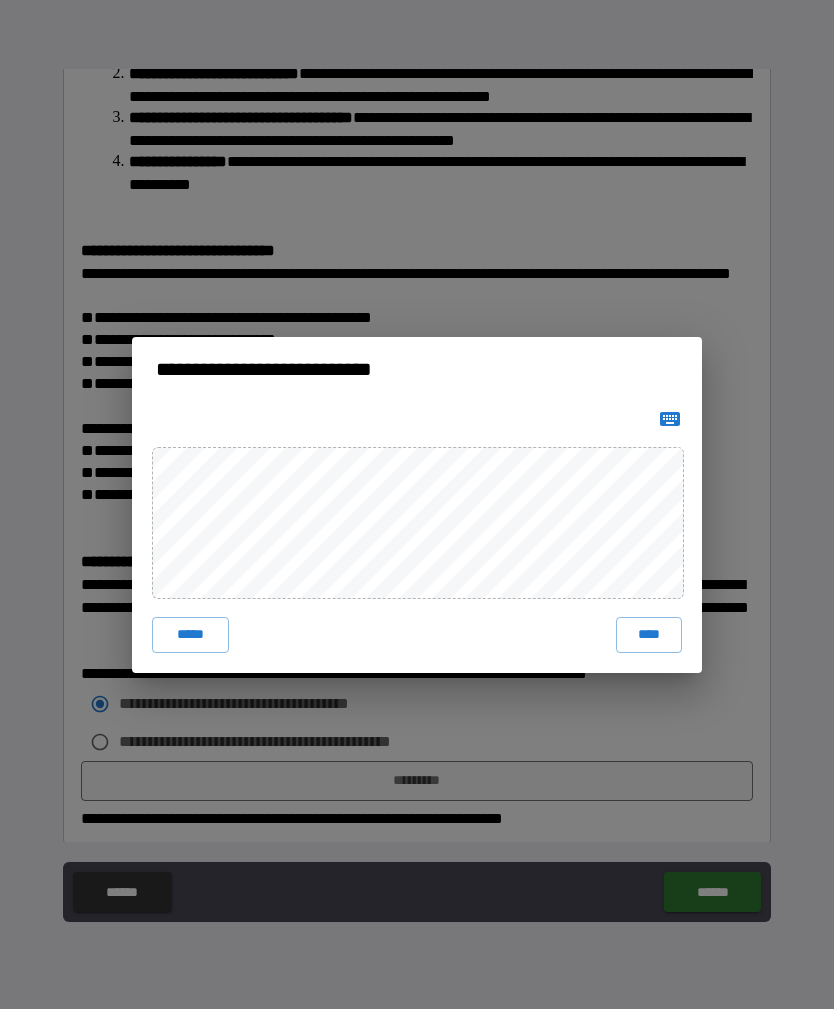 click on "****" at bounding box center [649, 635] 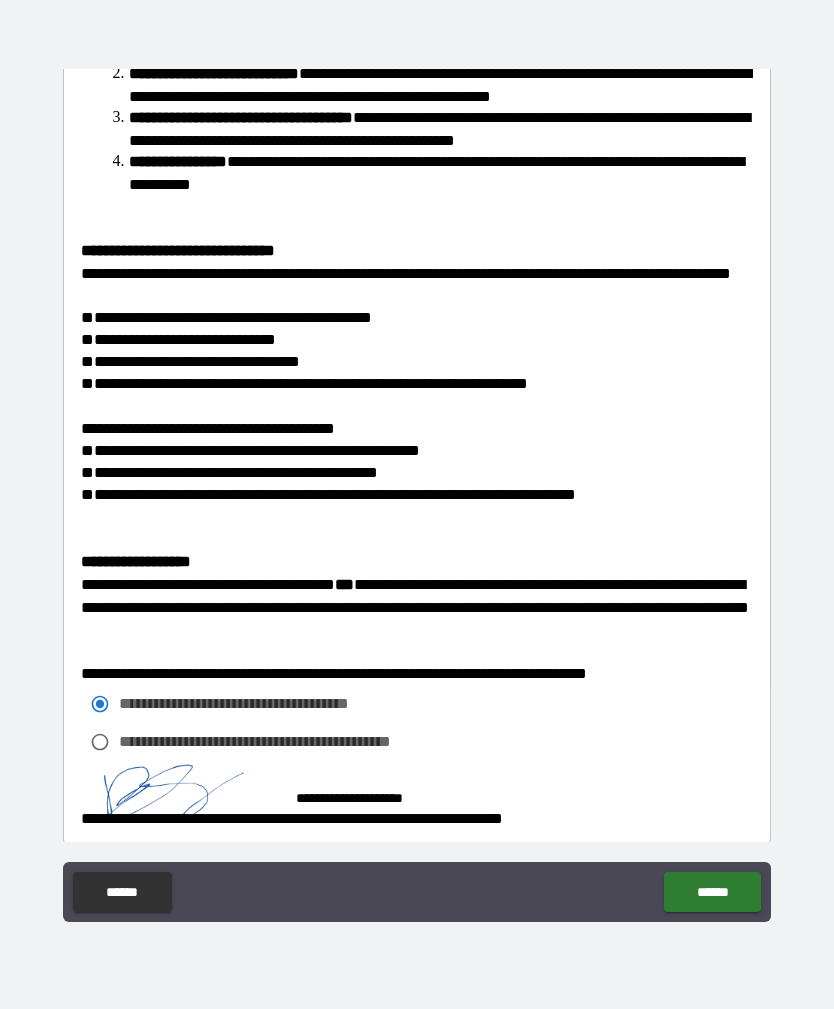 scroll, scrollTop: 691, scrollLeft: 0, axis: vertical 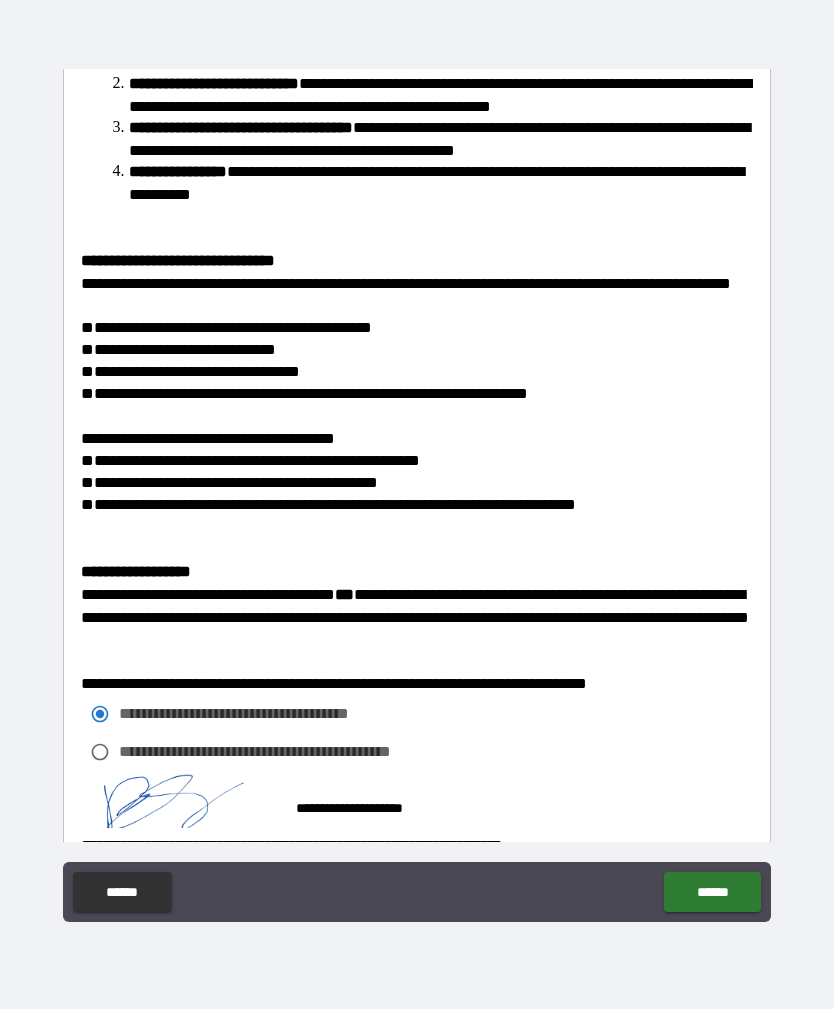 click on "******" at bounding box center [712, 892] 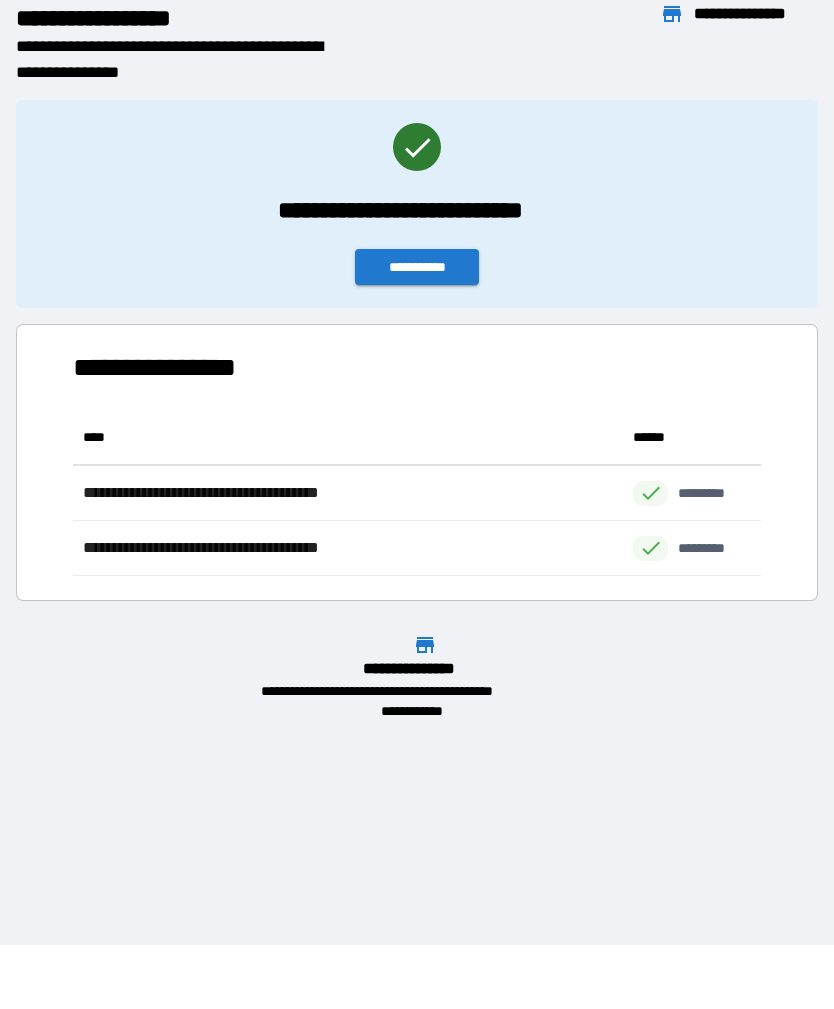 scroll, scrollTop: 1, scrollLeft: 1, axis: both 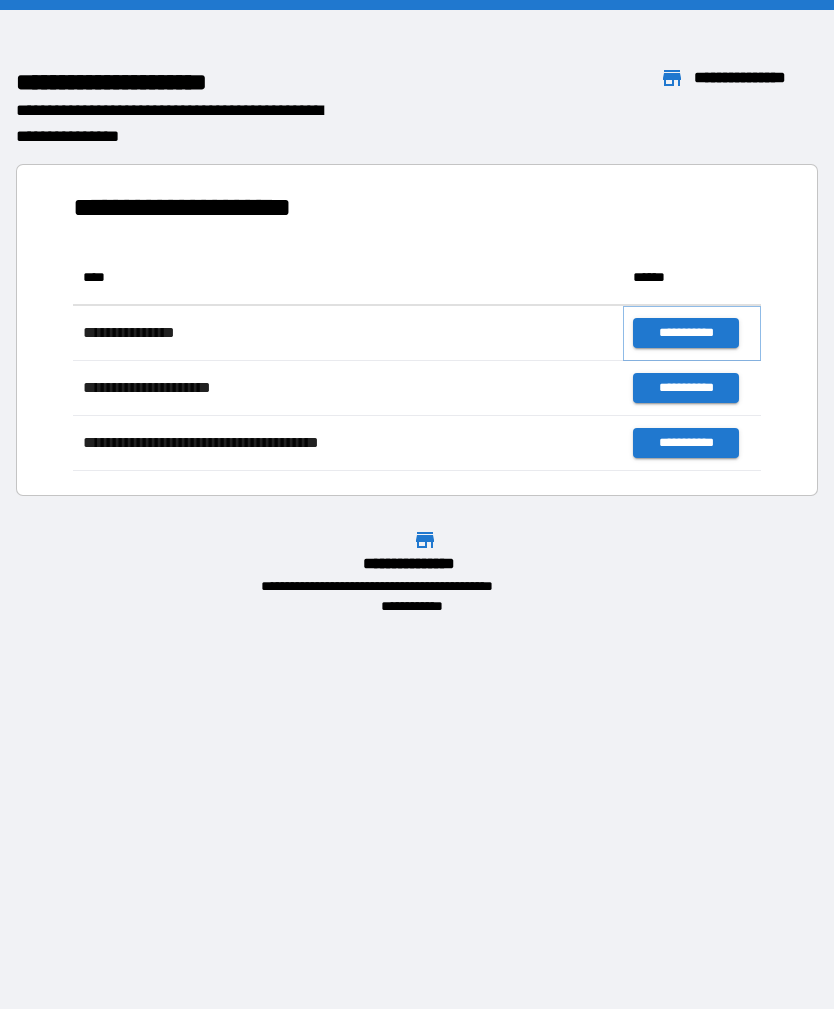 click on "**********" at bounding box center (685, 333) 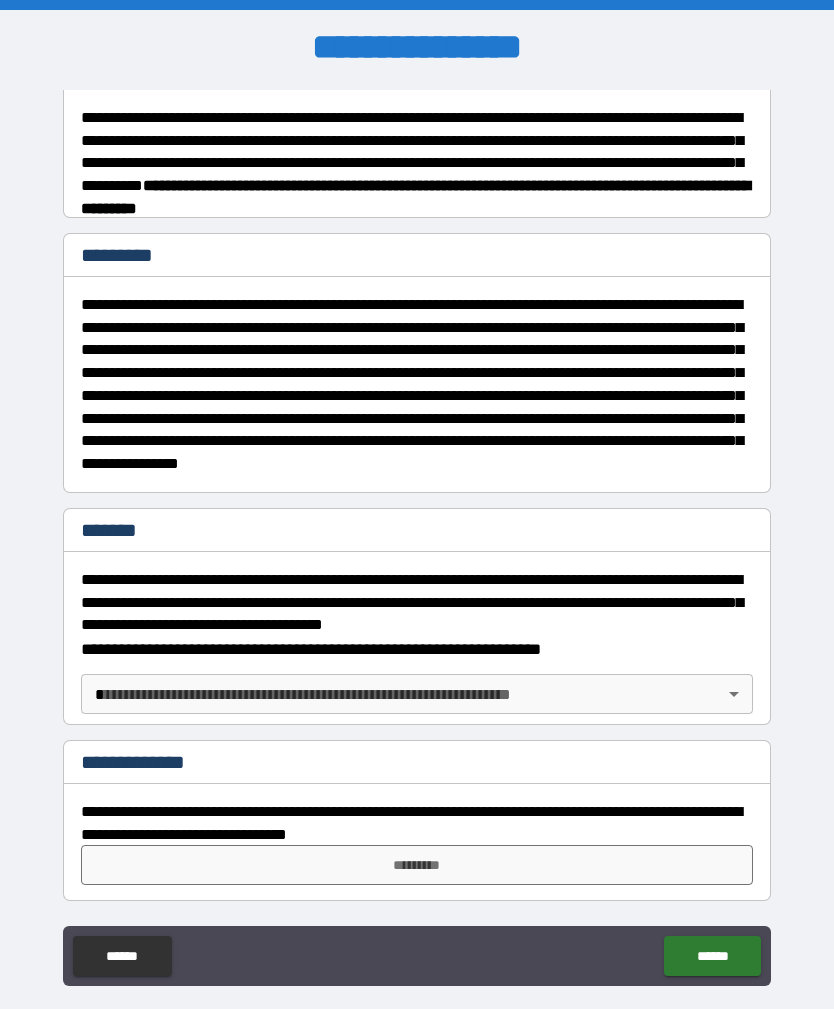 scroll, scrollTop: 677, scrollLeft: 0, axis: vertical 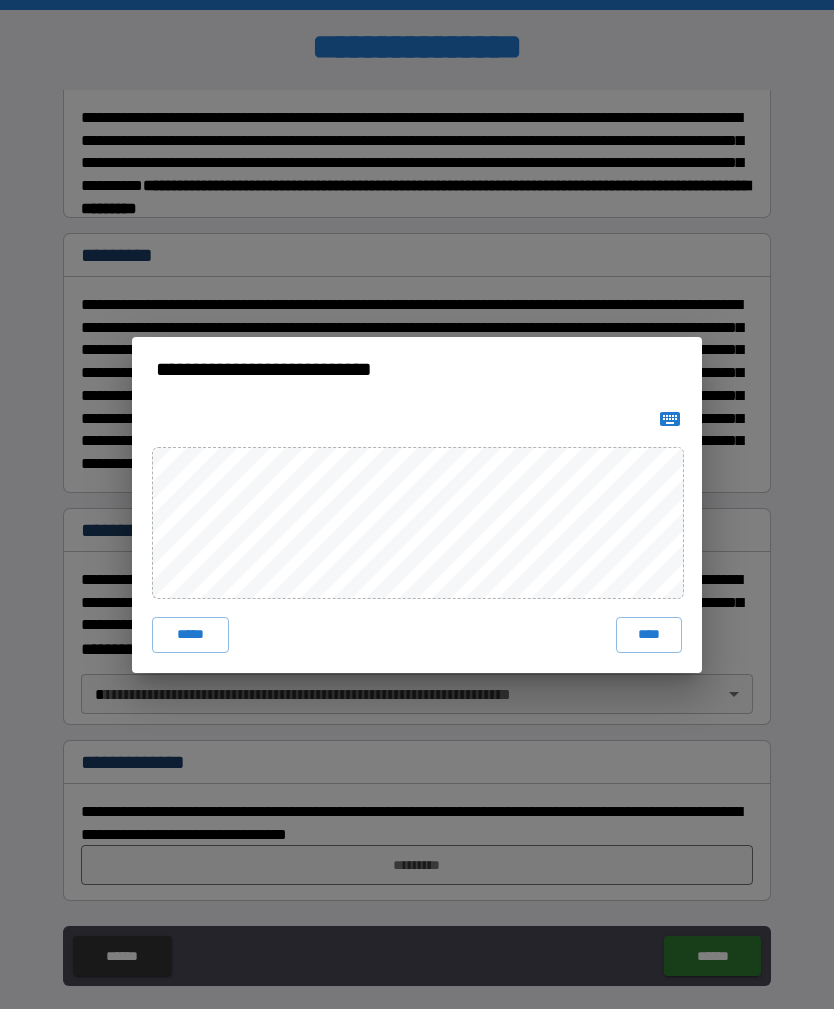 click on "****" at bounding box center [649, 635] 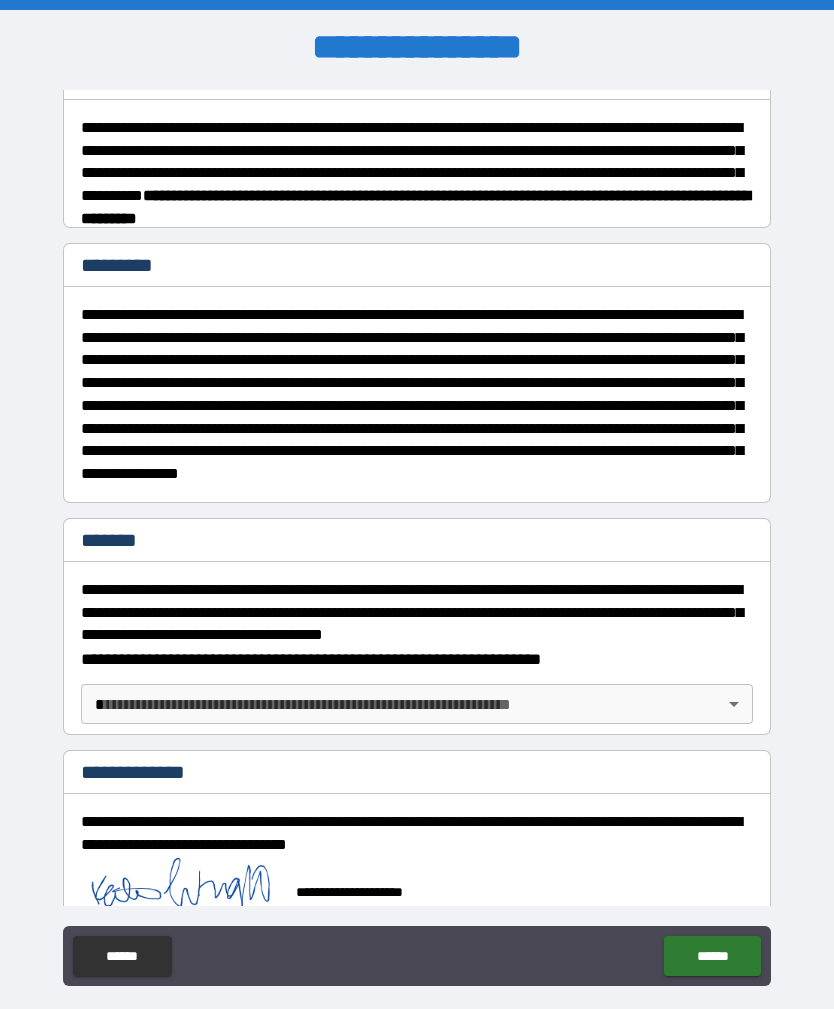 click on "******" at bounding box center [712, 956] 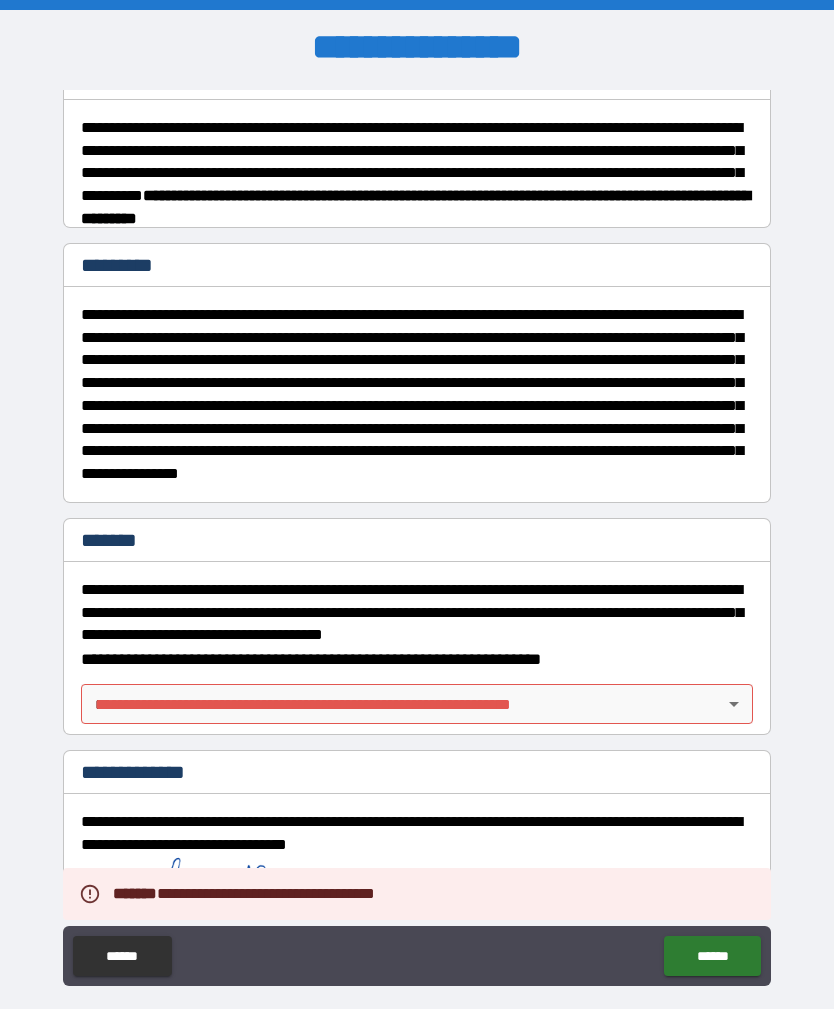 click on "**********" at bounding box center [417, 536] 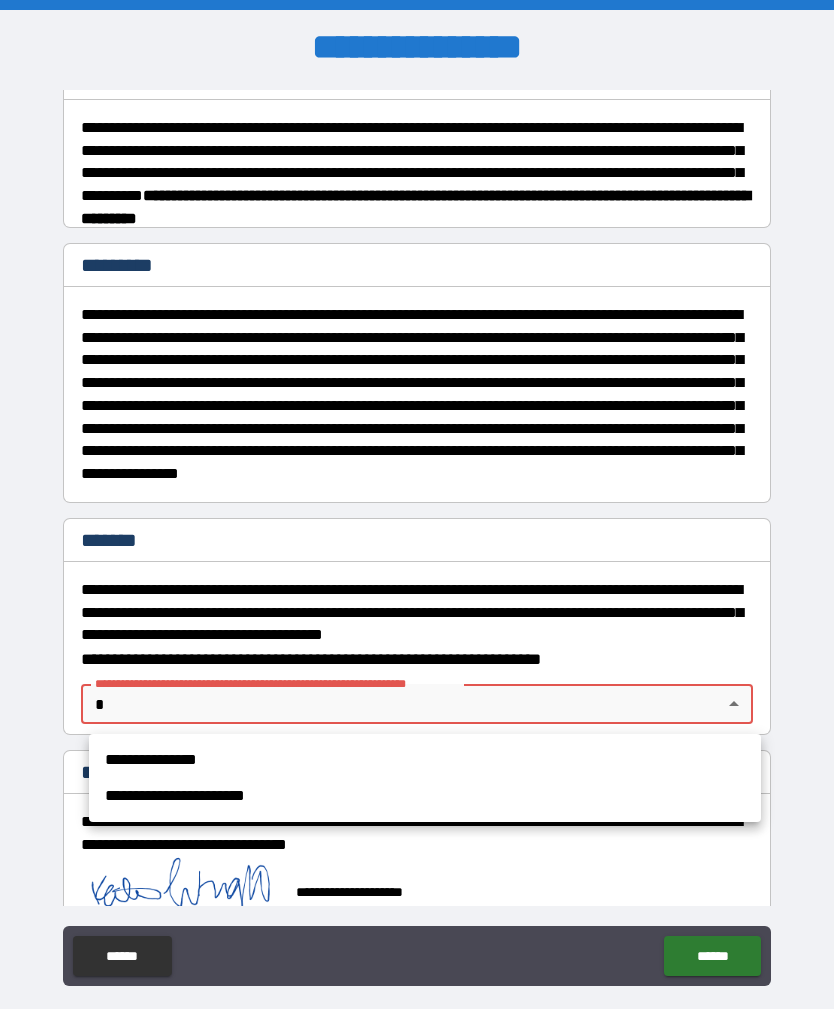 click on "**********" at bounding box center (425, 760) 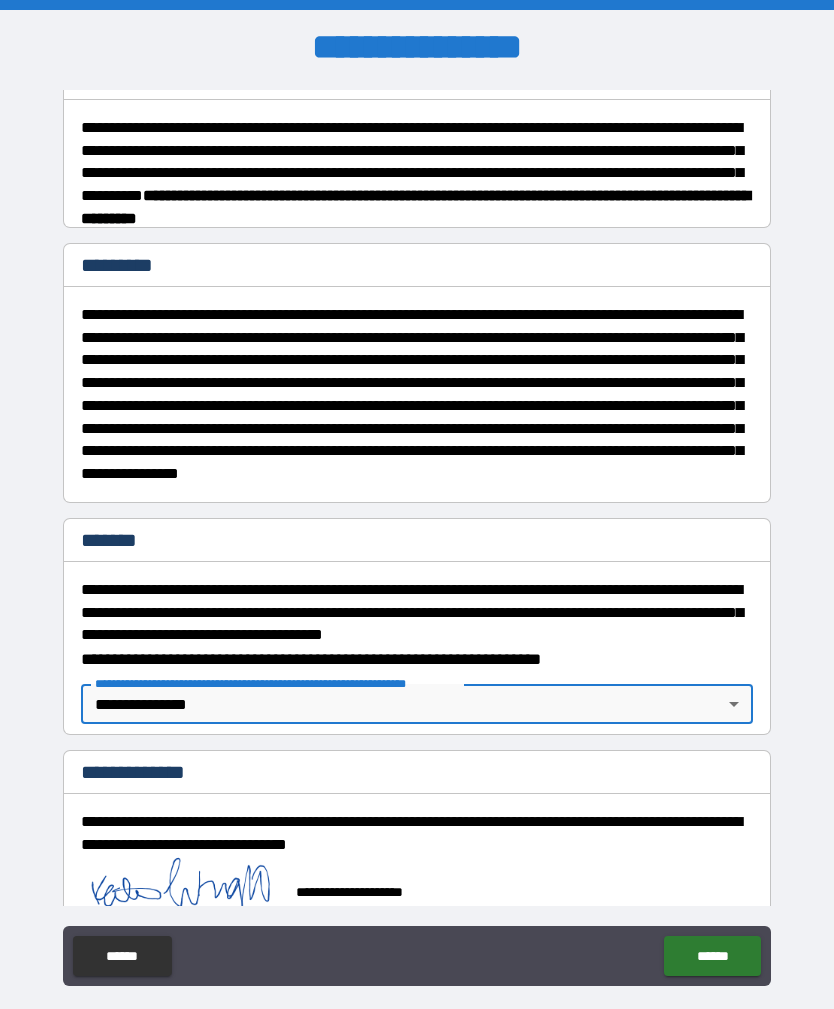 click on "******" at bounding box center (712, 956) 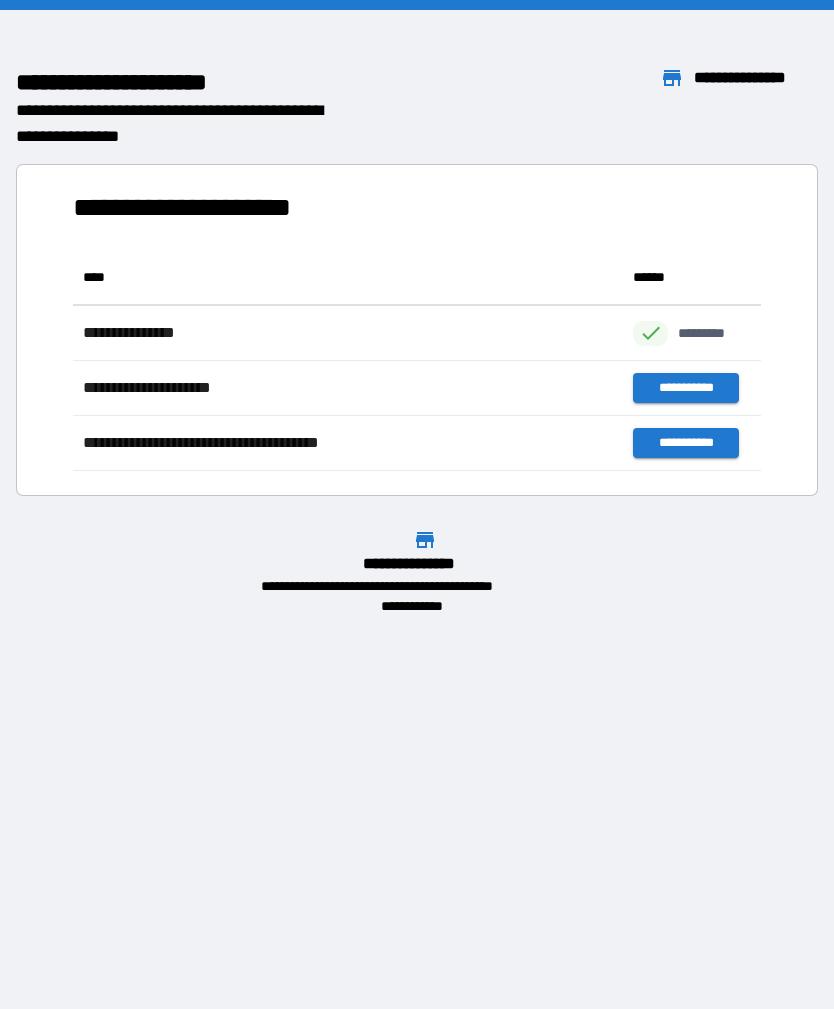 scroll, scrollTop: 1, scrollLeft: 1, axis: both 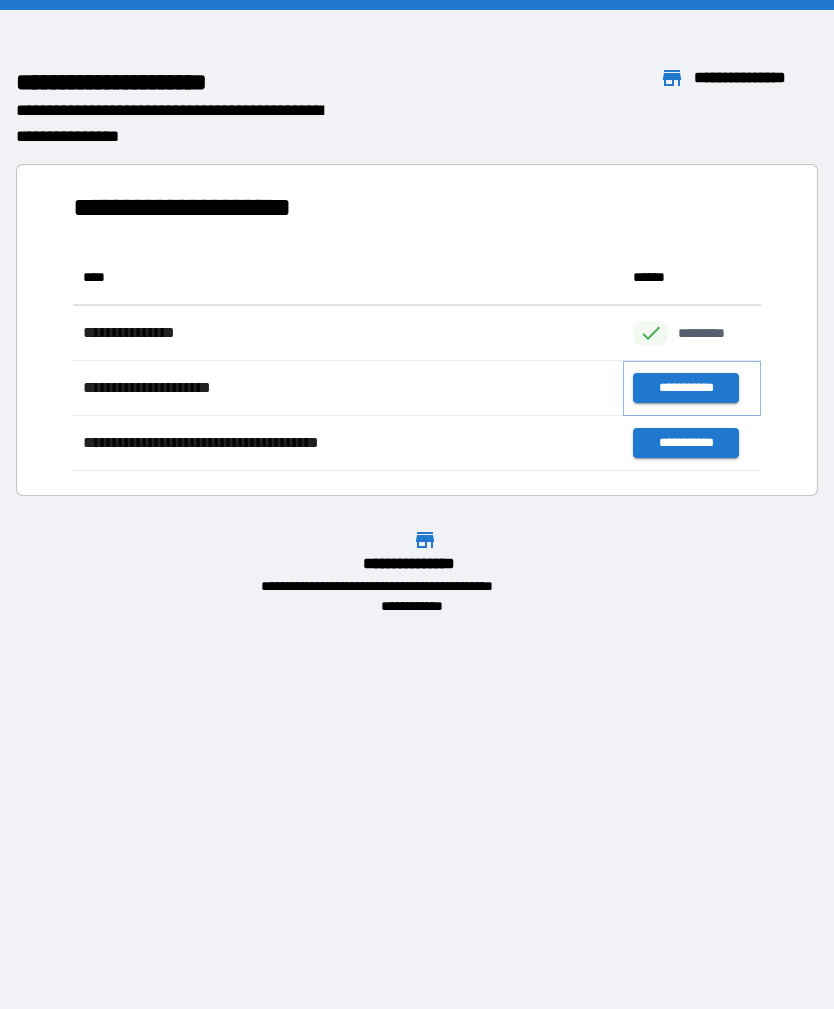 click on "**********" at bounding box center [685, 388] 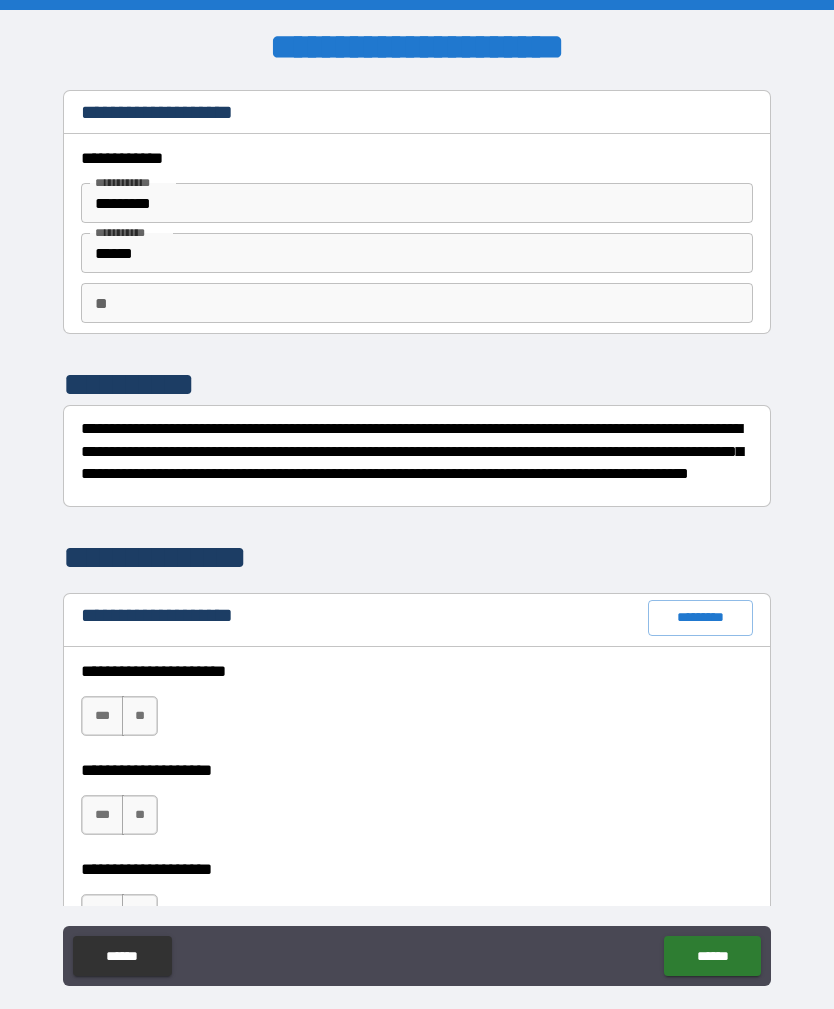 click on "**" at bounding box center (140, 716) 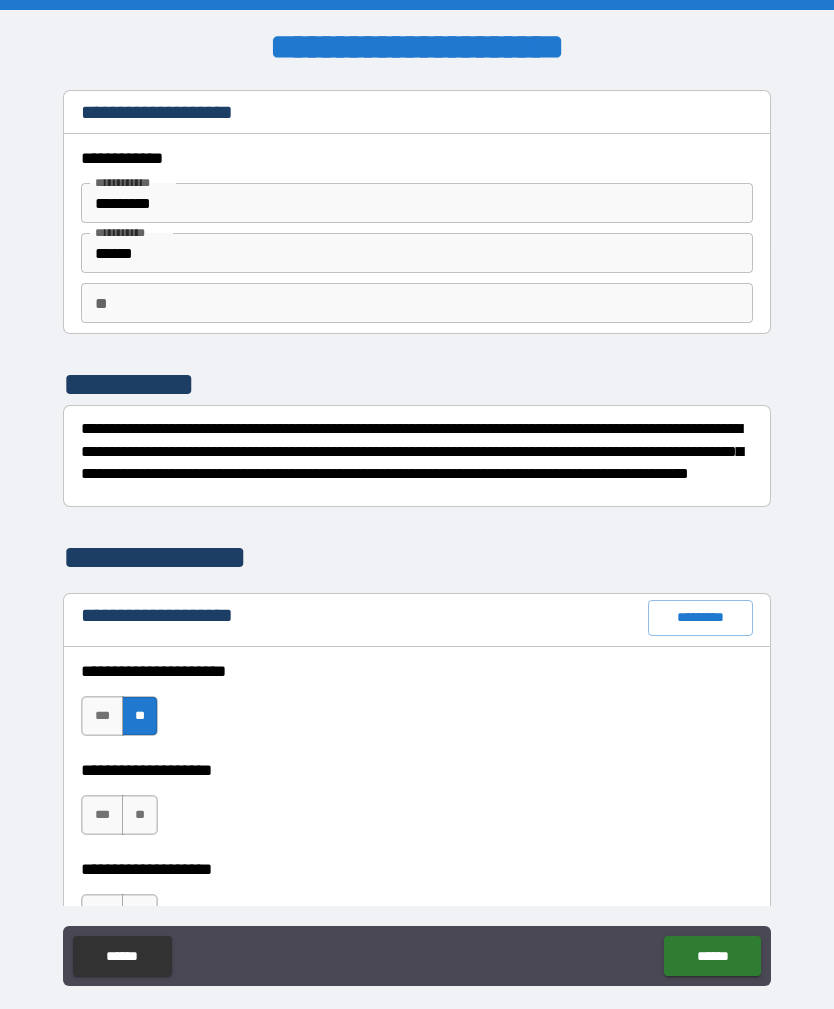 click on "**" at bounding box center [140, 815] 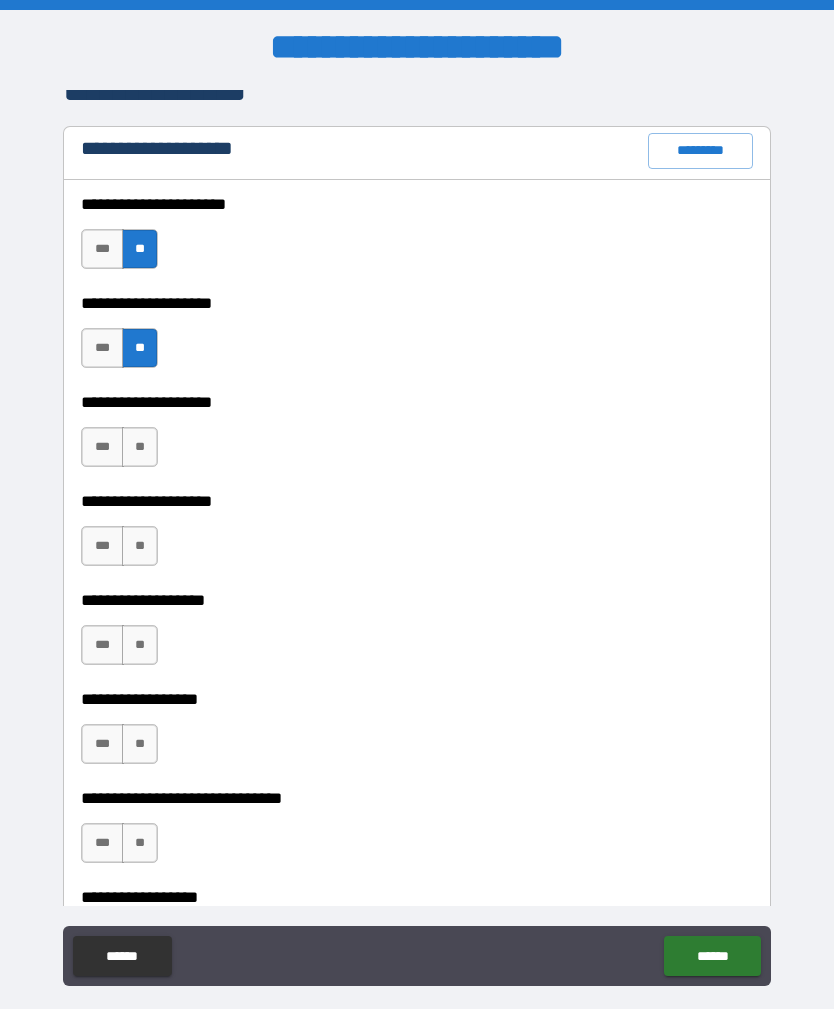 scroll, scrollTop: 468, scrollLeft: 0, axis: vertical 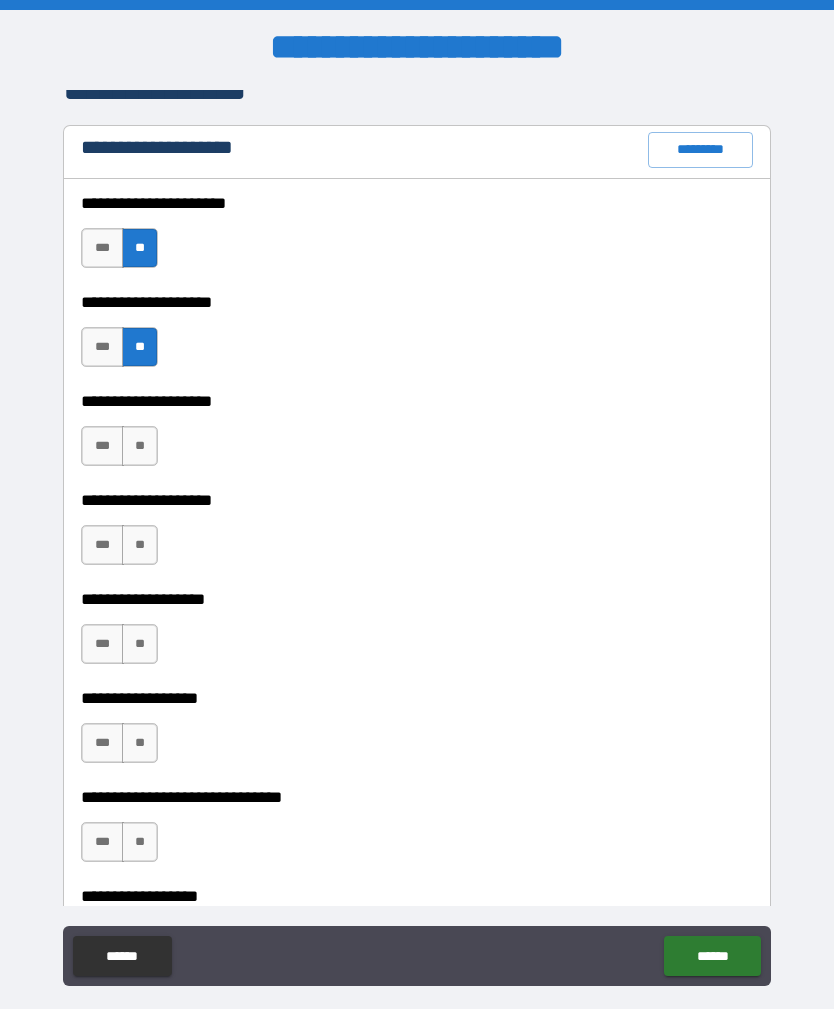 click on "**" at bounding box center [140, 446] 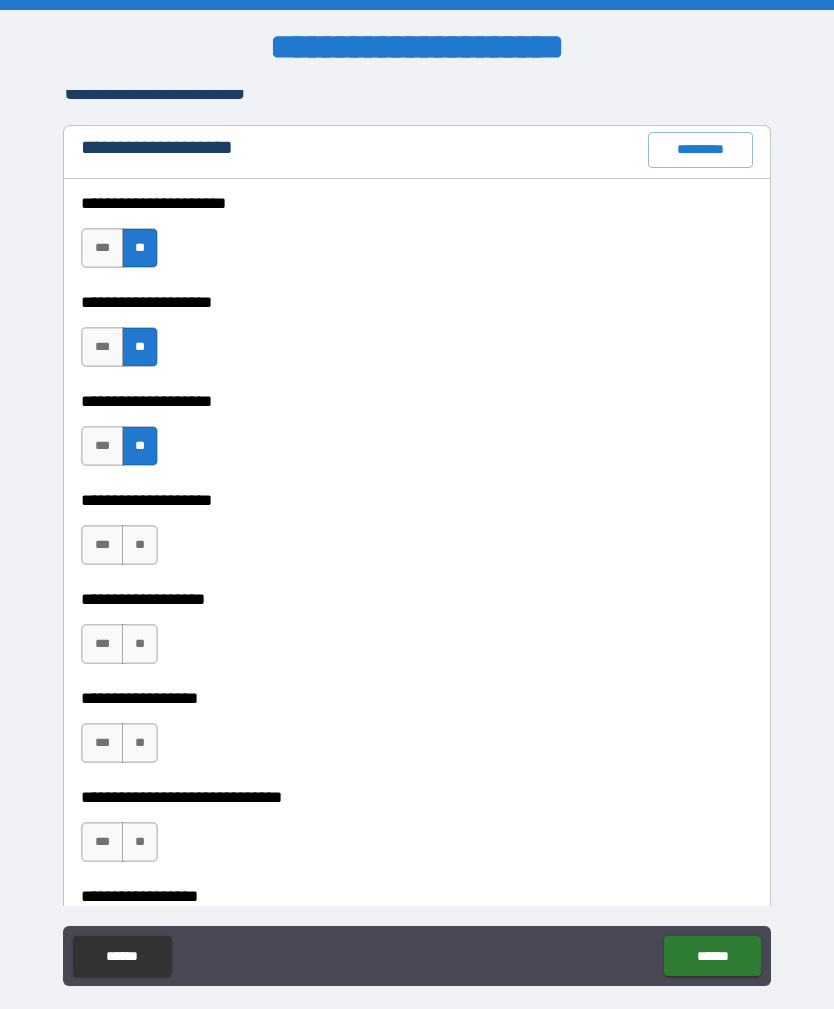 click on "**" at bounding box center [140, 545] 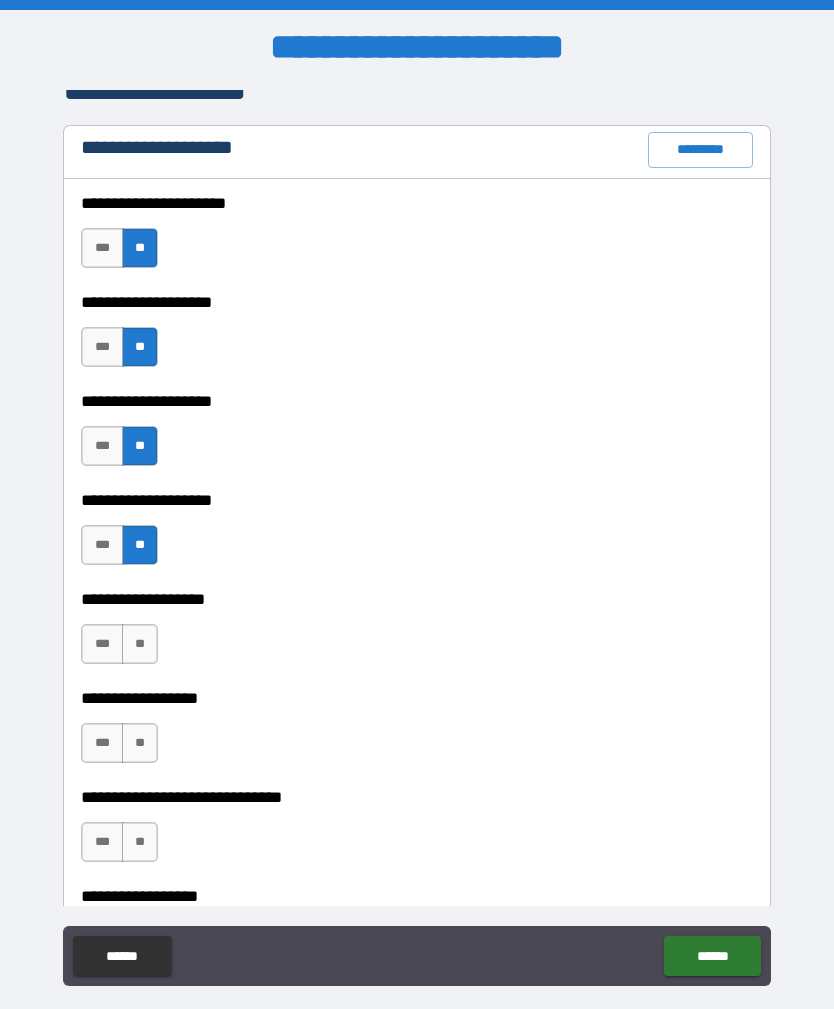 click on "**" at bounding box center [140, 644] 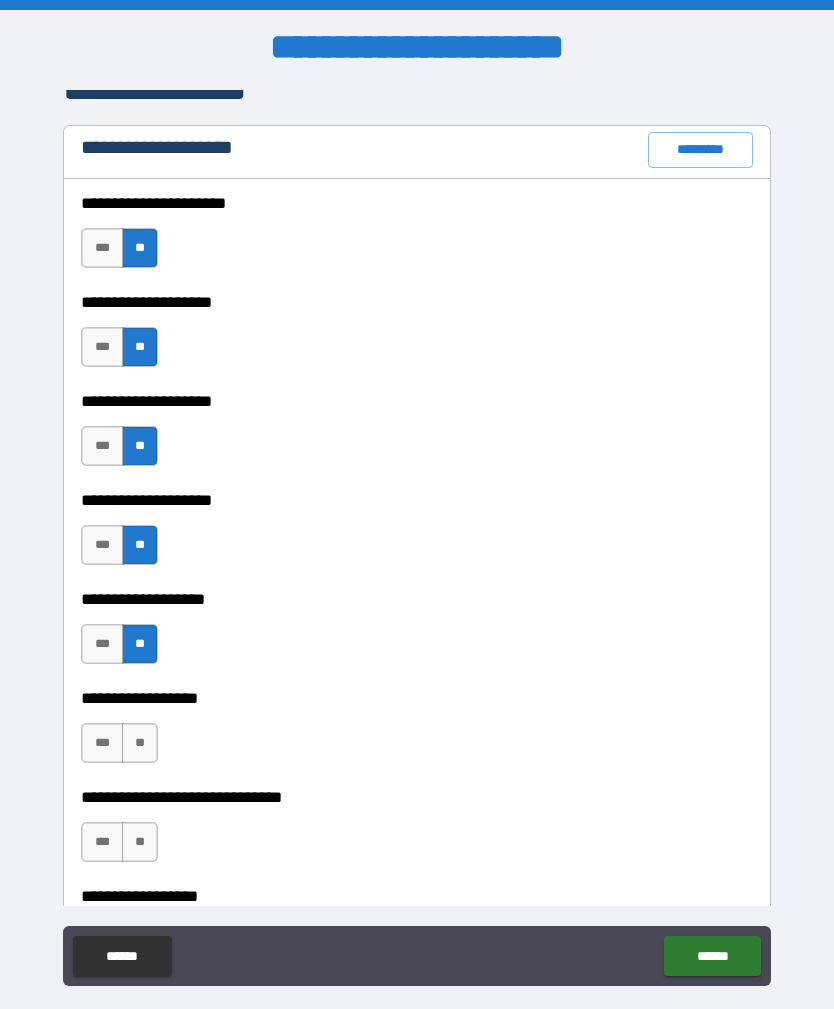 click on "**" at bounding box center (140, 743) 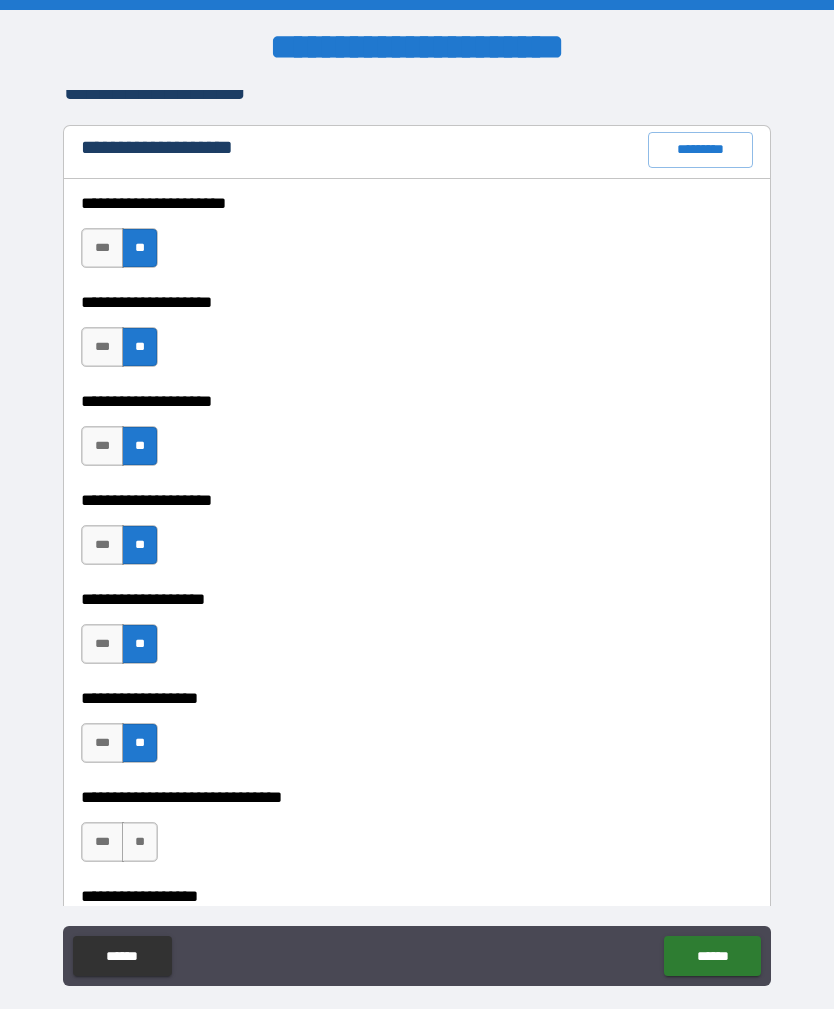 click on "**" at bounding box center [140, 842] 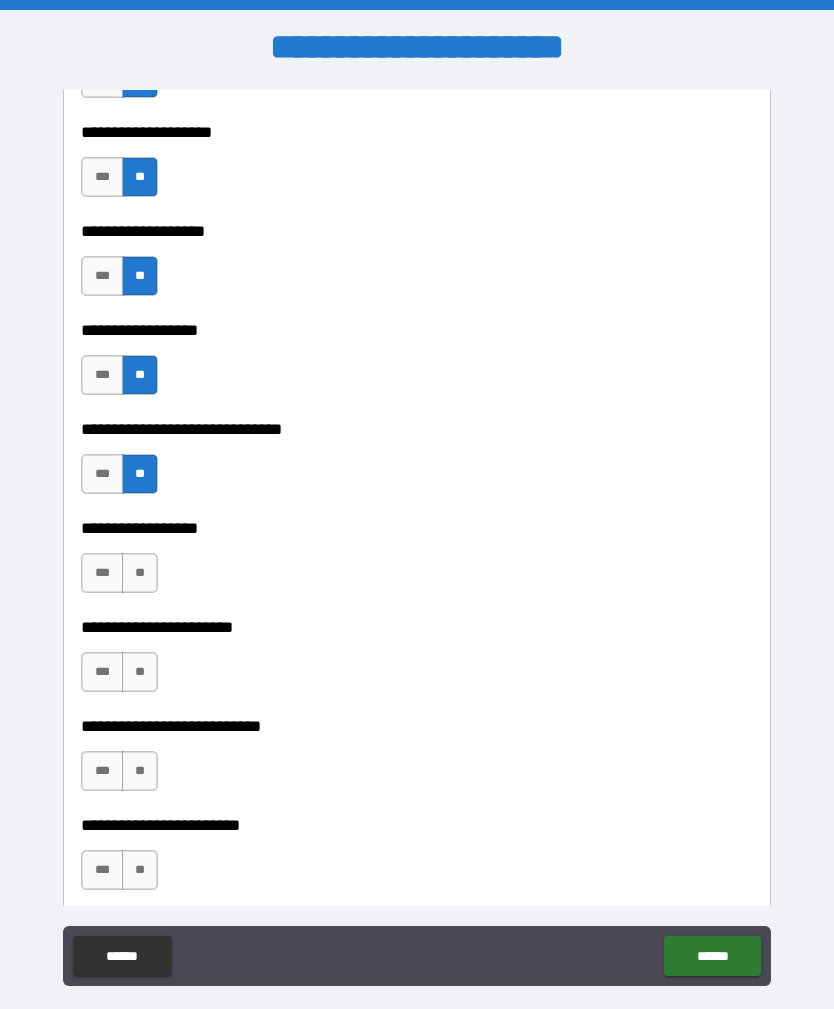 scroll, scrollTop: 847, scrollLeft: 0, axis: vertical 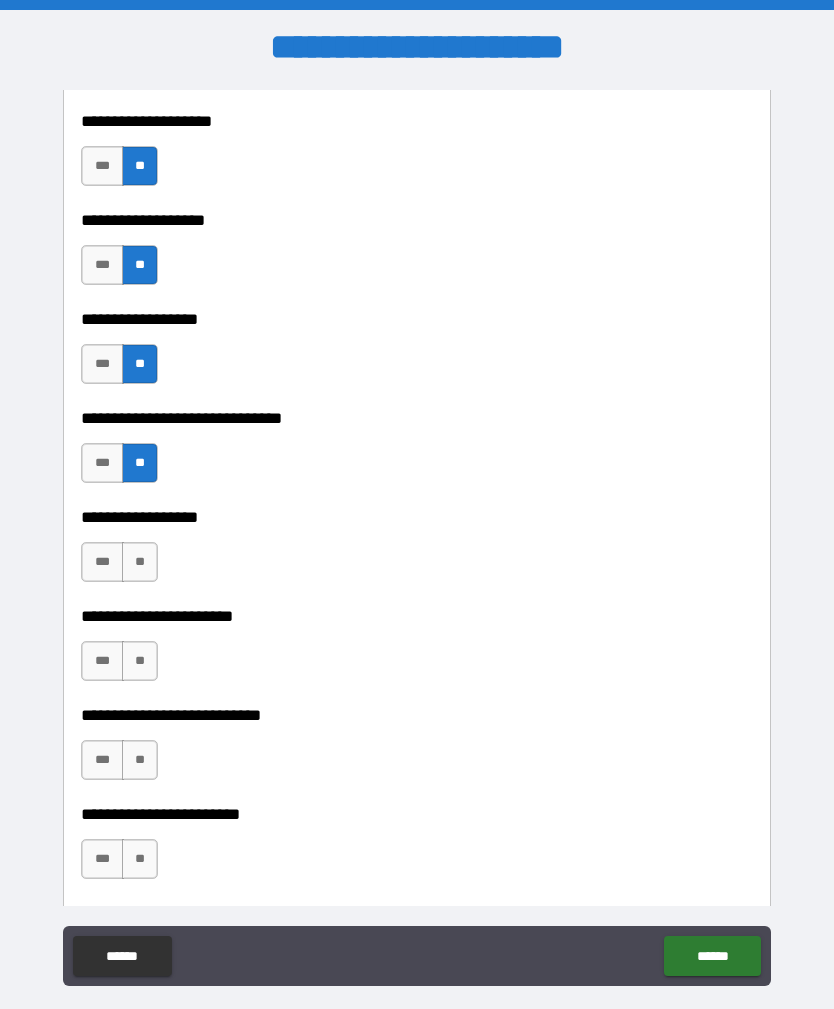 click on "**" at bounding box center [140, 562] 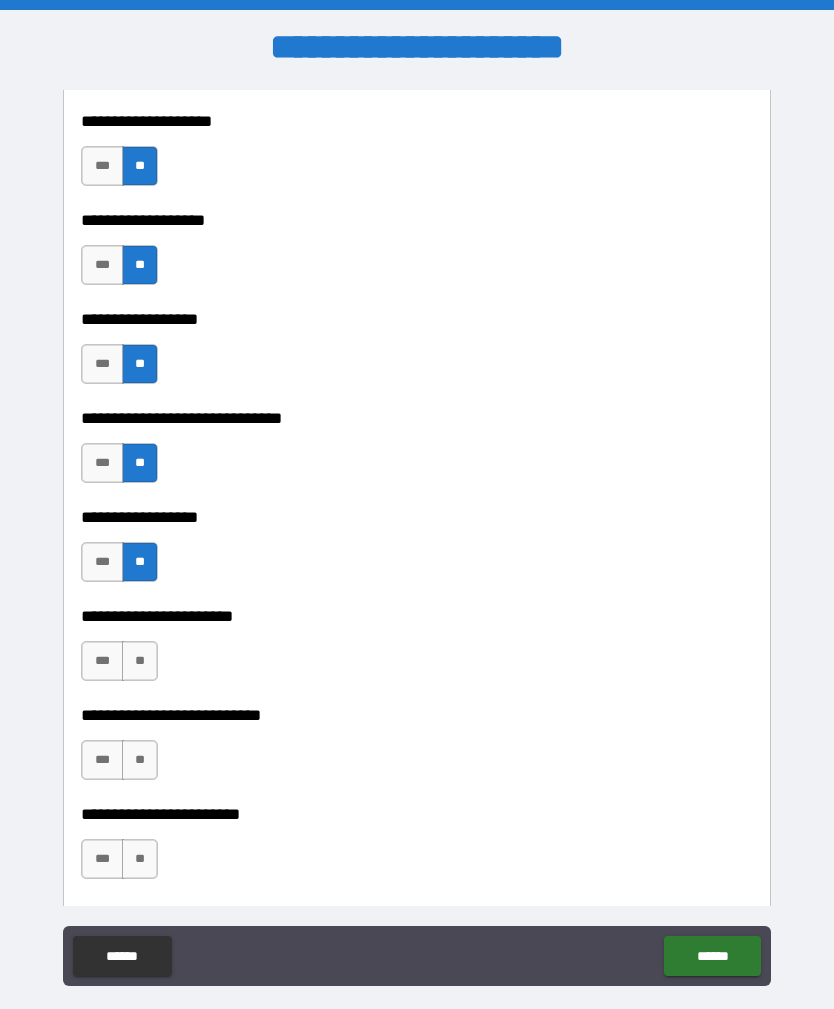 click on "**" at bounding box center [140, 661] 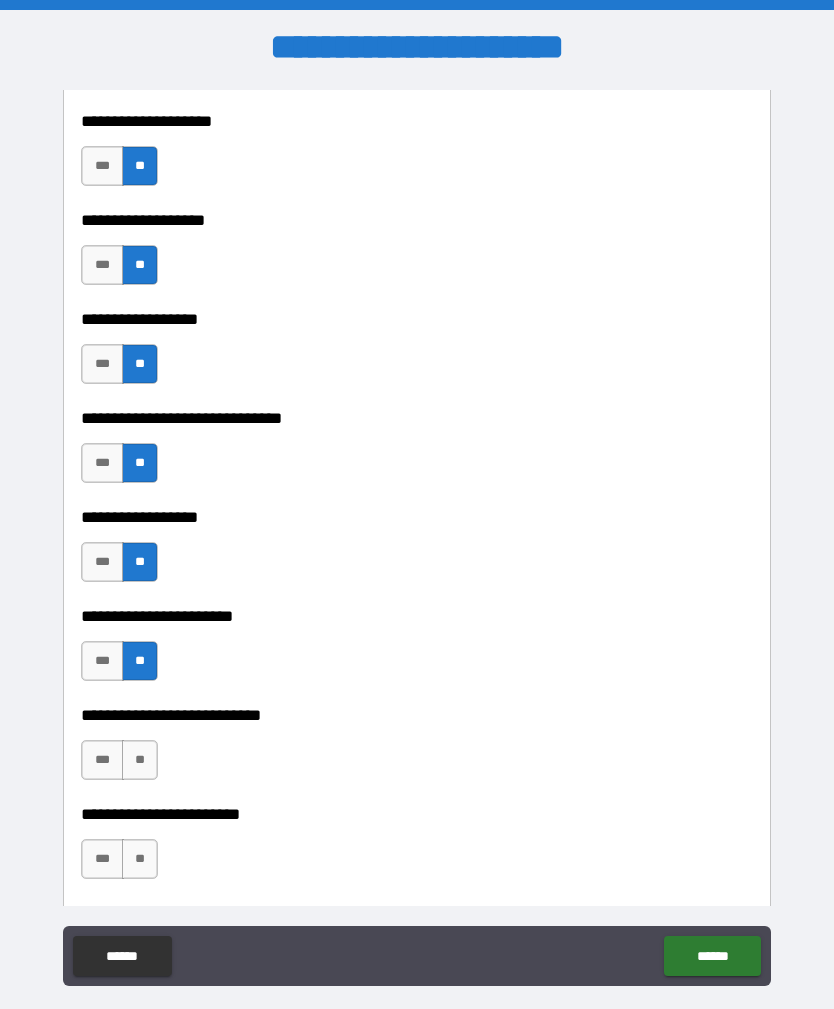 click on "**" at bounding box center (140, 760) 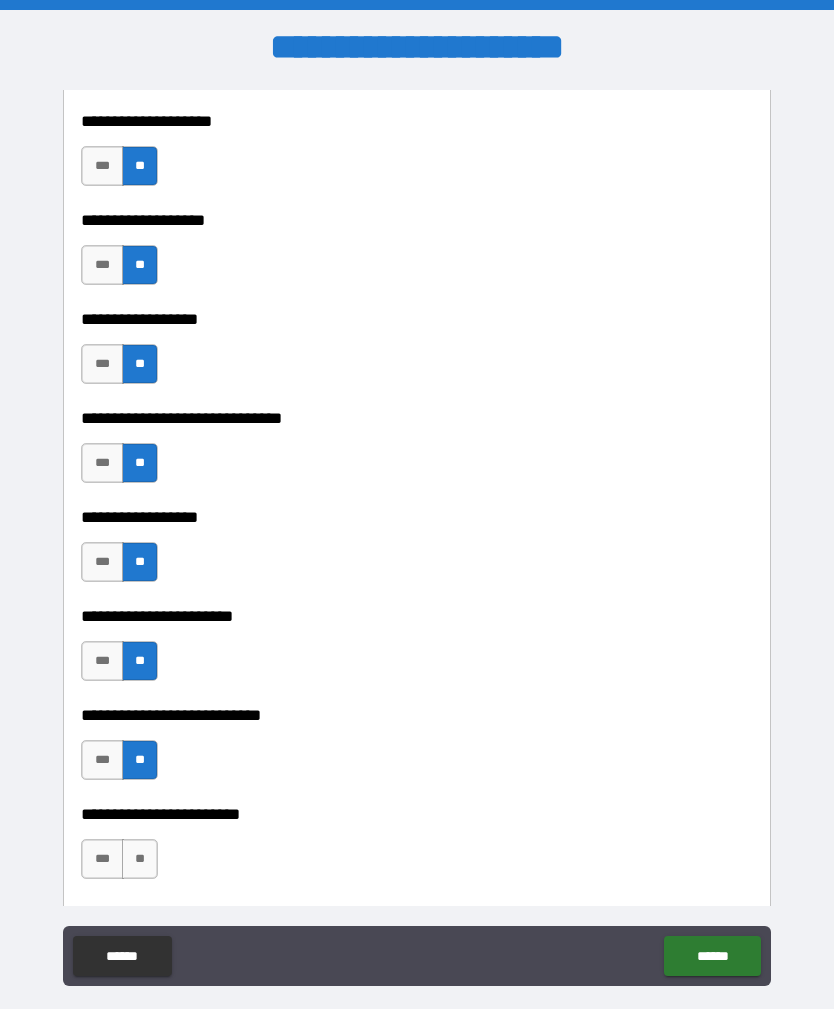 click on "**" at bounding box center (140, 859) 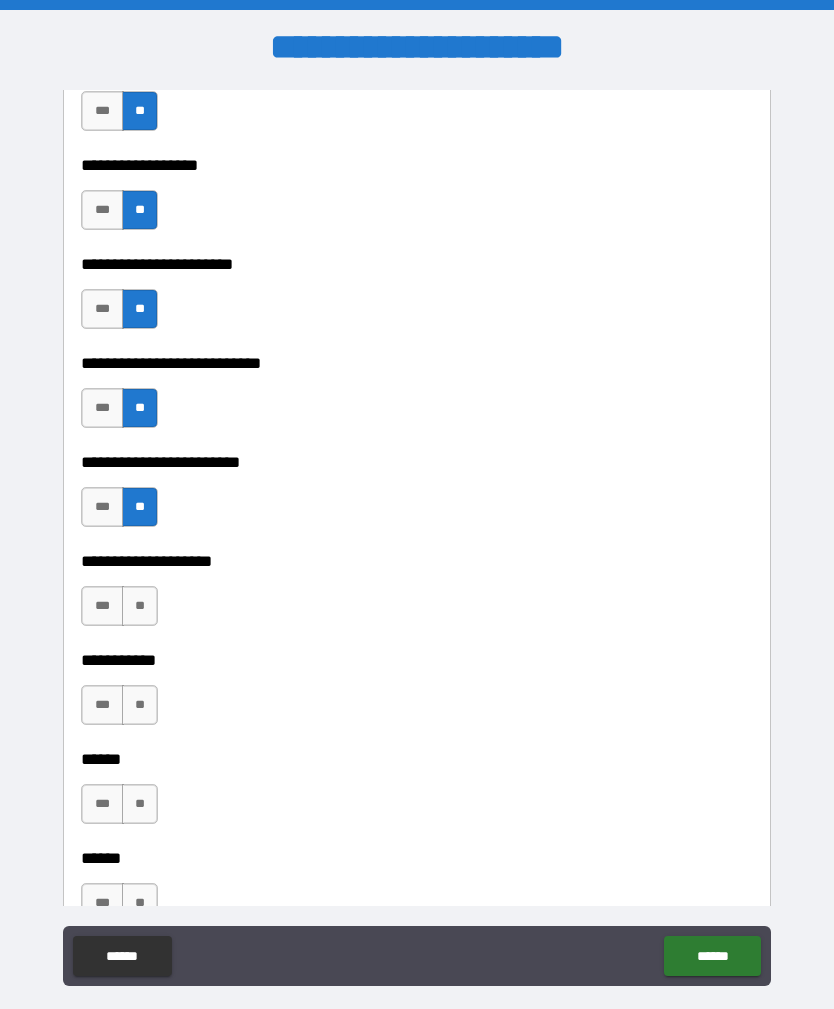 scroll, scrollTop: 1212, scrollLeft: 0, axis: vertical 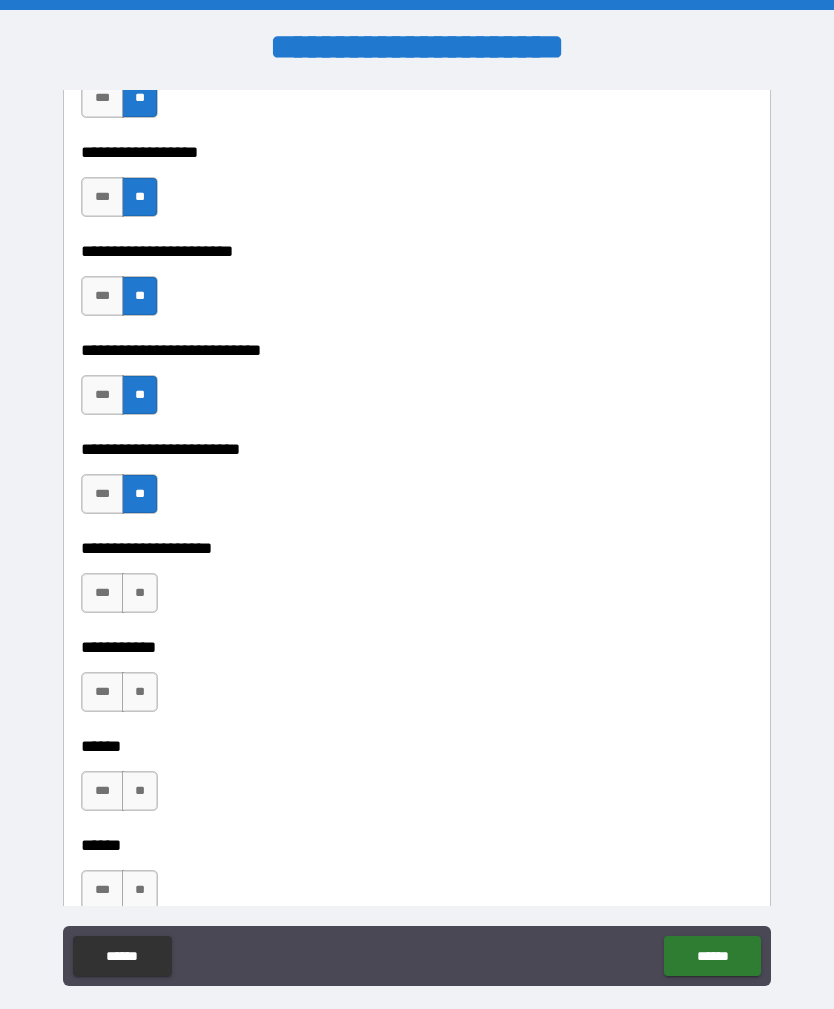 click on "**" at bounding box center [140, 593] 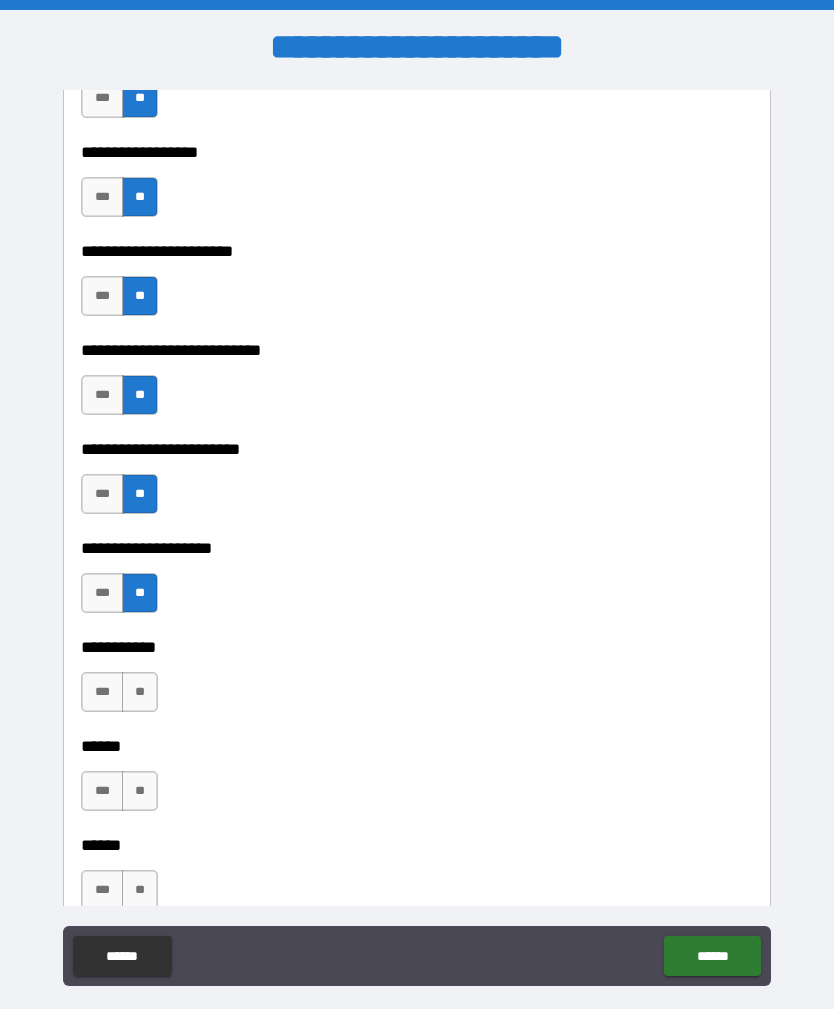 click on "**" at bounding box center (140, 692) 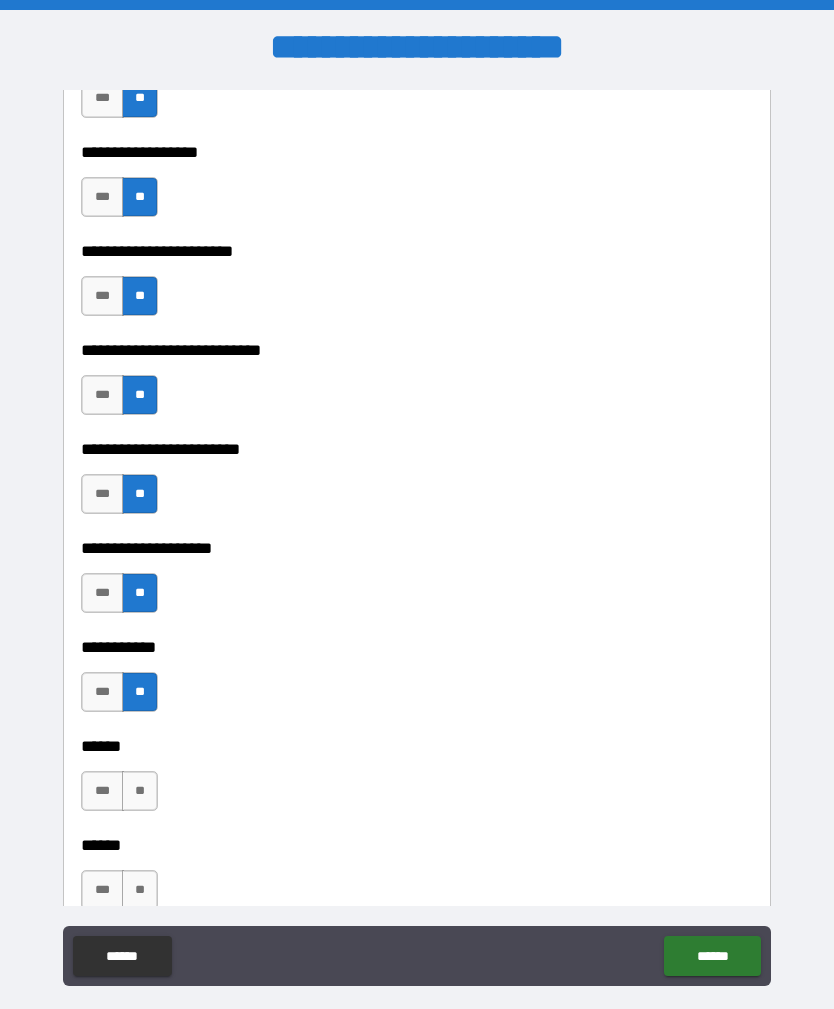 click on "**" at bounding box center (140, 791) 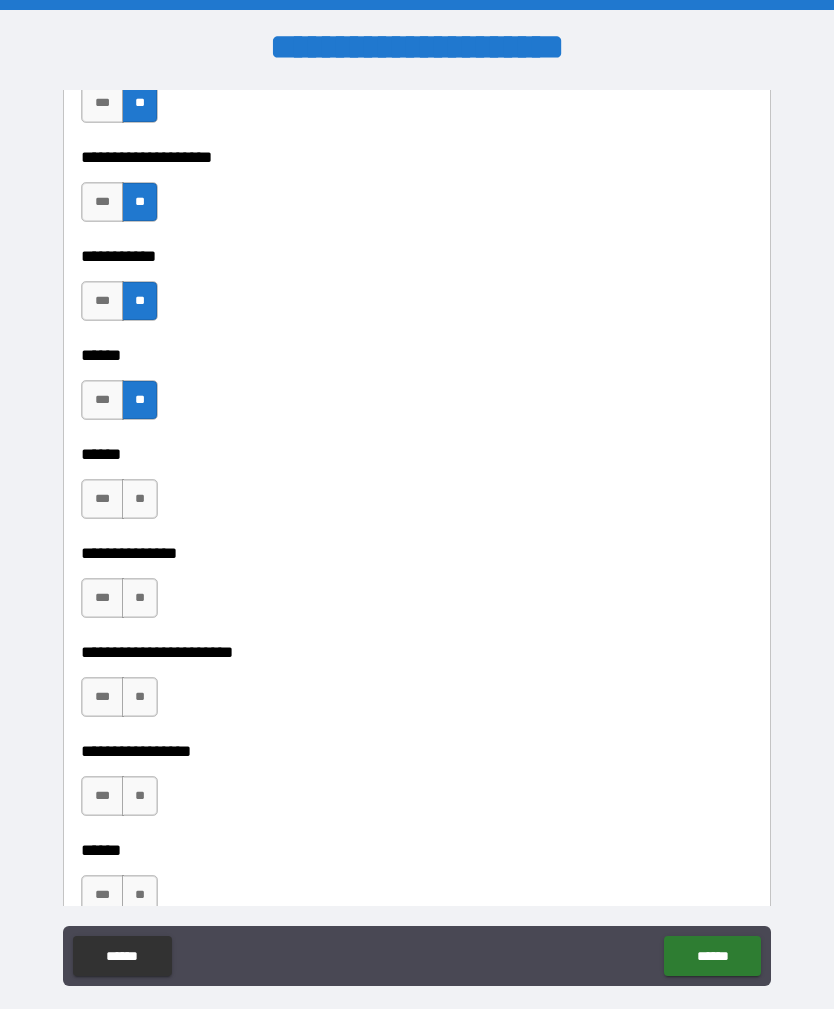 scroll, scrollTop: 1603, scrollLeft: 0, axis: vertical 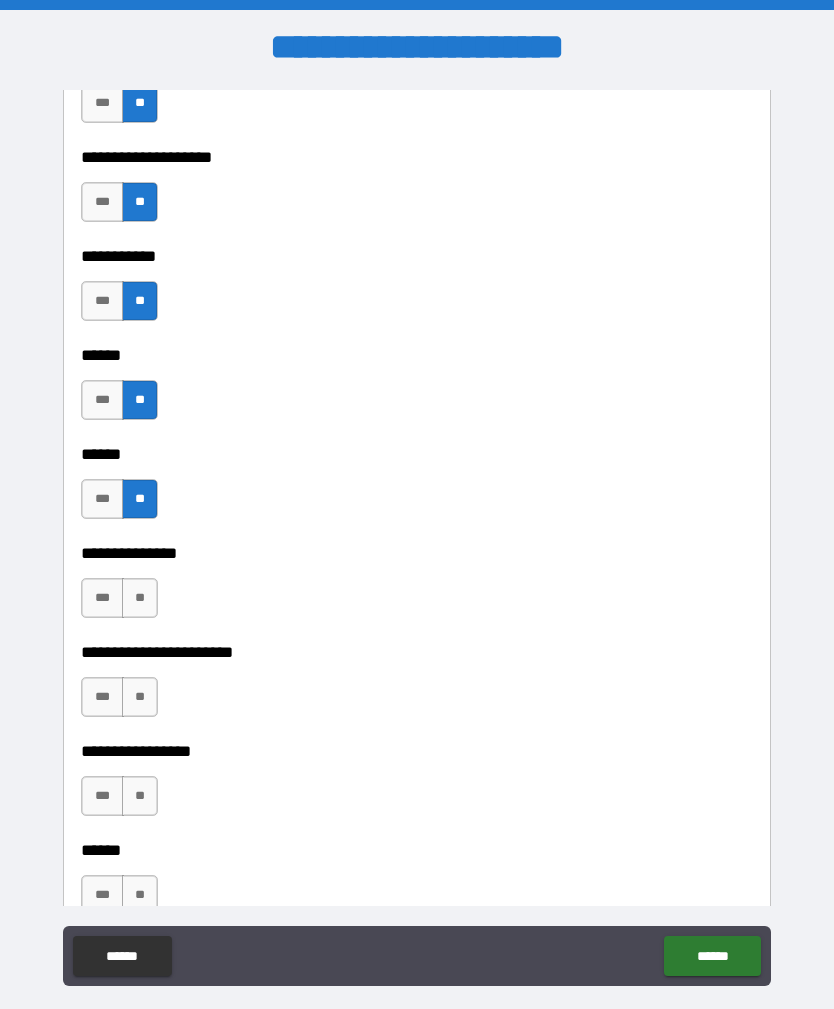 click on "**" at bounding box center [140, 598] 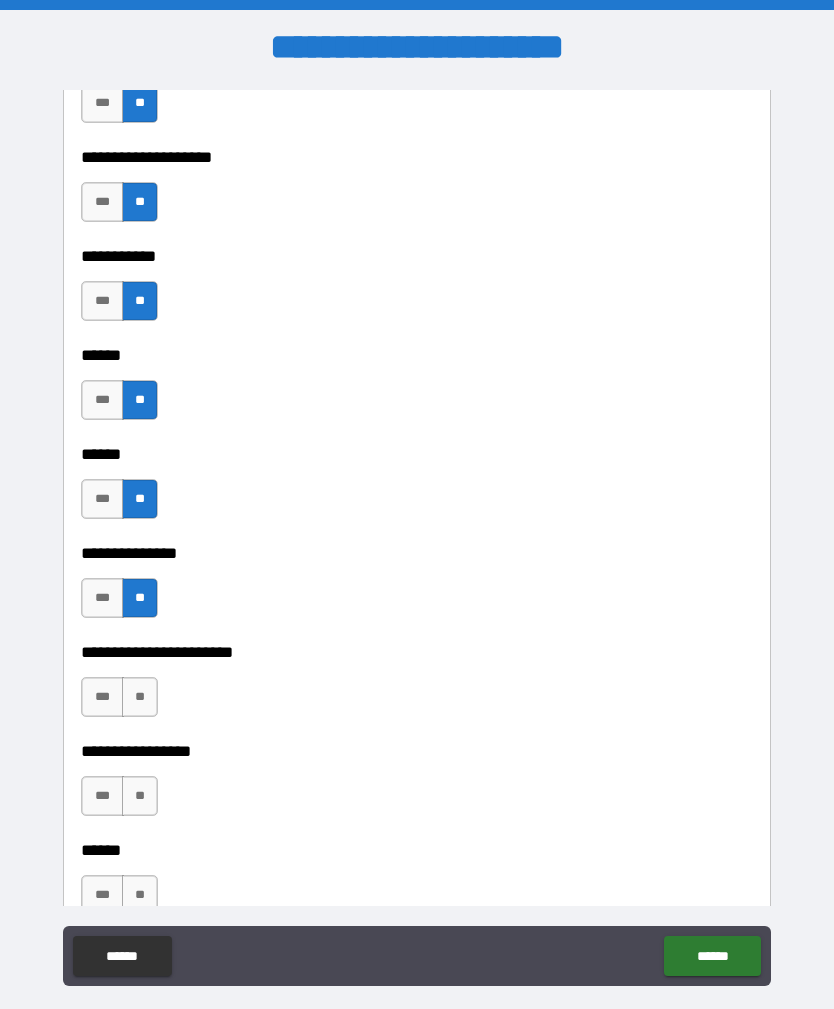 click on "**" at bounding box center (140, 697) 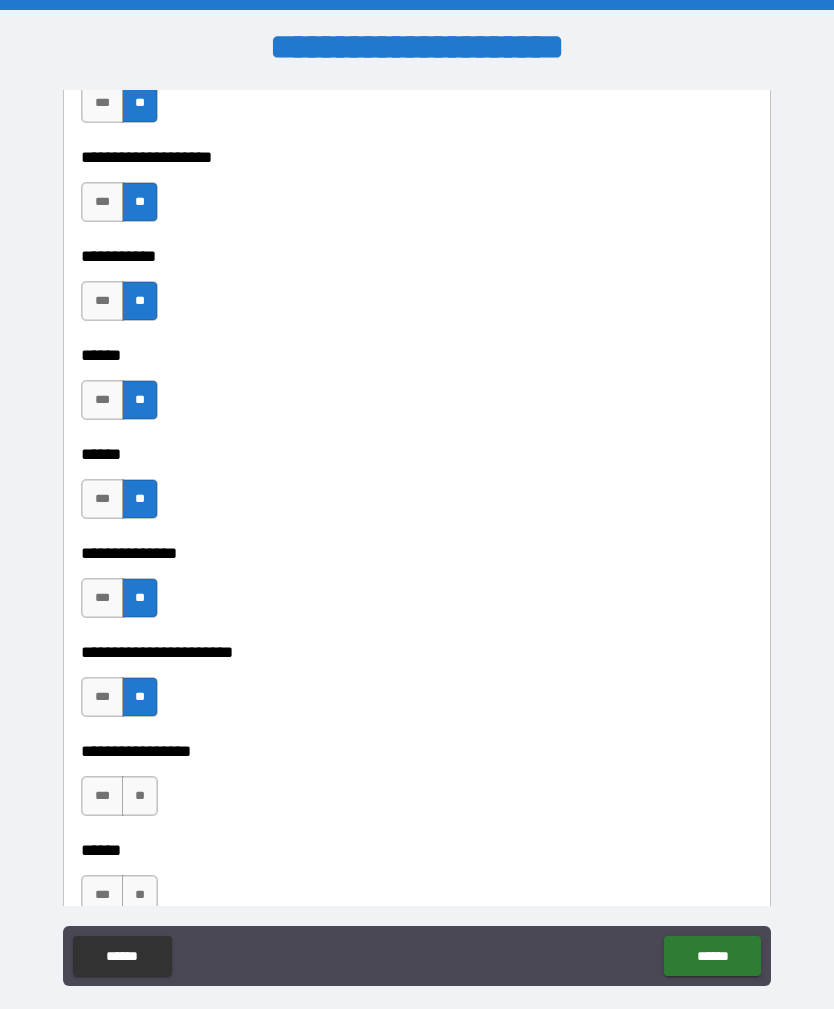 click on "**" at bounding box center [140, 796] 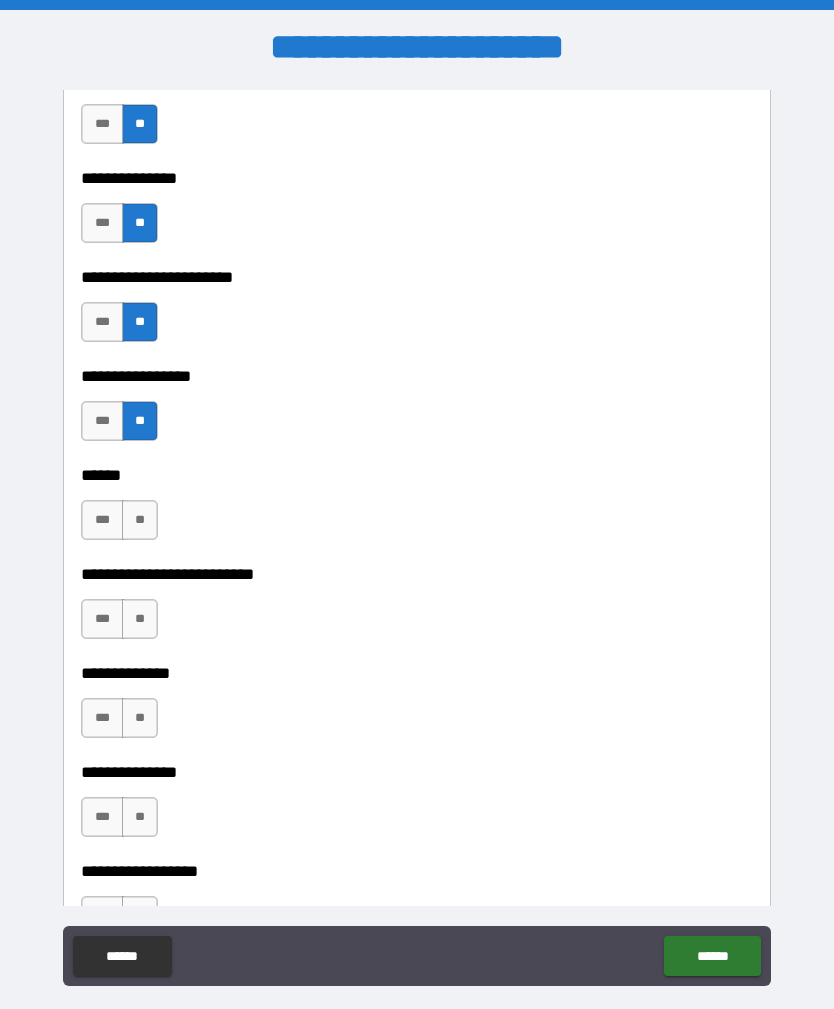 scroll, scrollTop: 1994, scrollLeft: 0, axis: vertical 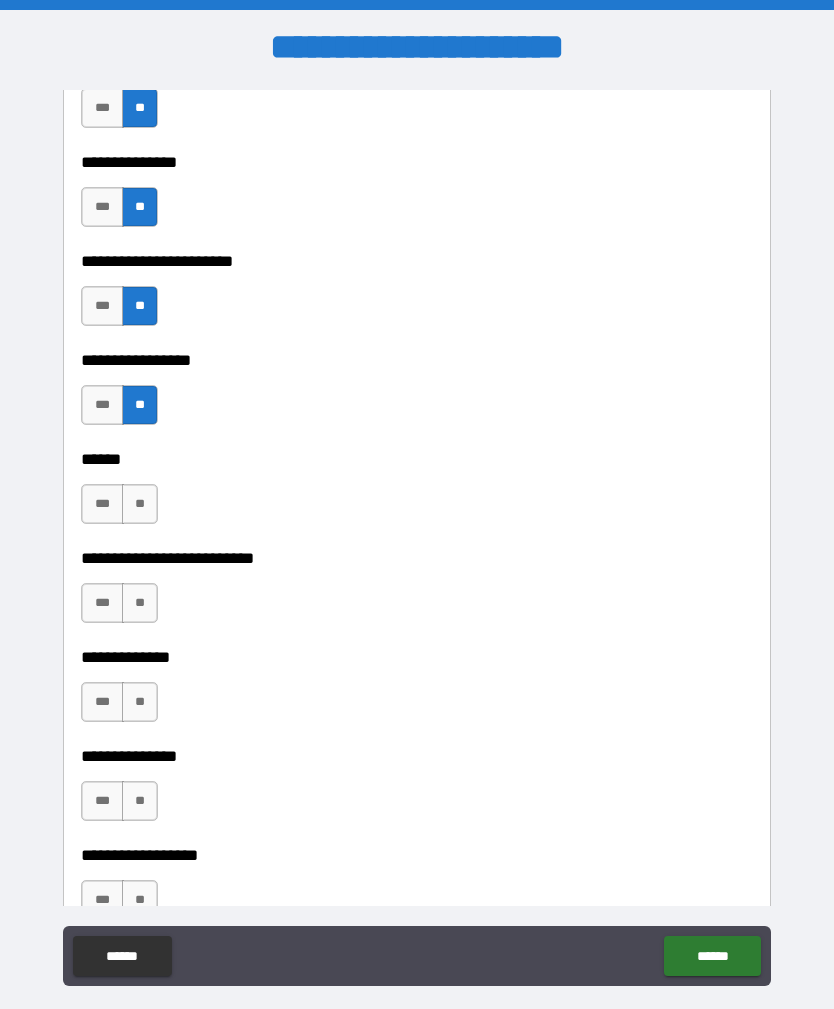 click on "**" at bounding box center (140, 504) 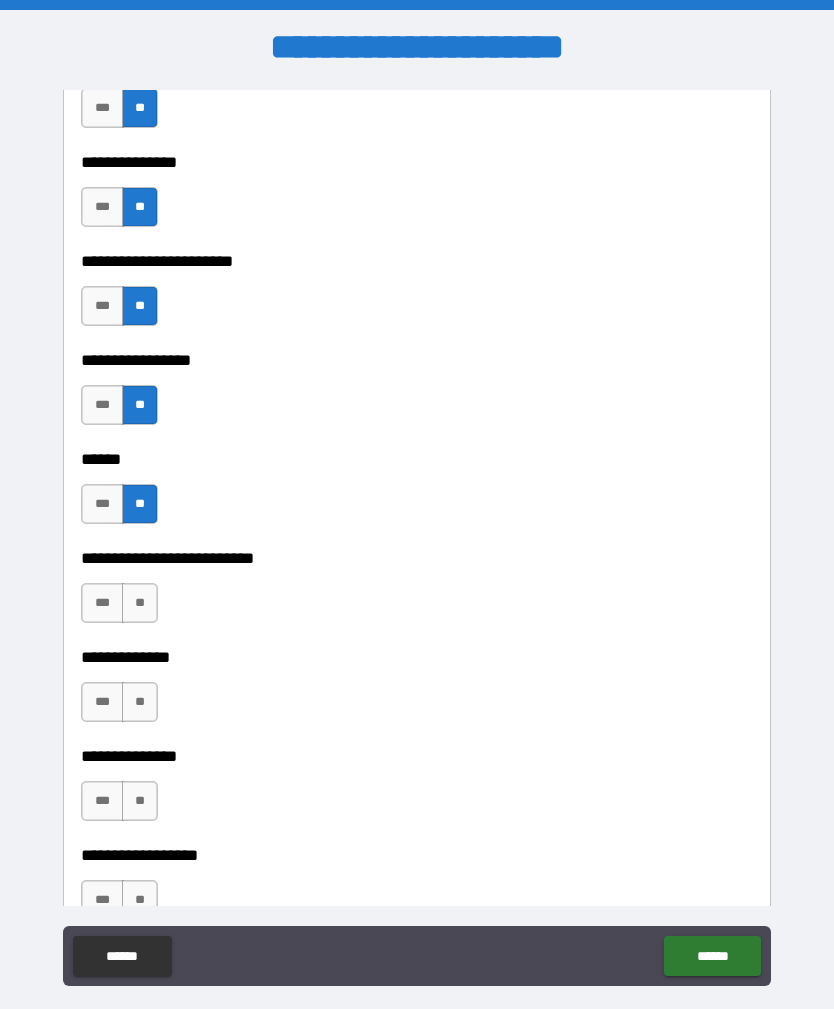 click on "**" at bounding box center [140, 603] 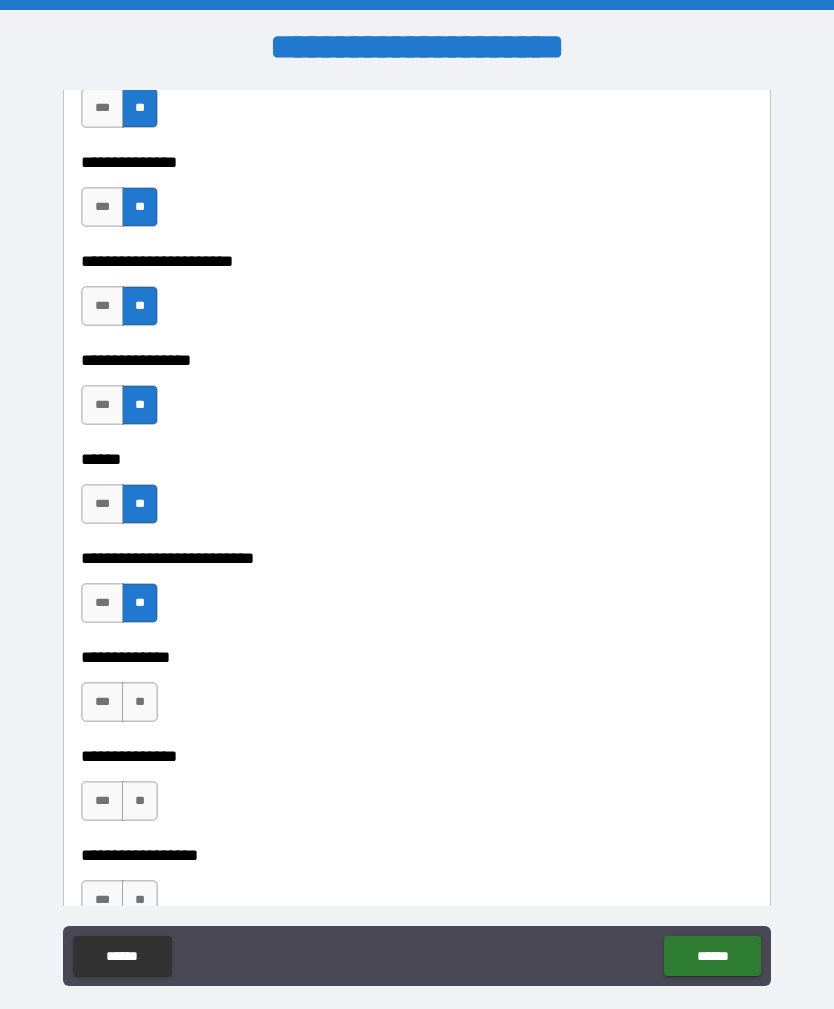 click on "**" at bounding box center (140, 702) 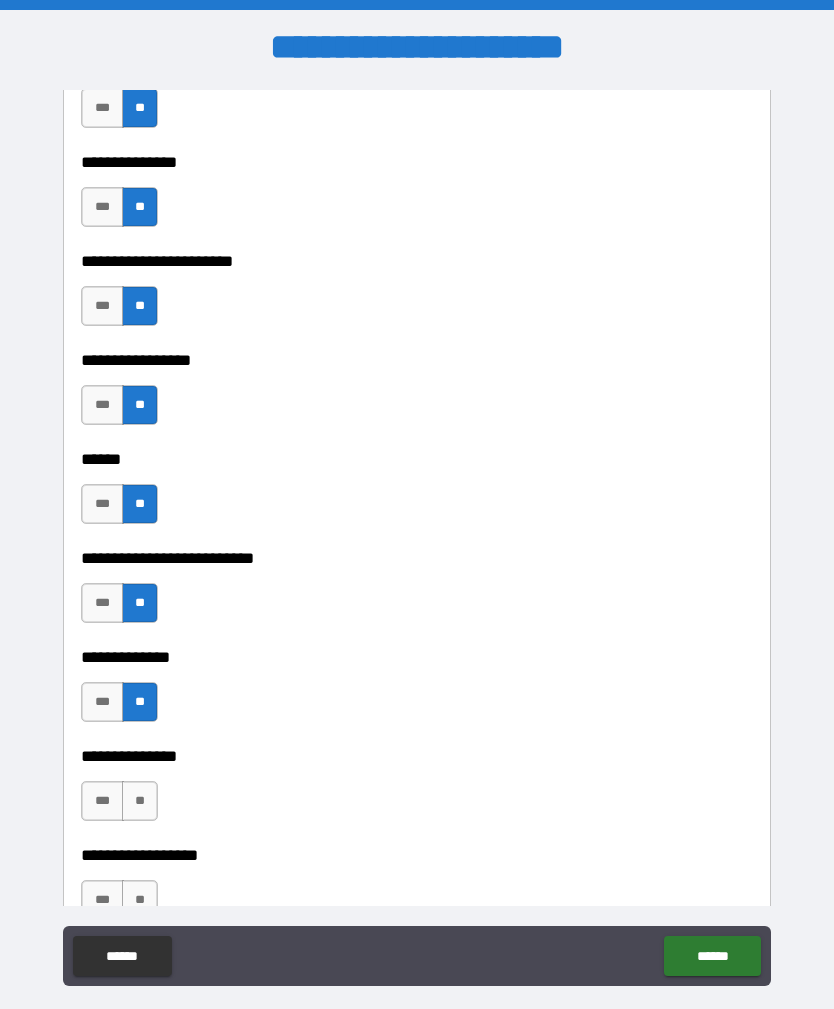 click on "**" at bounding box center [140, 801] 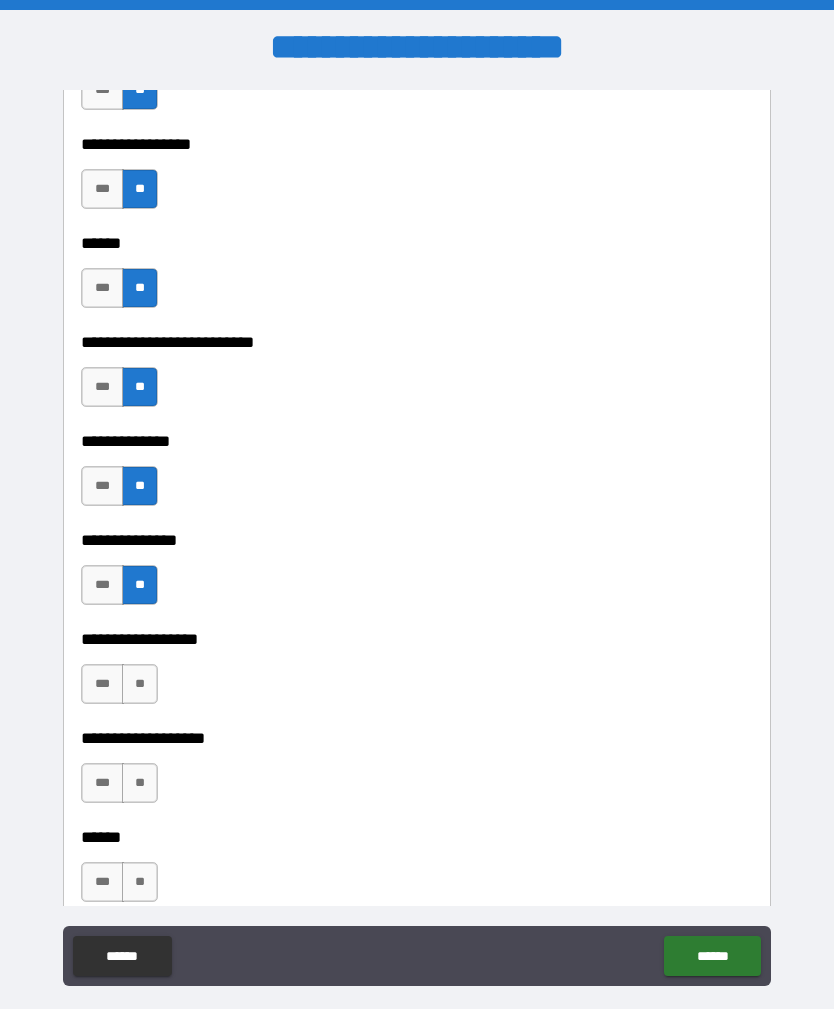 scroll, scrollTop: 2296, scrollLeft: 0, axis: vertical 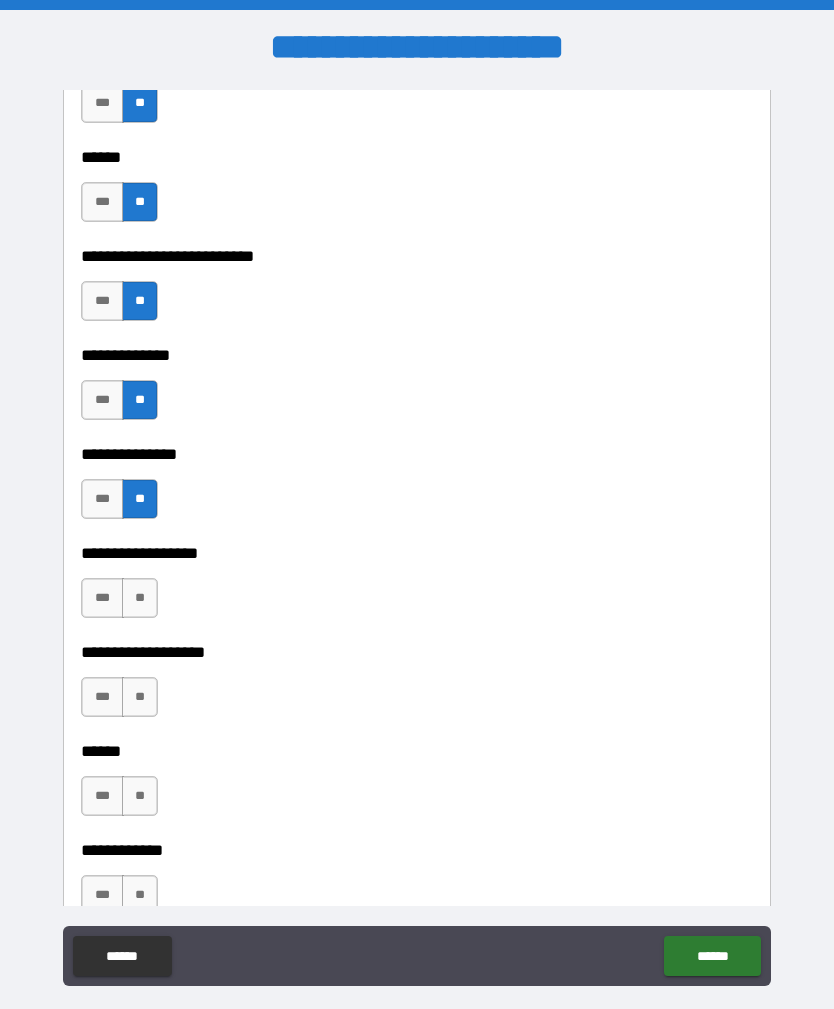 click on "**" at bounding box center [140, 598] 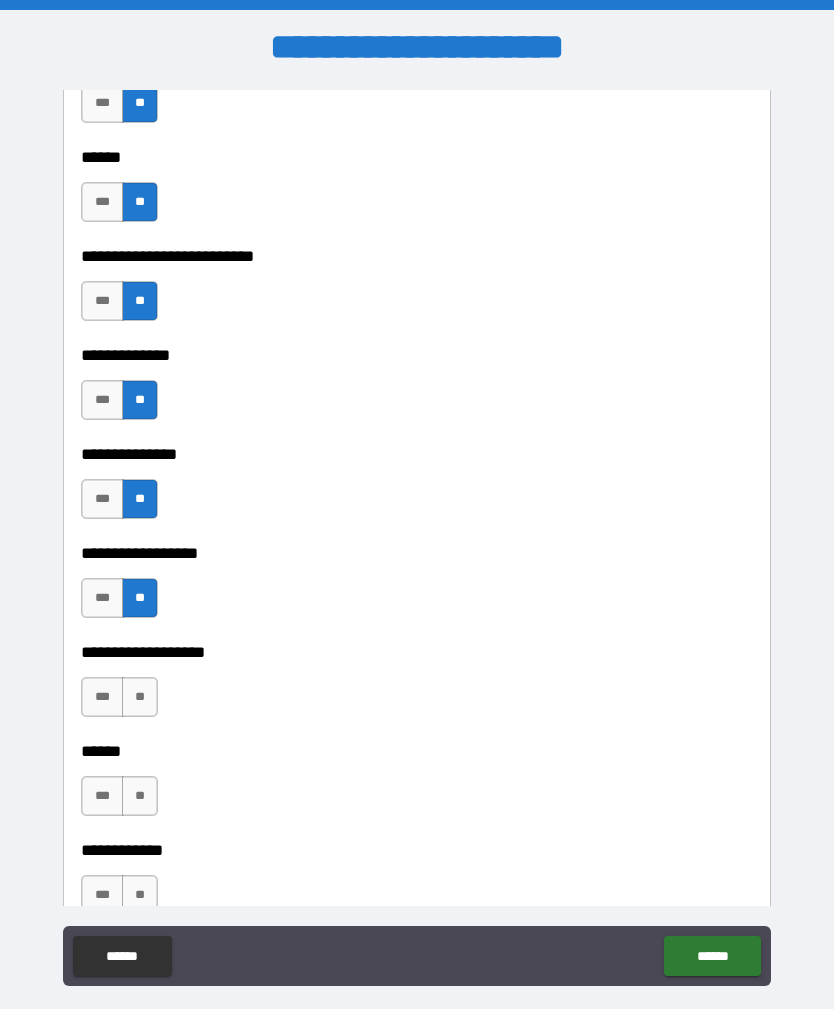 click on "**" at bounding box center (140, 697) 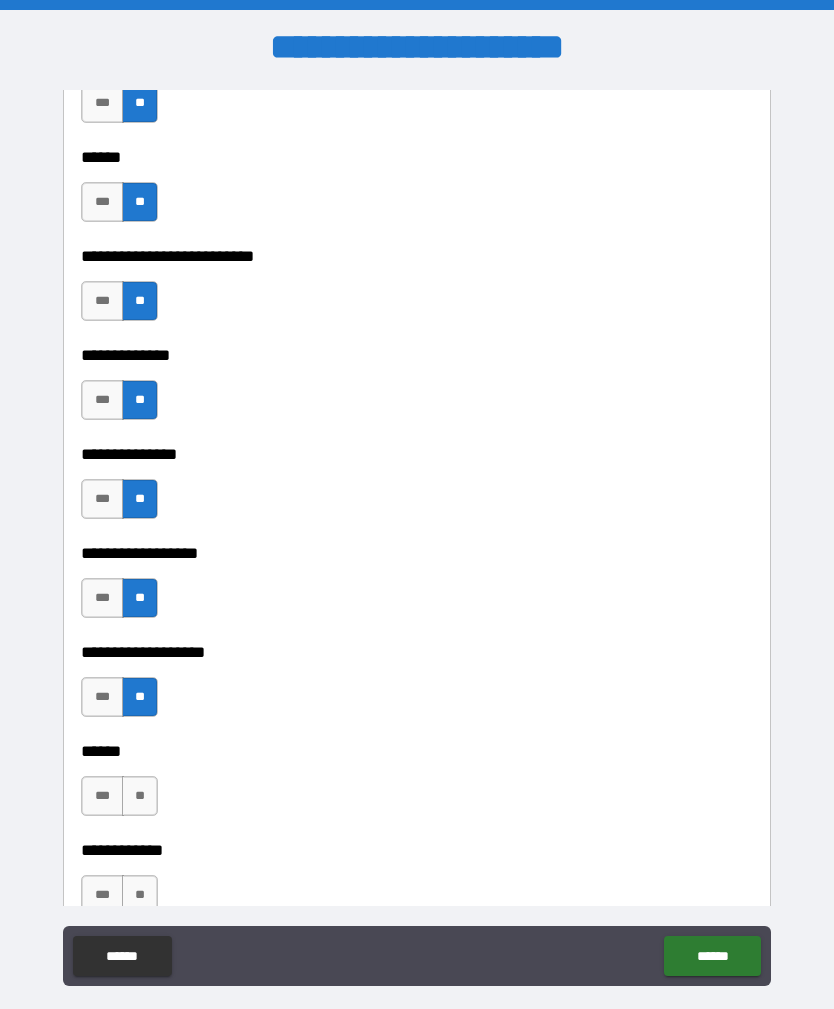 click on "**" at bounding box center (140, 796) 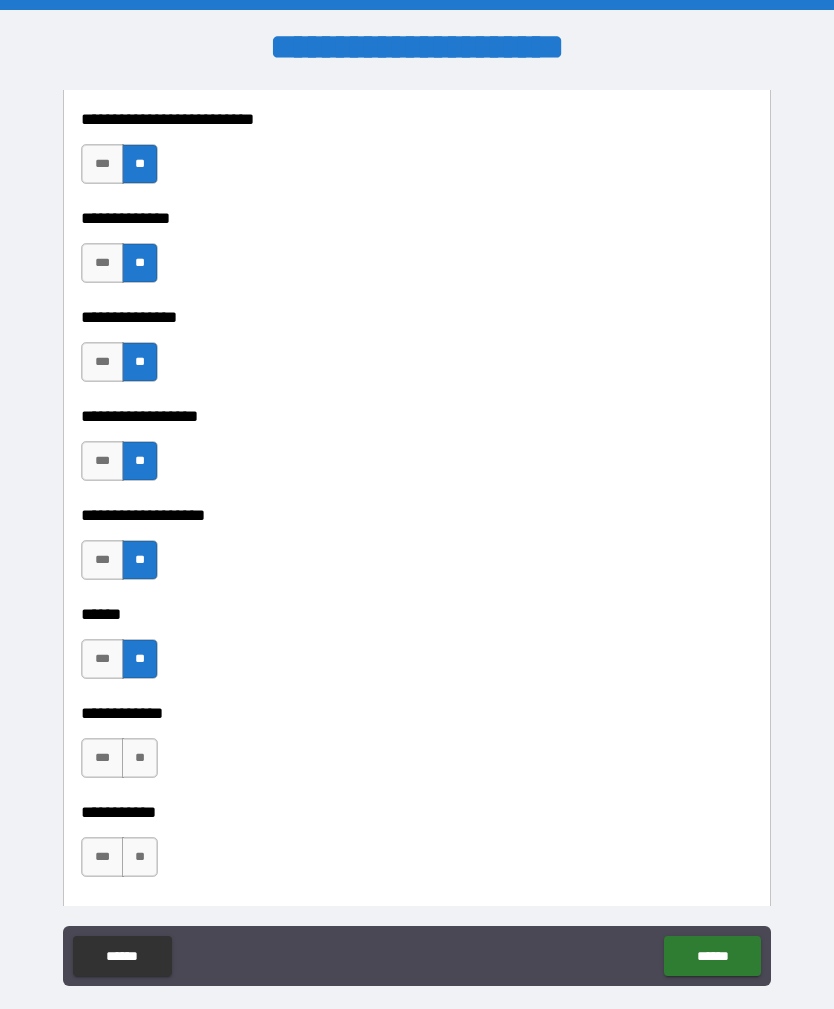 scroll, scrollTop: 2515, scrollLeft: 0, axis: vertical 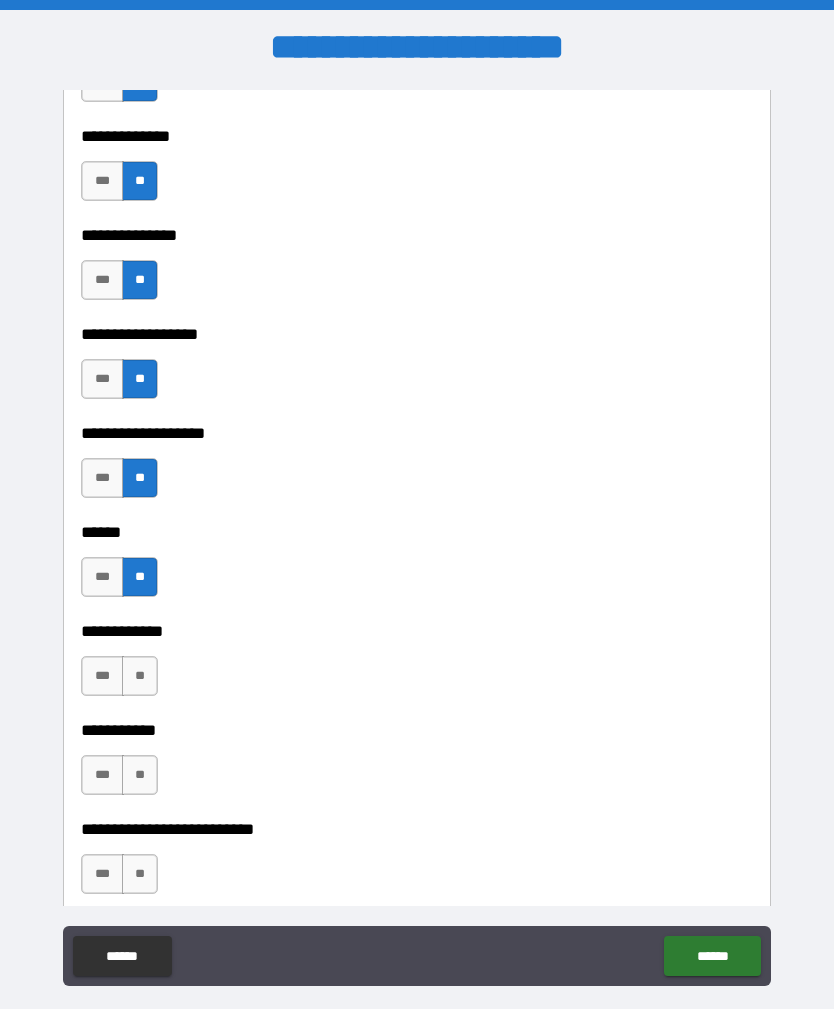 click on "**" at bounding box center (140, 676) 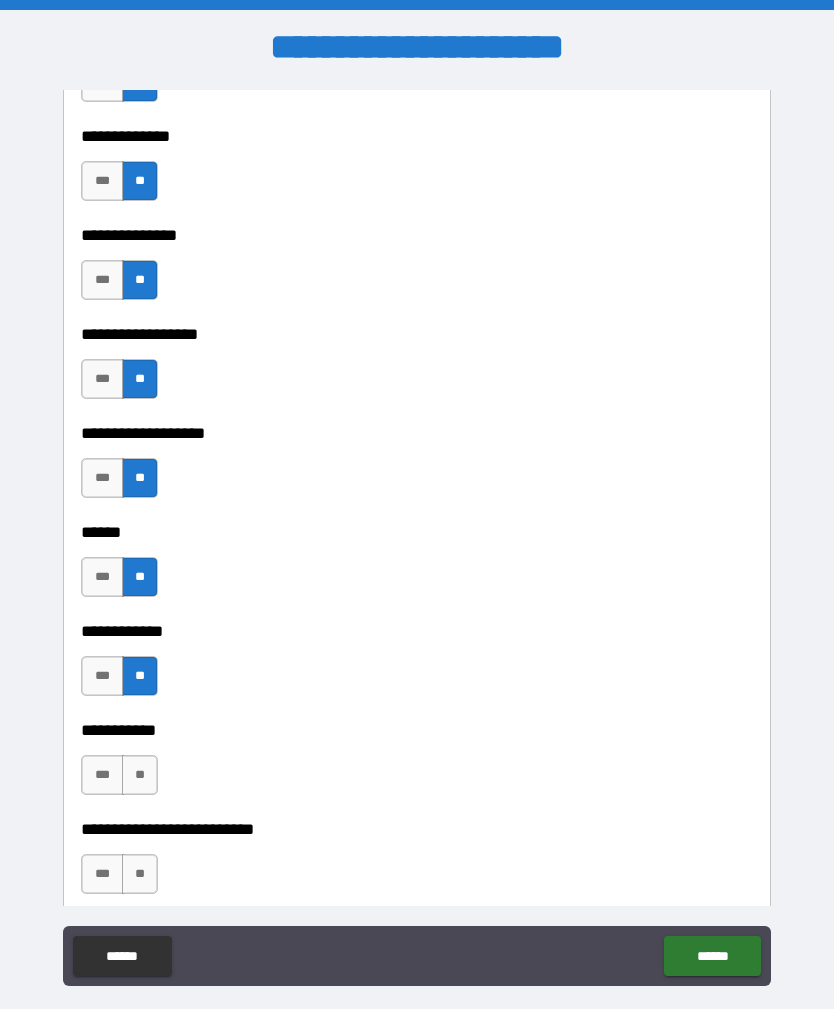 click on "**" at bounding box center [140, 775] 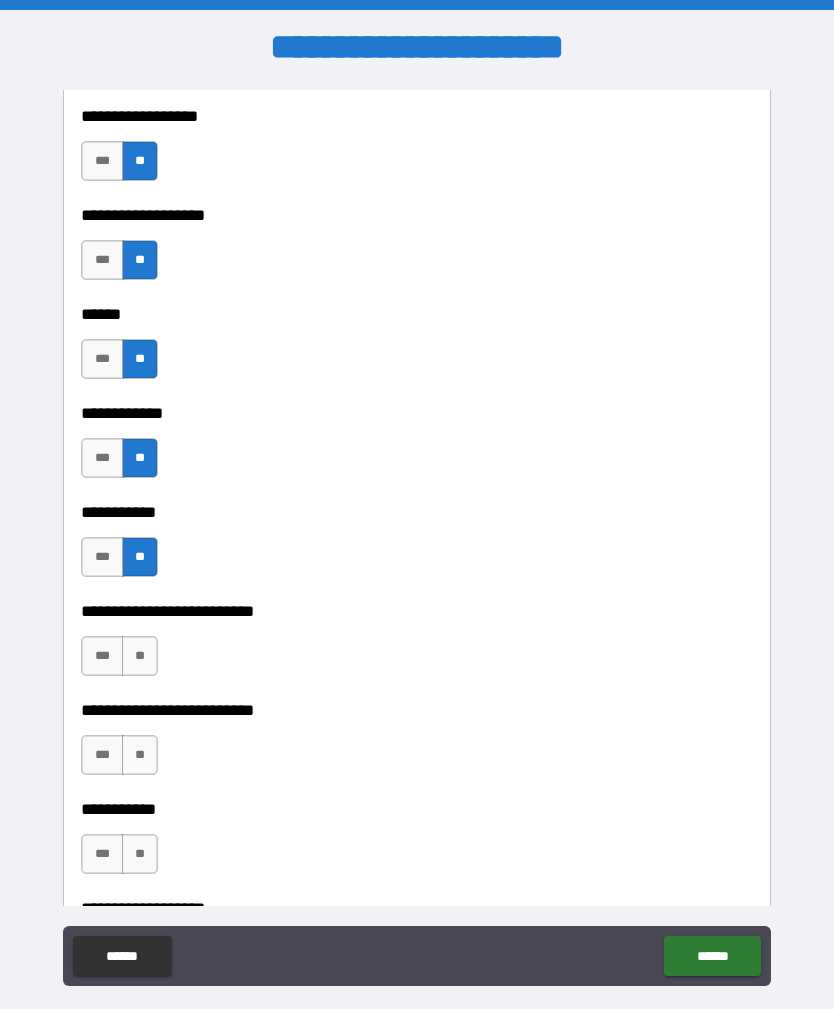 scroll, scrollTop: 2750, scrollLeft: 0, axis: vertical 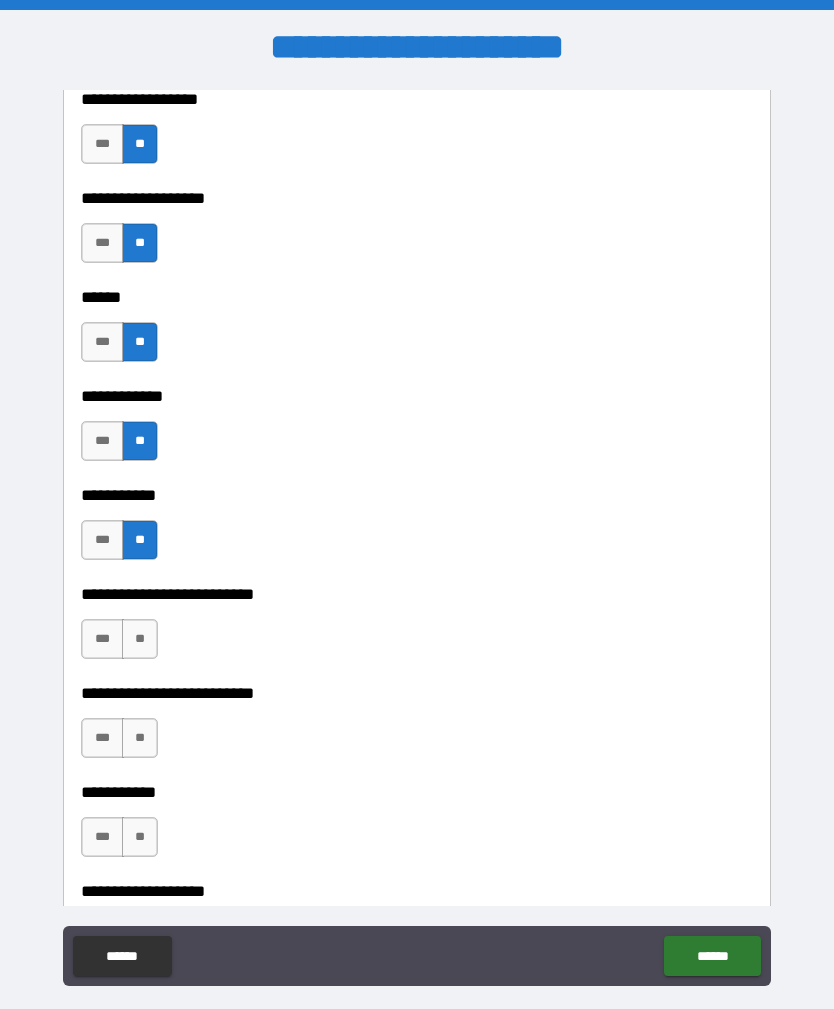 click on "**" at bounding box center (140, 639) 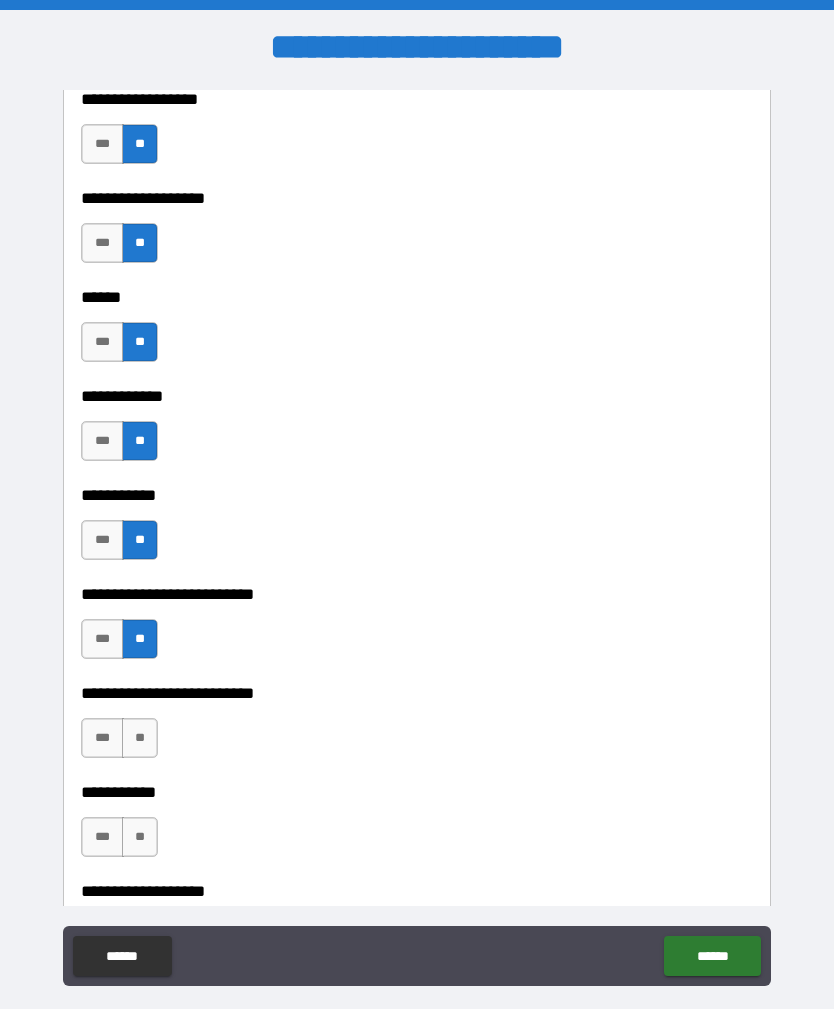 click on "**" at bounding box center [140, 738] 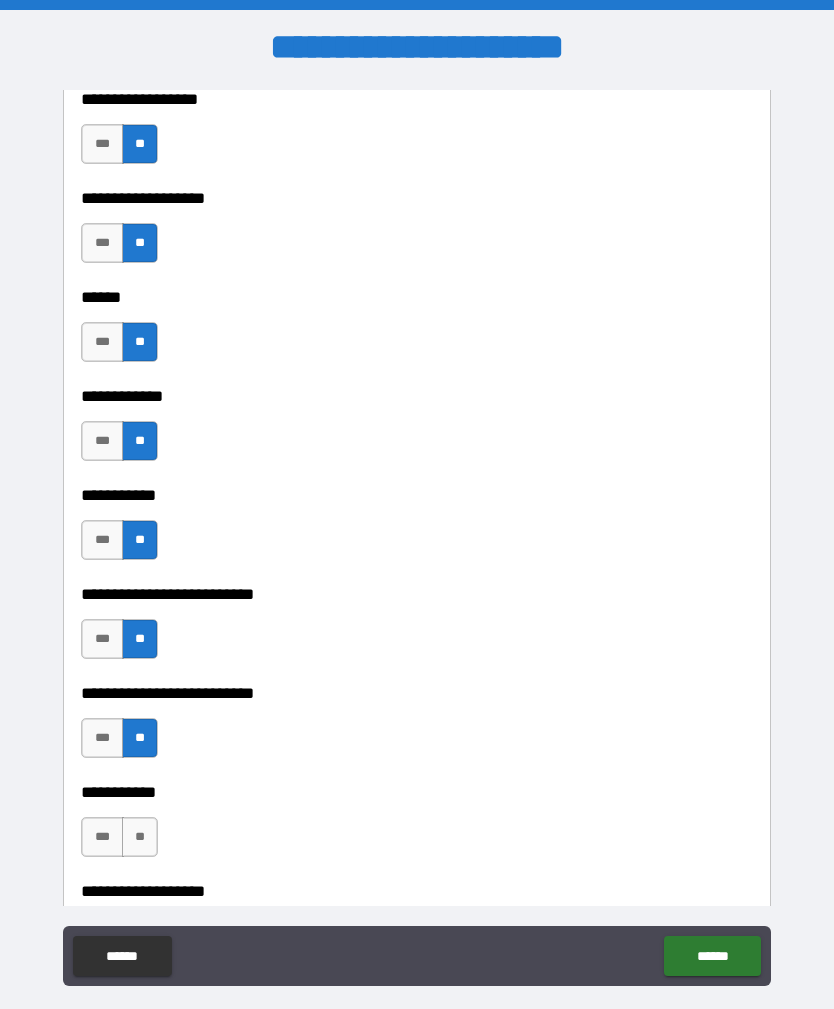 click on "**" at bounding box center (140, 837) 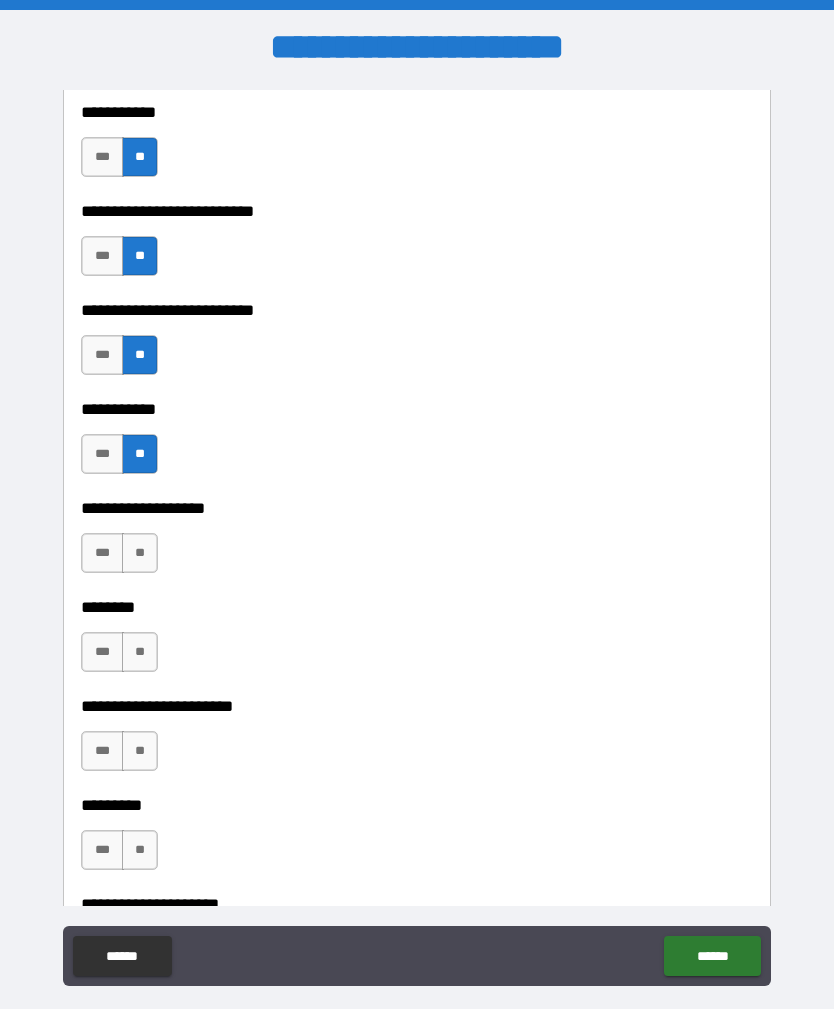 scroll, scrollTop: 3141, scrollLeft: 0, axis: vertical 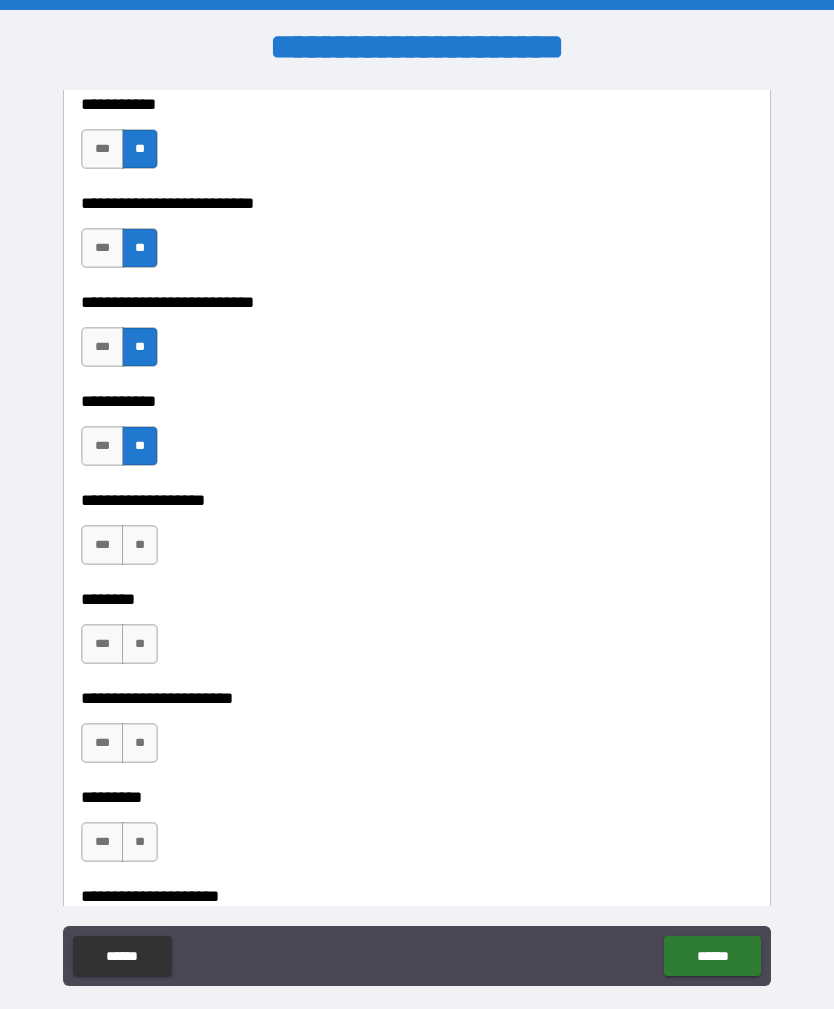 click on "**" at bounding box center [140, 545] 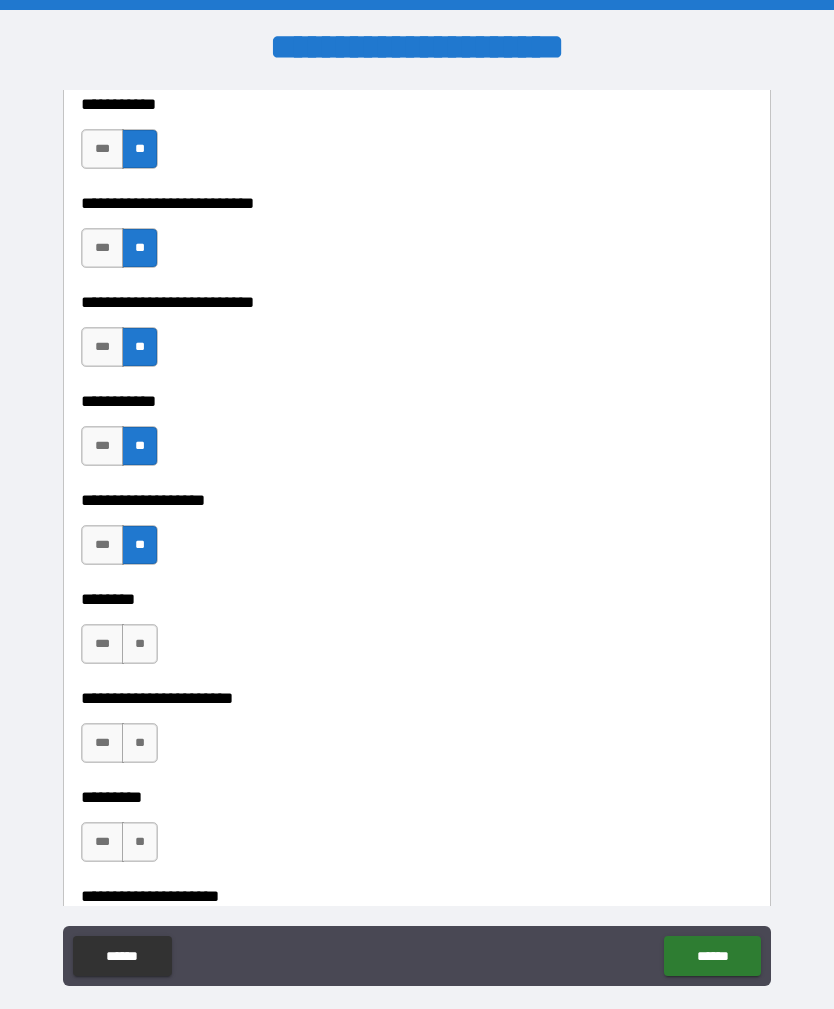 click on "**" at bounding box center [140, 644] 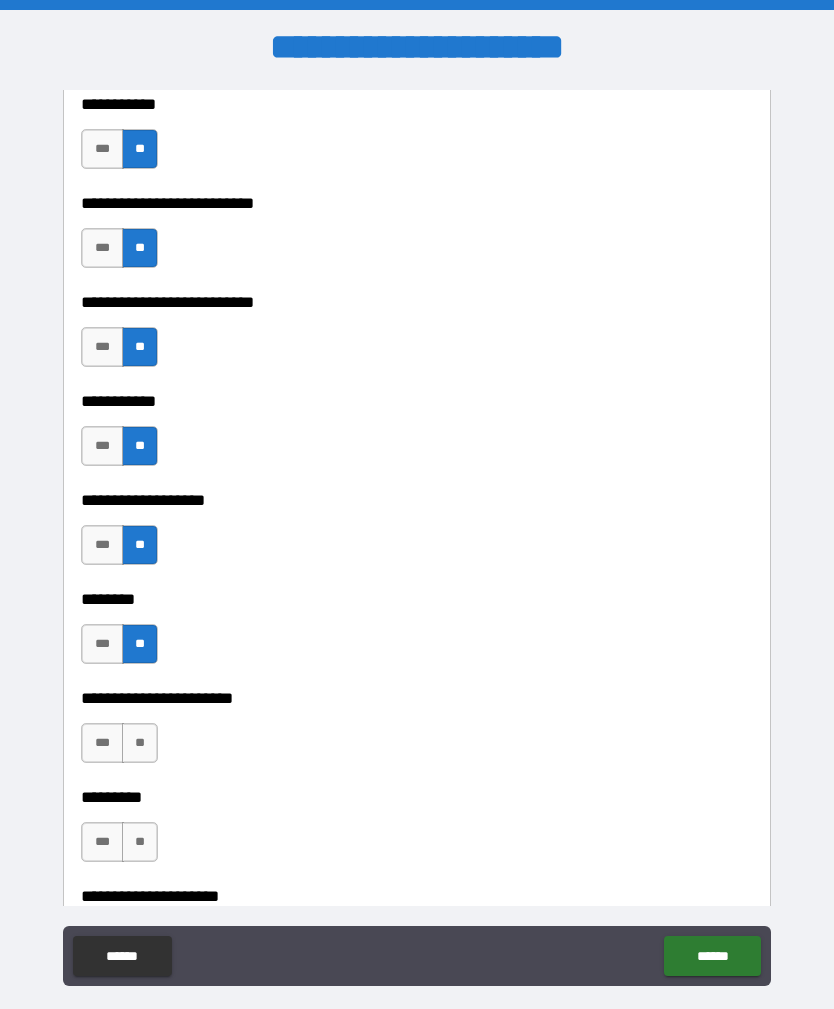click on "**" at bounding box center (140, 743) 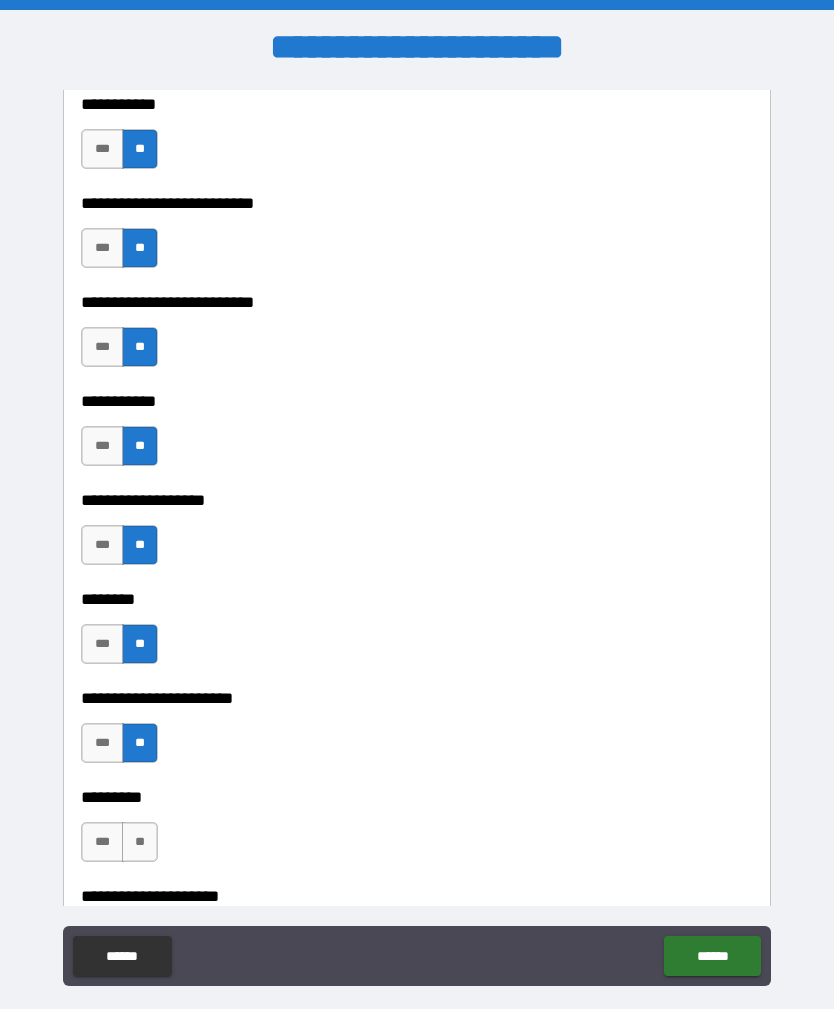 click on "**" at bounding box center (140, 842) 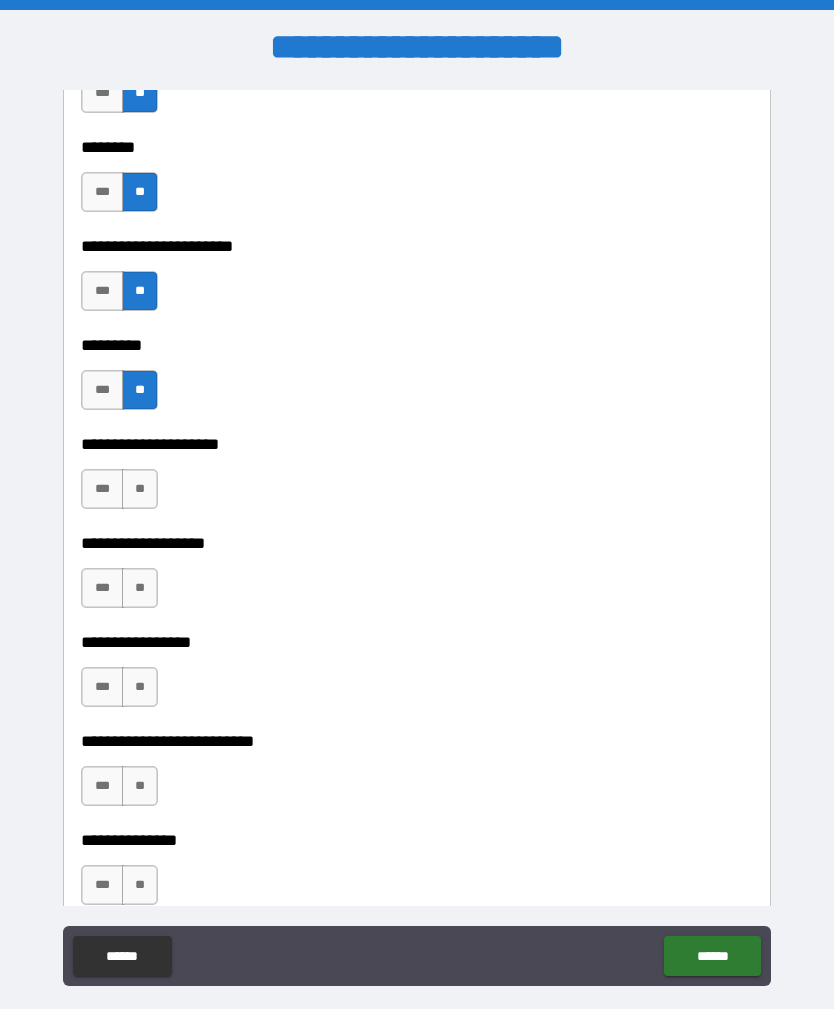 scroll, scrollTop: 3631, scrollLeft: 0, axis: vertical 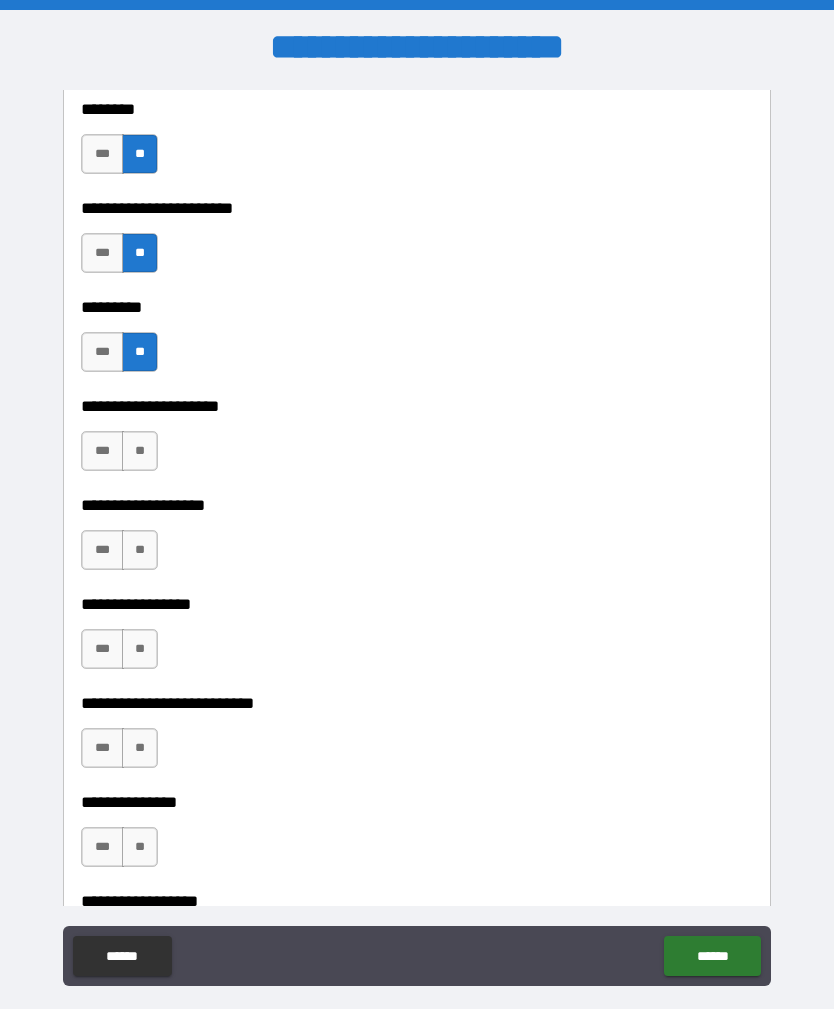click on "**" at bounding box center [140, 451] 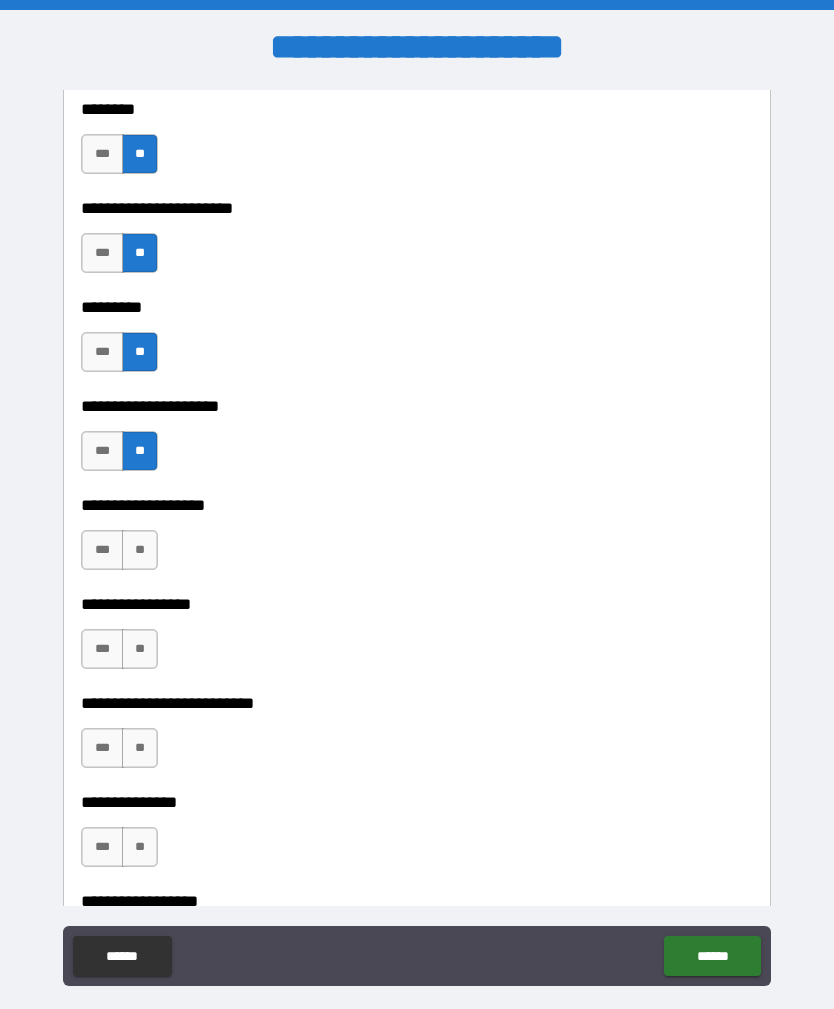 click on "**" at bounding box center (140, 550) 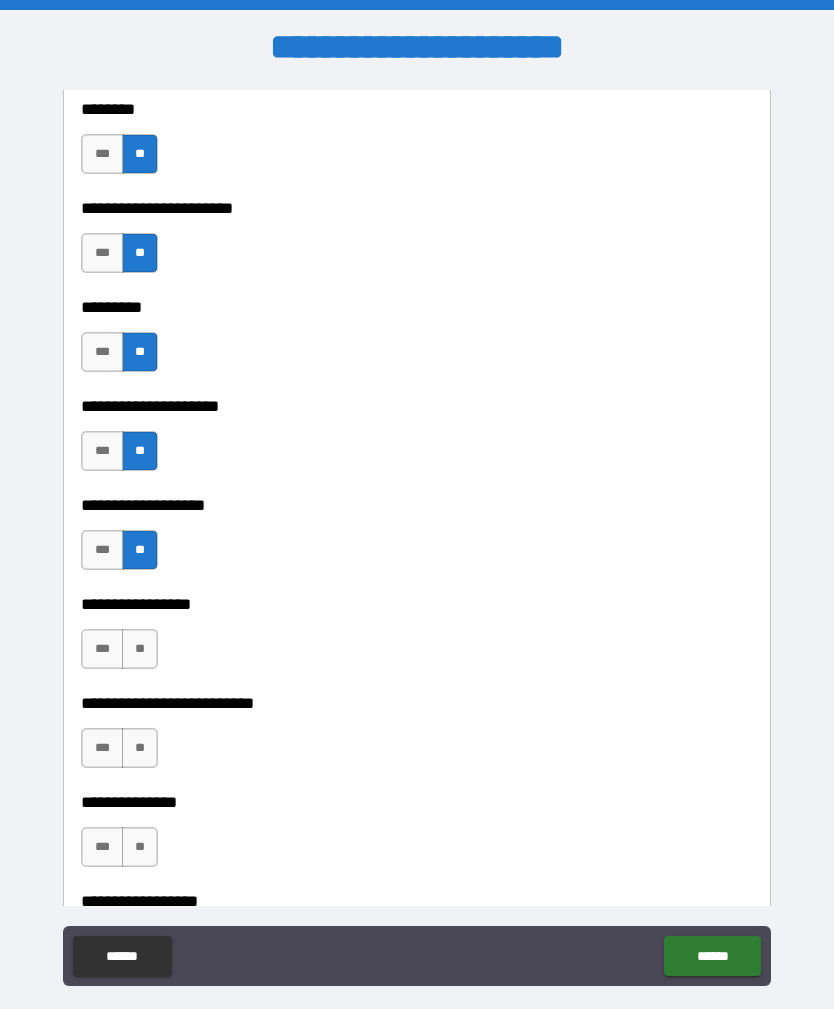 click on "**" at bounding box center (140, 649) 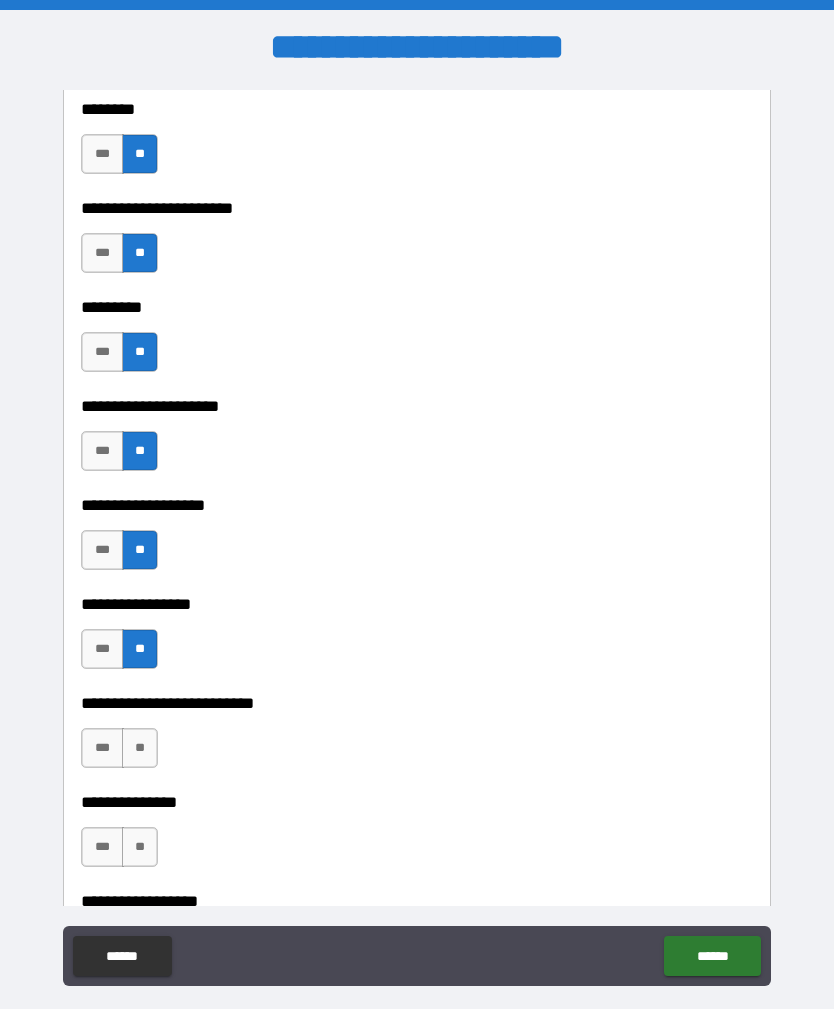 click on "**" at bounding box center (140, 748) 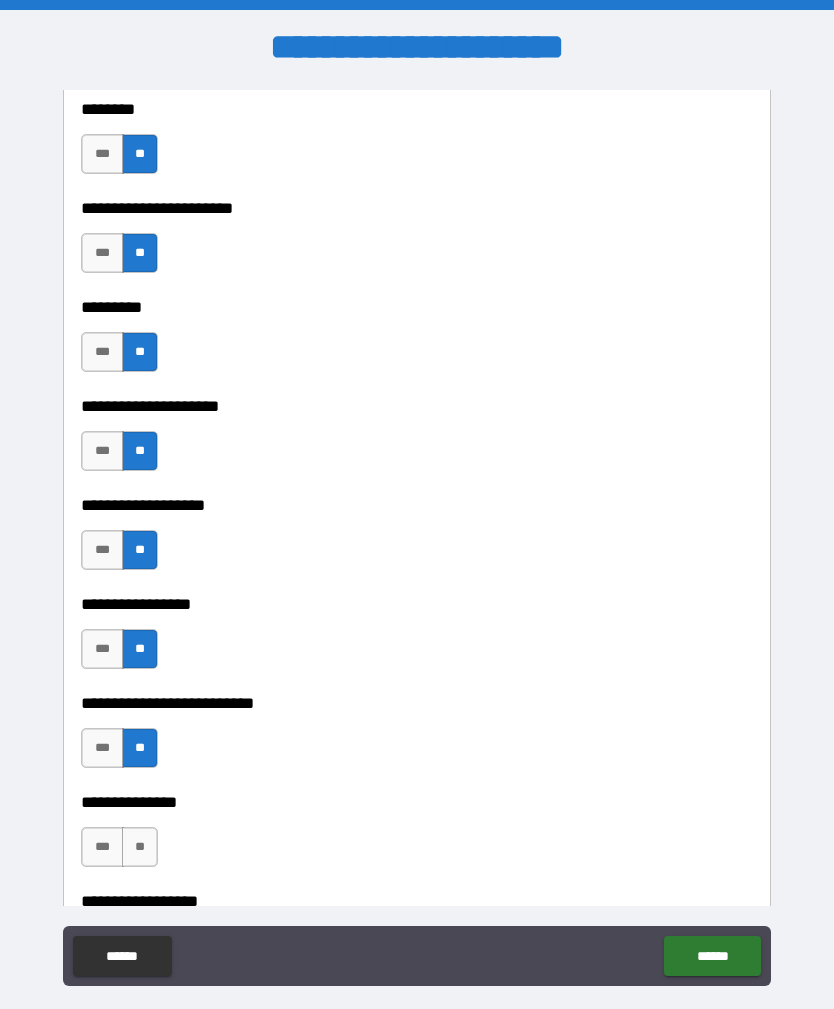 click on "**" at bounding box center (140, 847) 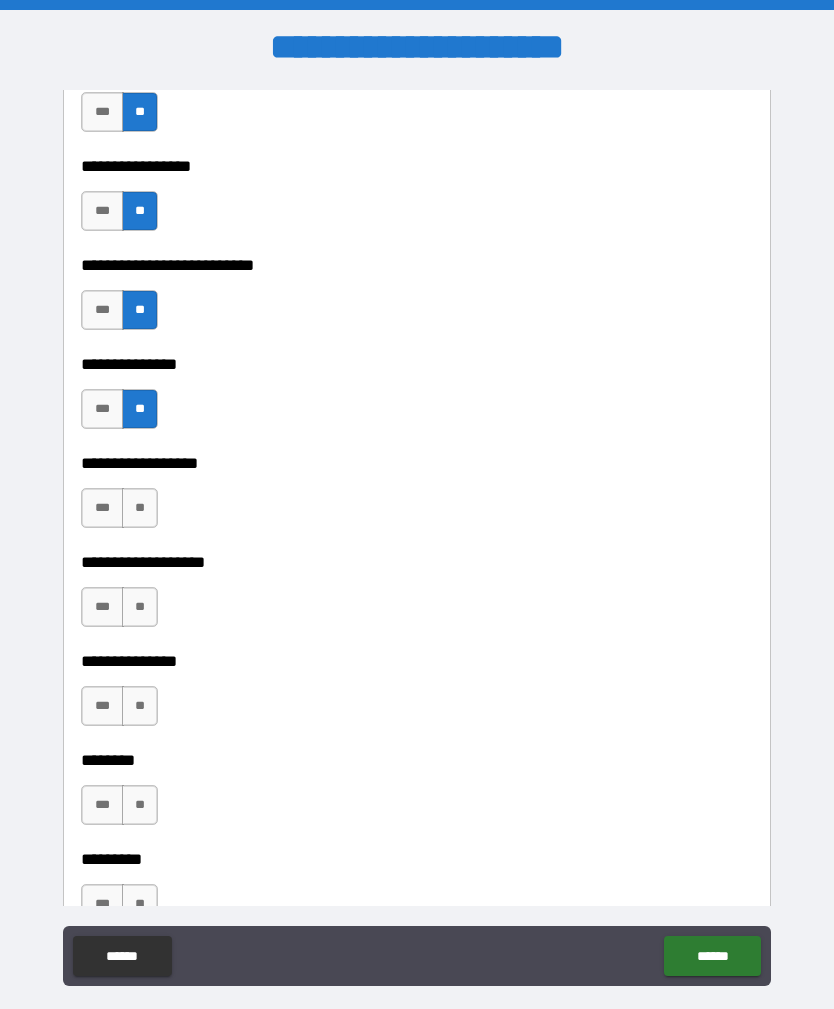 scroll, scrollTop: 4116, scrollLeft: 0, axis: vertical 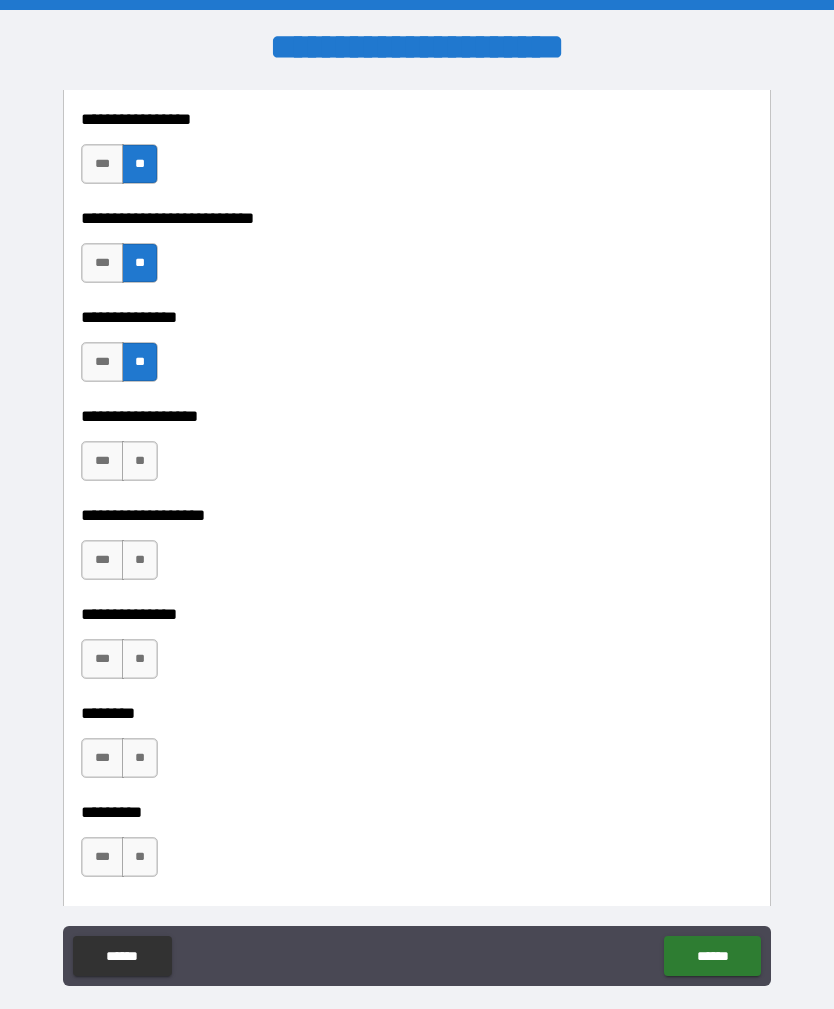 click on "**" at bounding box center (140, 461) 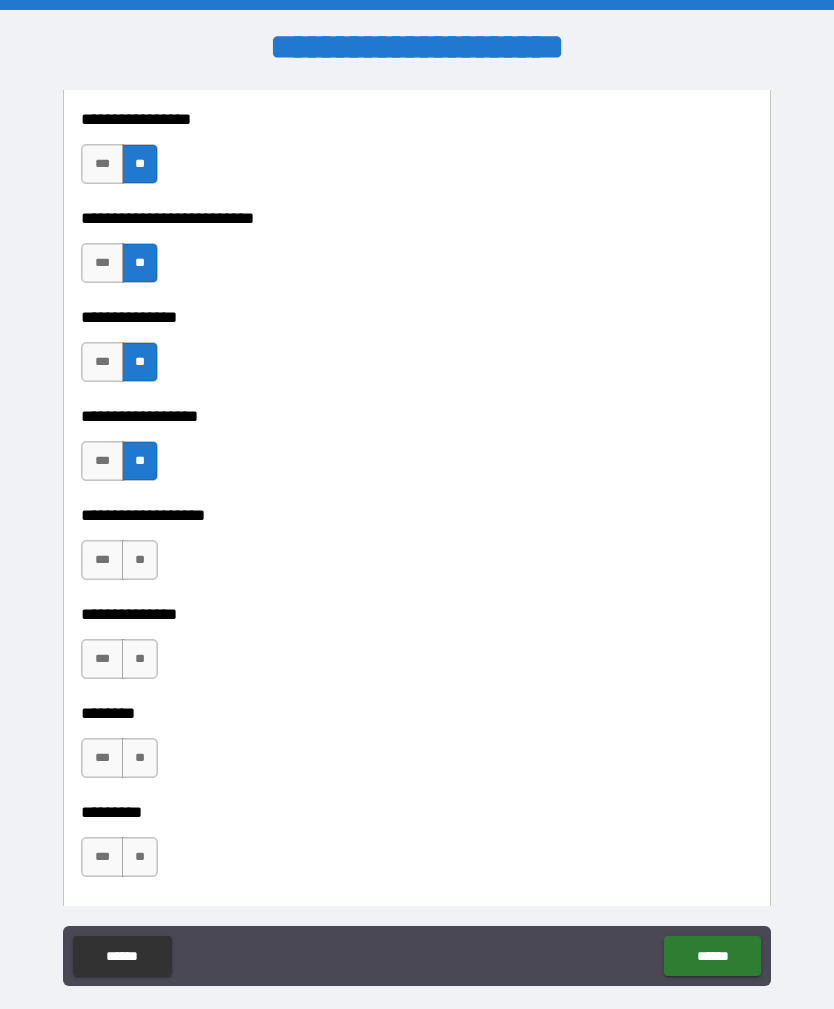 click on "**" at bounding box center [140, 560] 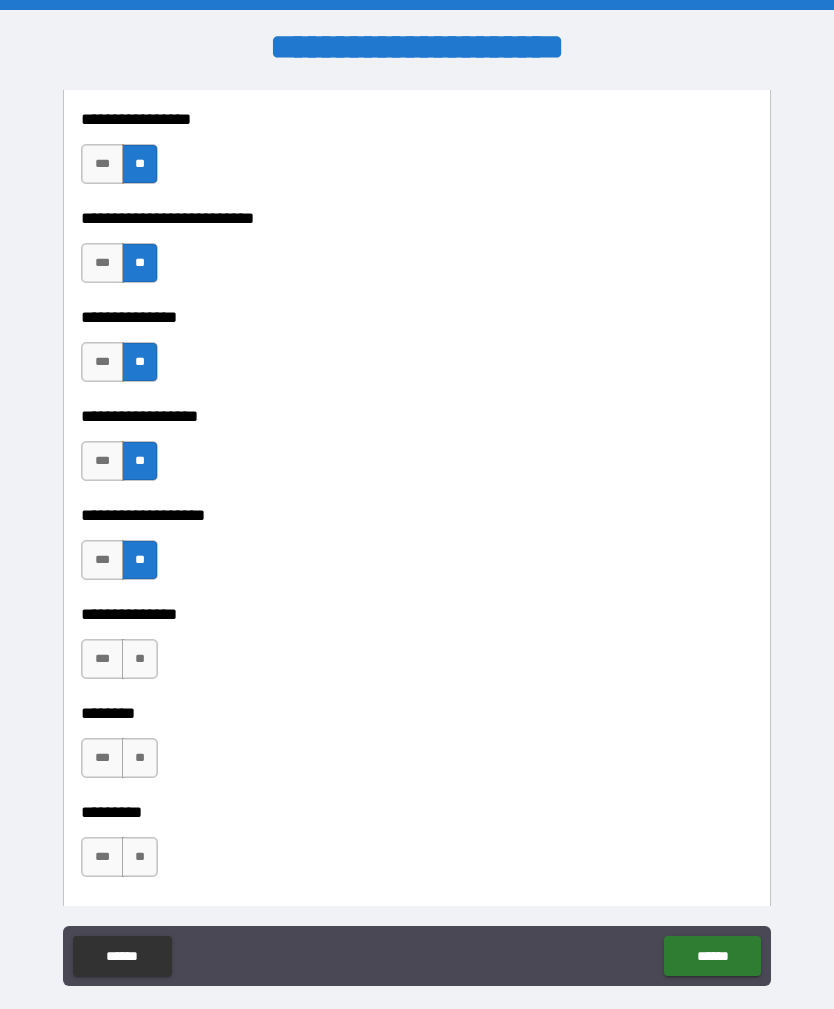 click on "**" at bounding box center (140, 659) 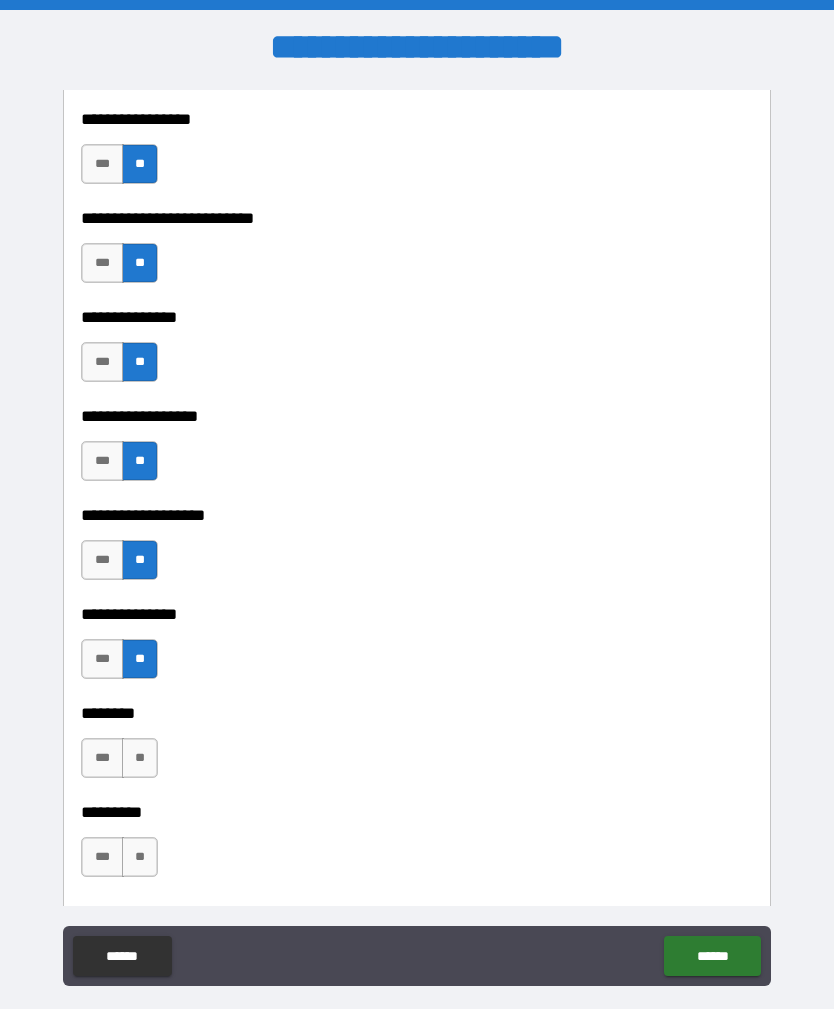 click on "**" at bounding box center (140, 758) 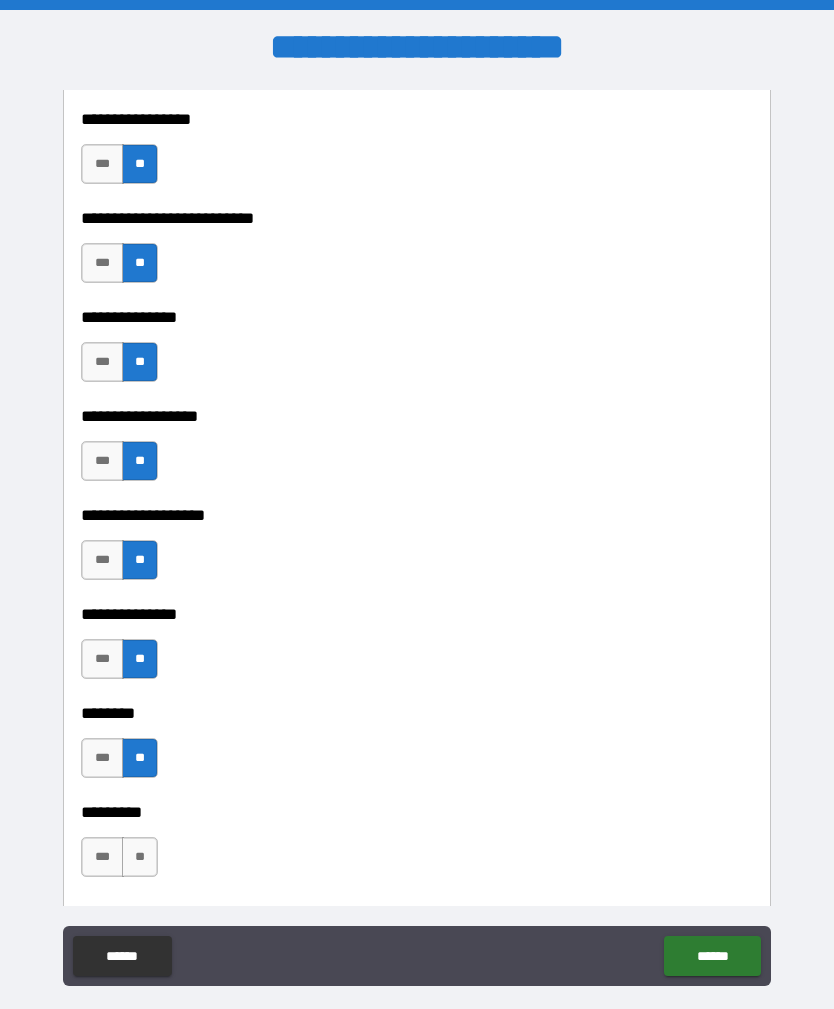 click on "**" at bounding box center (140, 857) 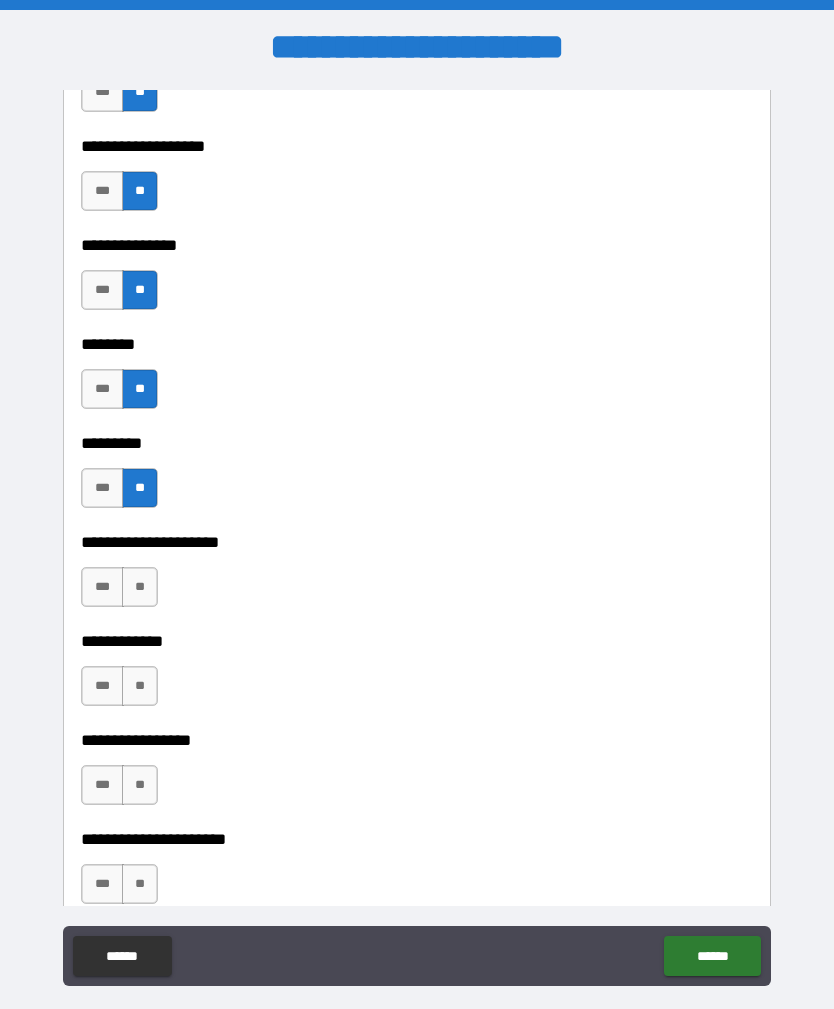 scroll, scrollTop: 4590, scrollLeft: 0, axis: vertical 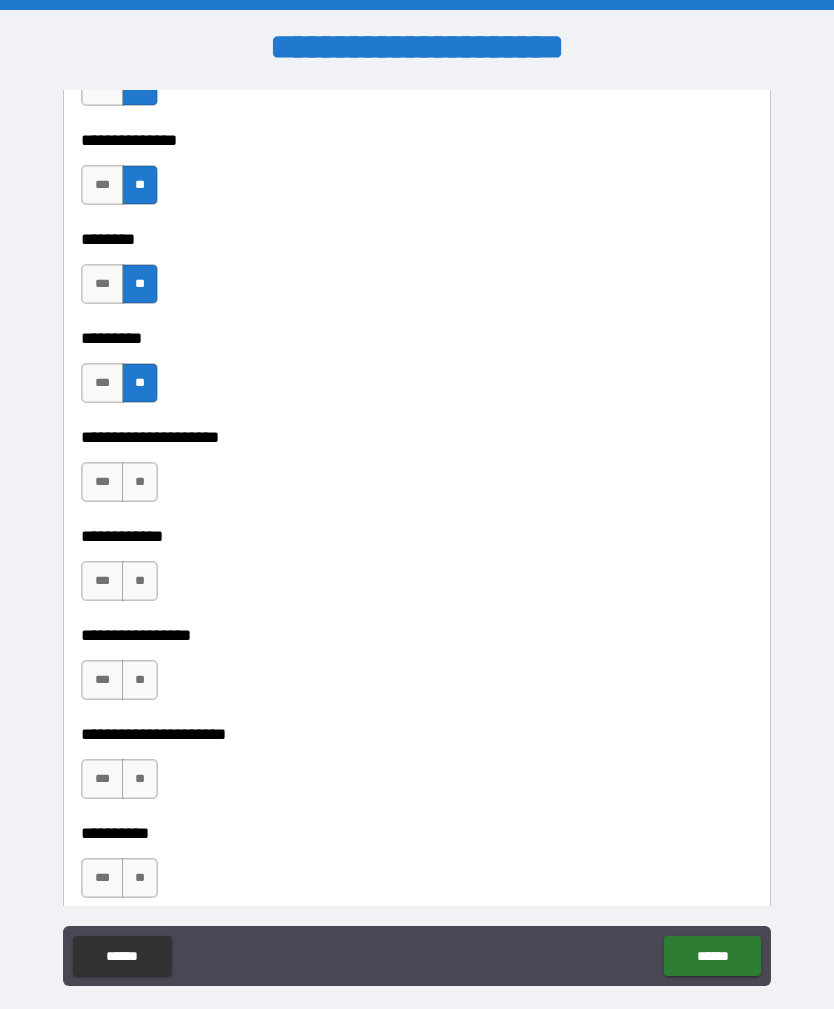 click on "**" at bounding box center (140, 482) 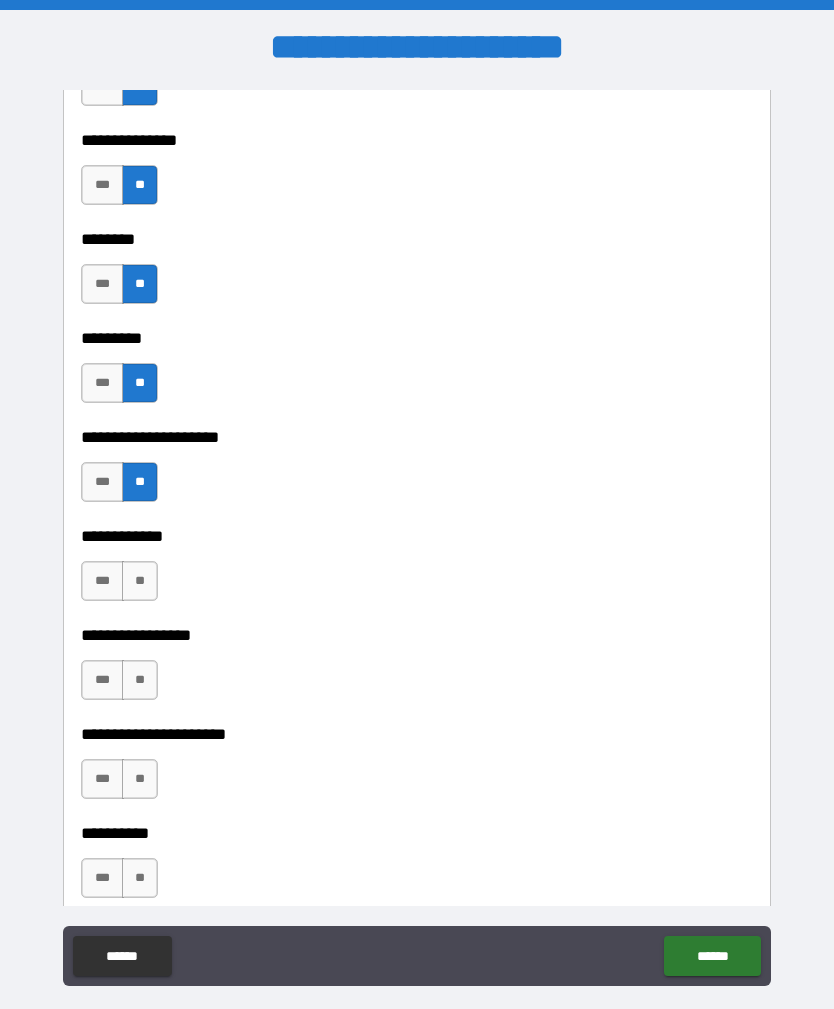 click on "**" at bounding box center (140, 581) 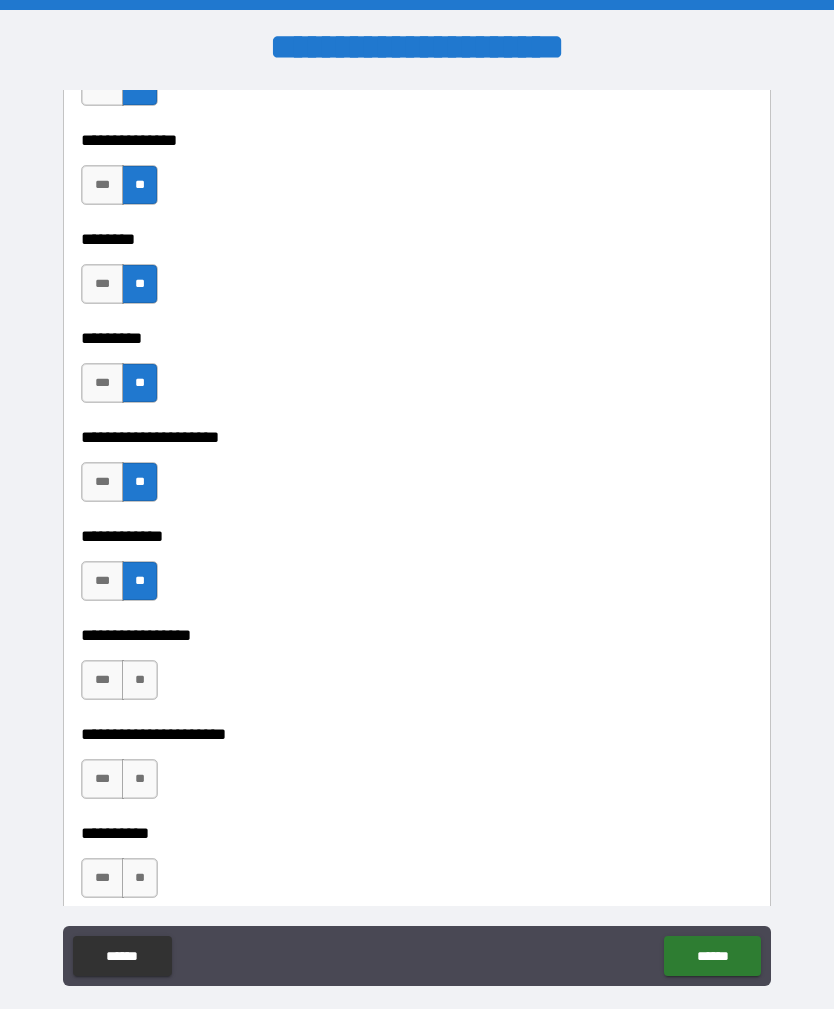 click on "**" at bounding box center (140, 680) 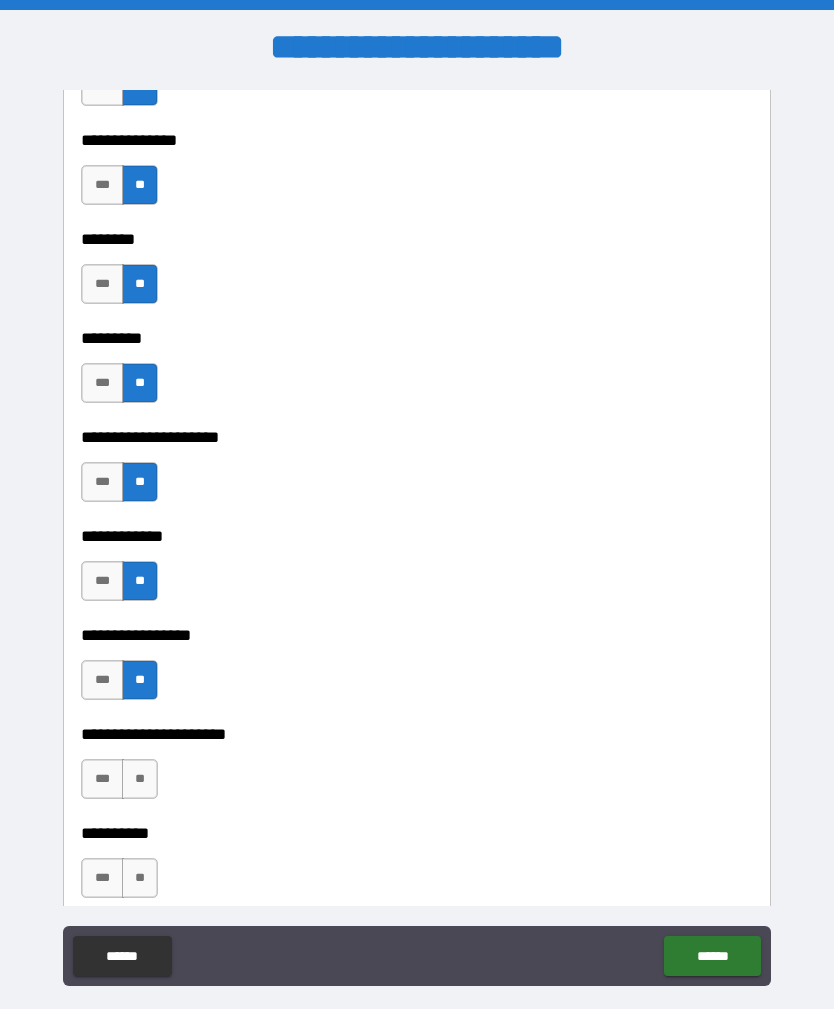 click on "**" at bounding box center (140, 779) 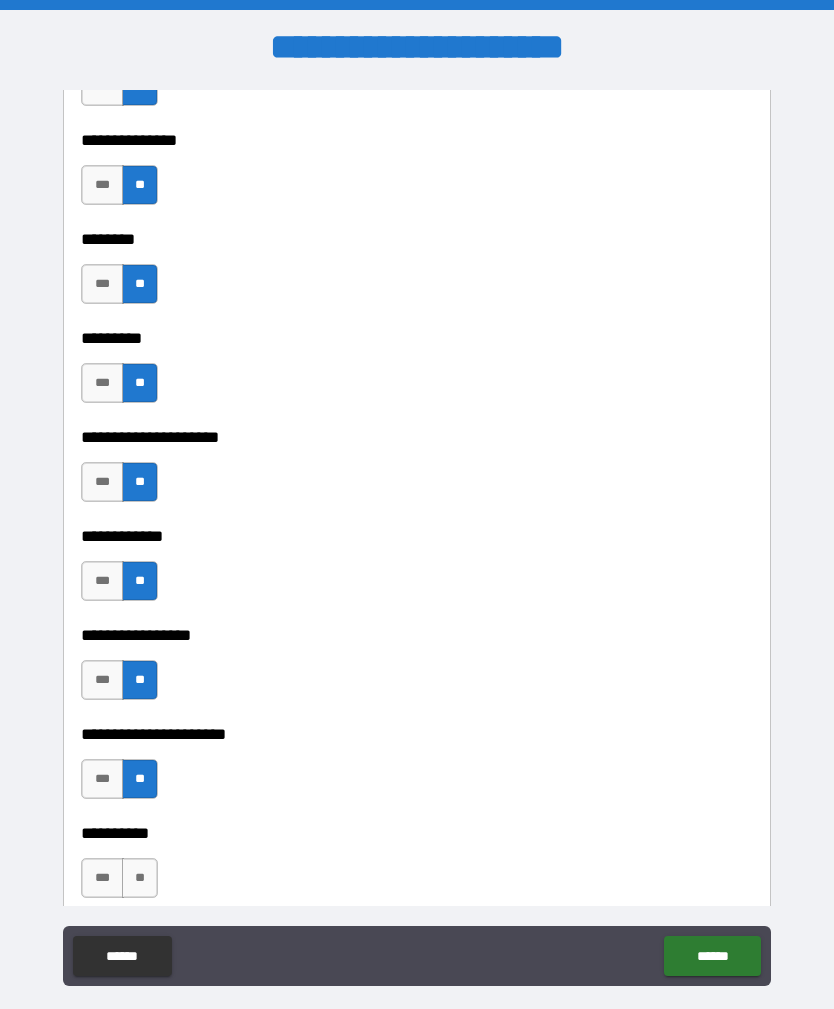 click on "**" at bounding box center [140, 878] 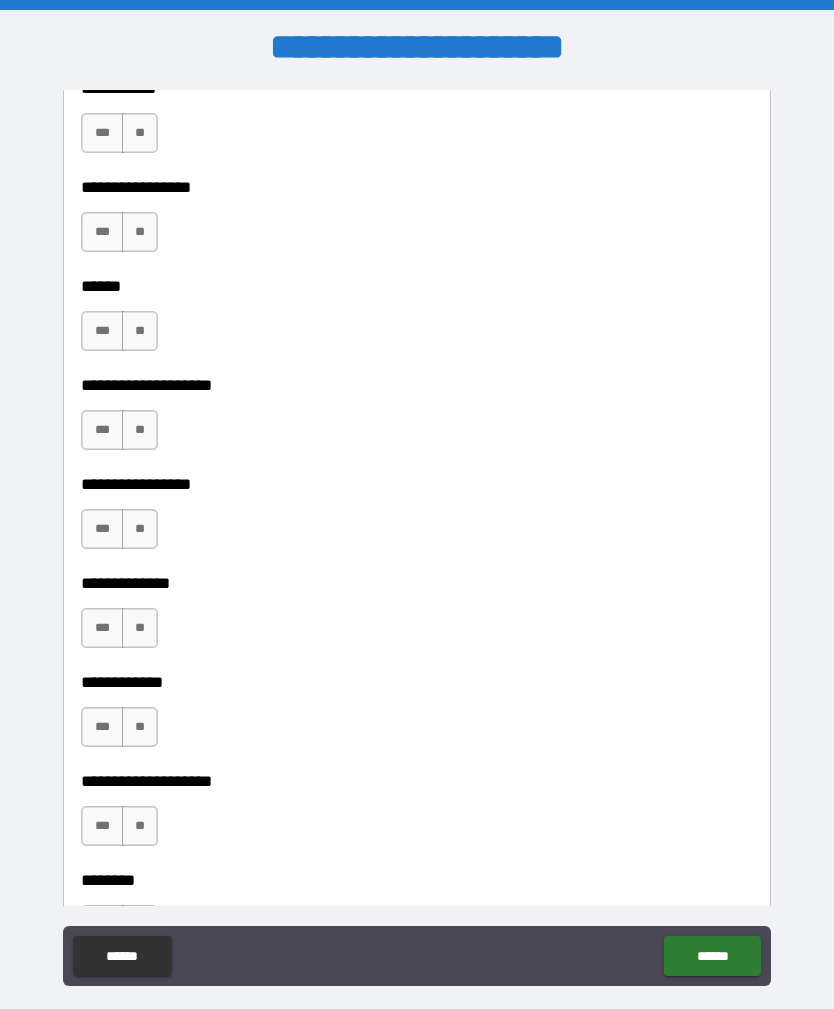 scroll, scrollTop: 5435, scrollLeft: 0, axis: vertical 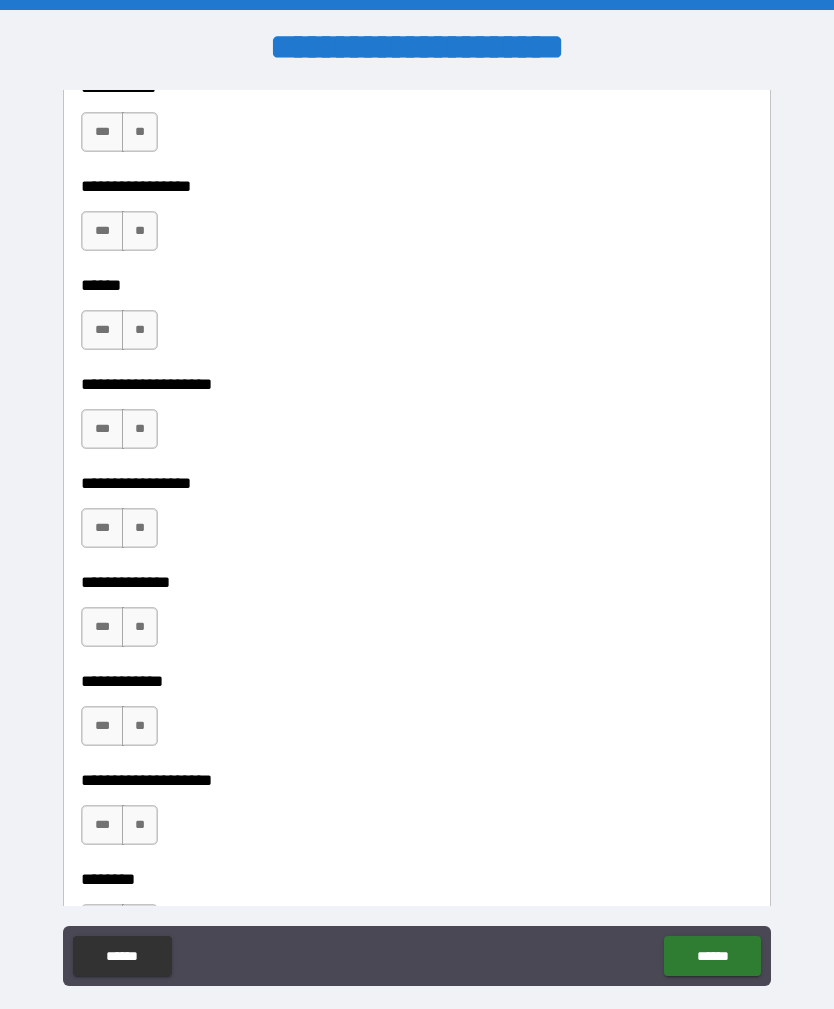 click on "**" at bounding box center (140, 132) 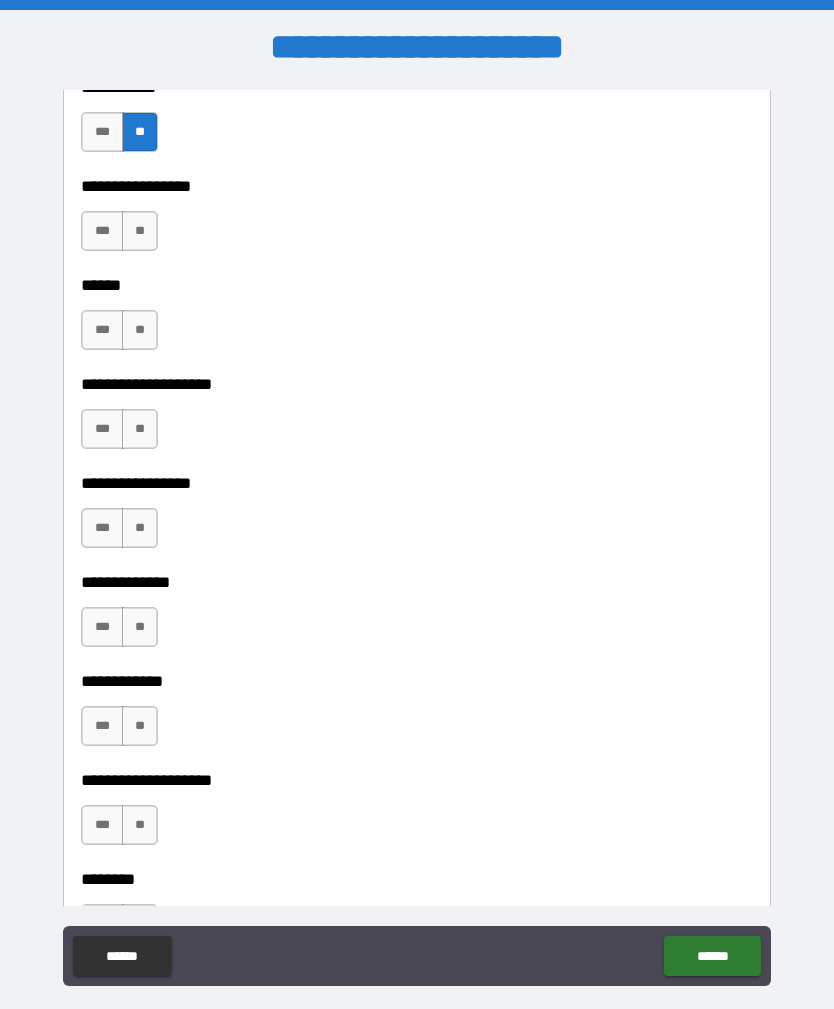 click on "**" at bounding box center (140, 231) 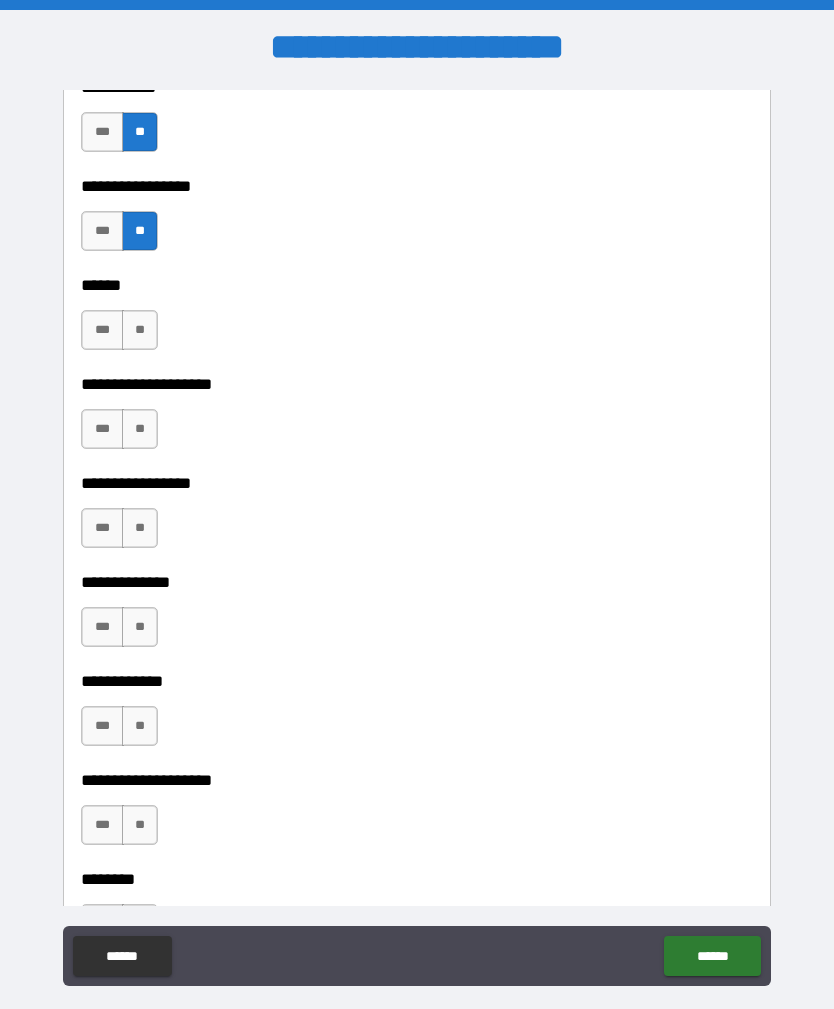click on "**" at bounding box center [140, 330] 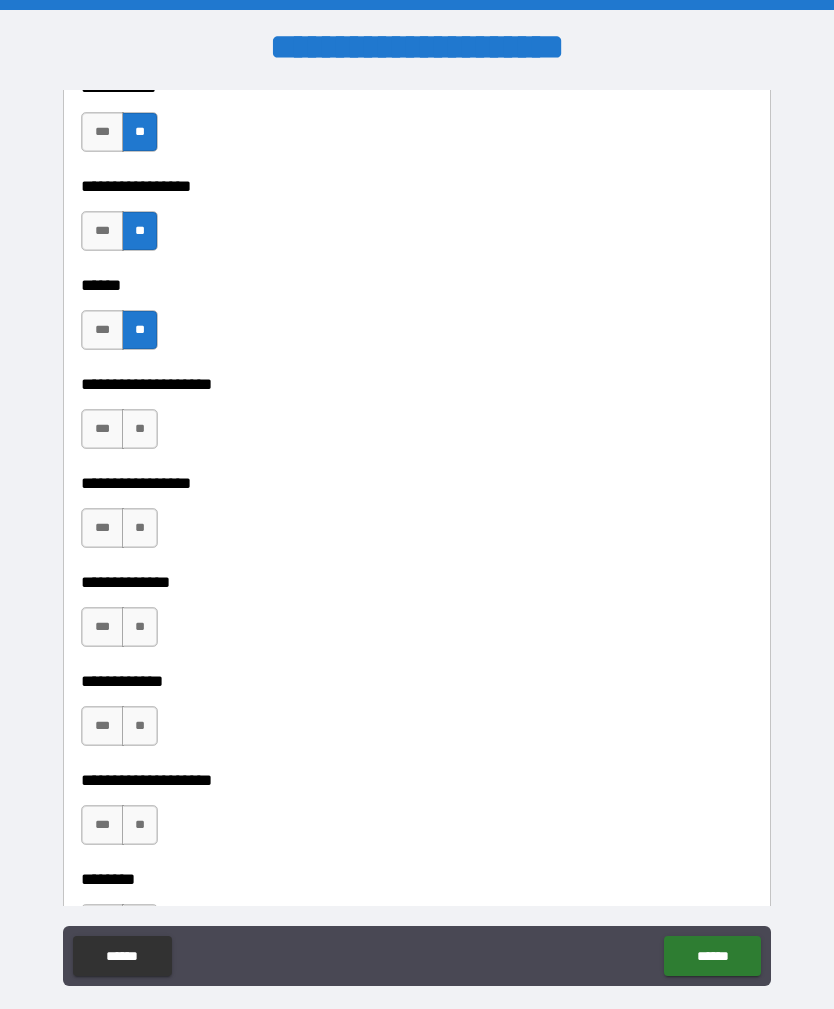 click on "**" at bounding box center [140, 429] 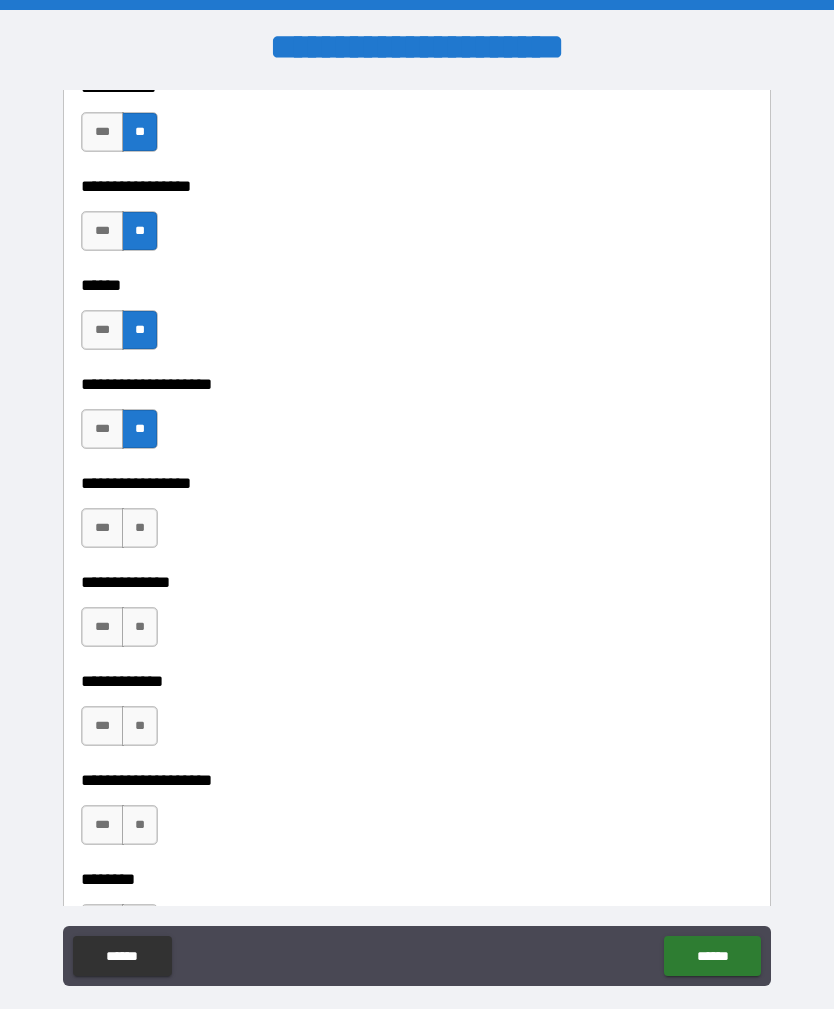 click on "**" at bounding box center (140, 528) 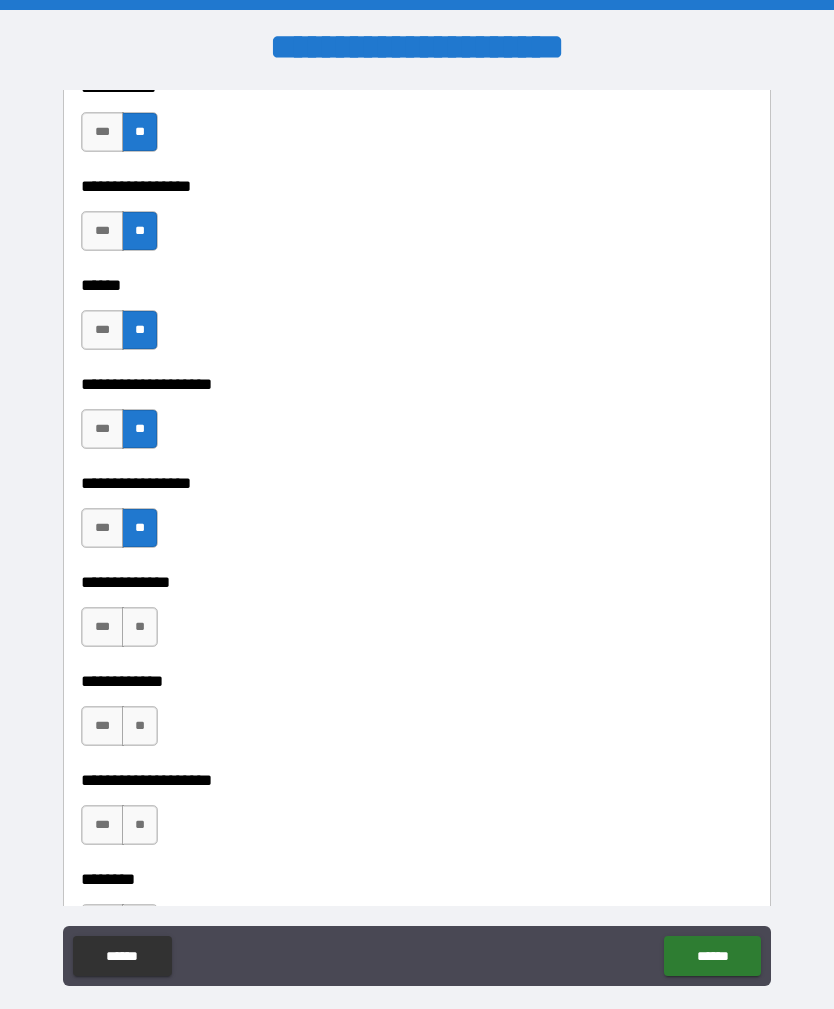 click on "**" at bounding box center (140, 627) 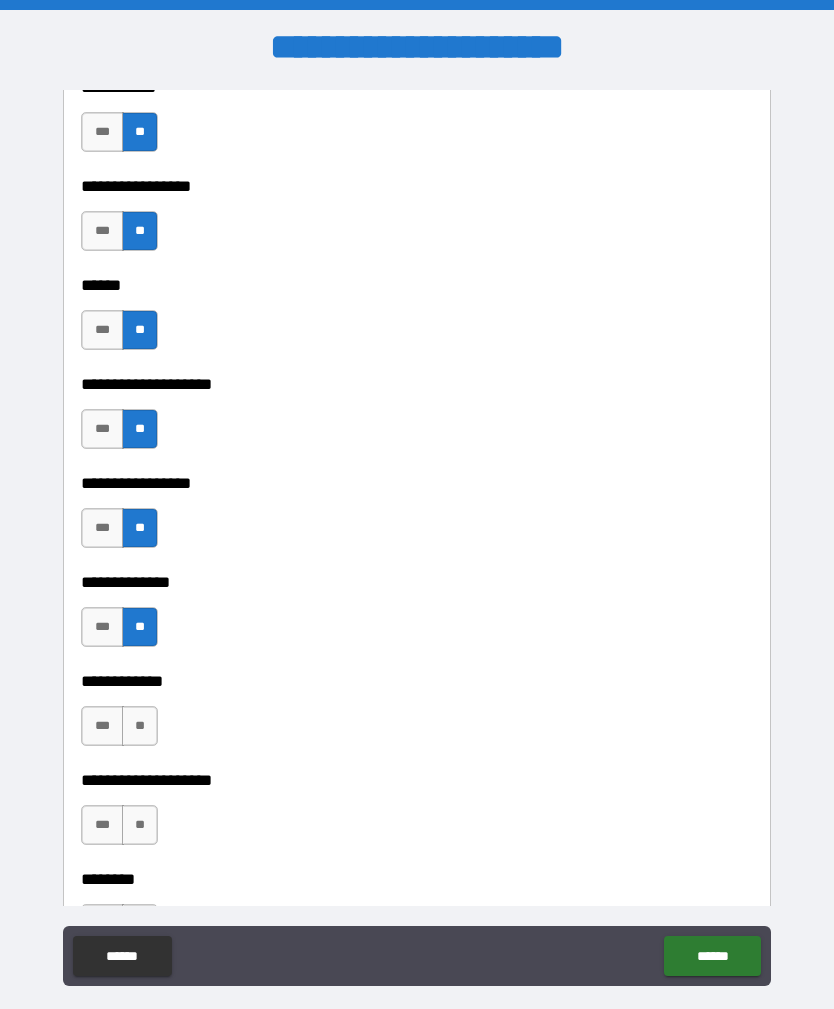 click on "**" at bounding box center [140, 726] 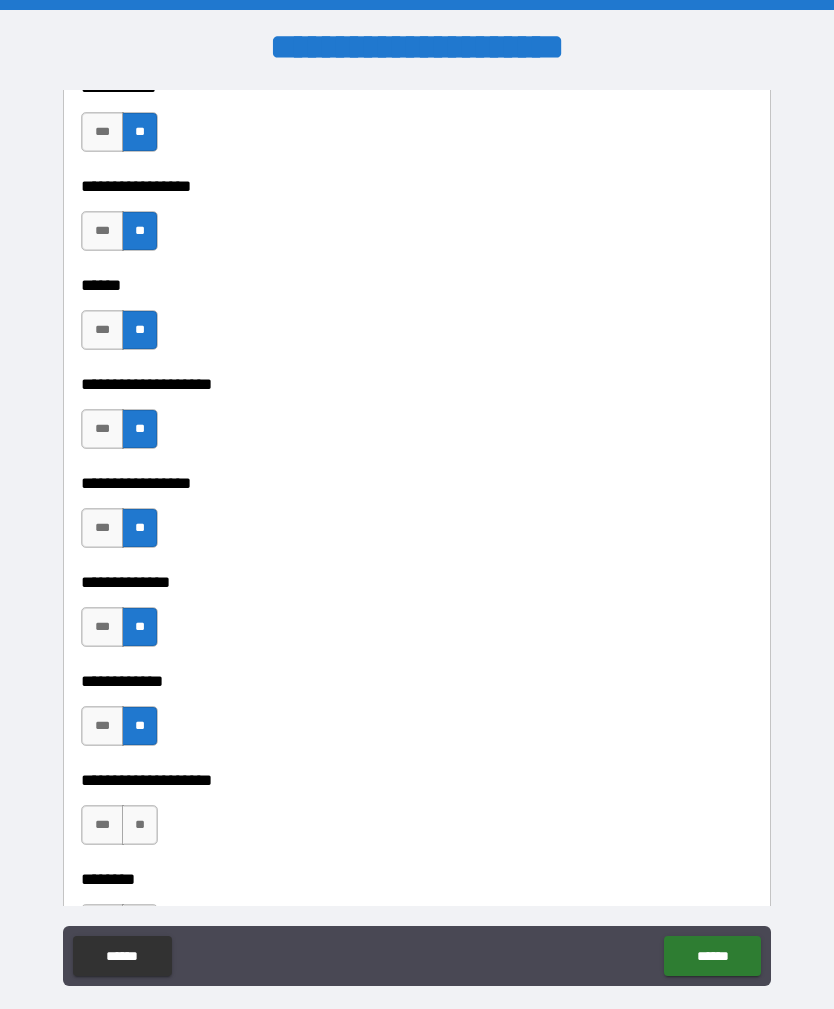 click on "**" at bounding box center [140, 825] 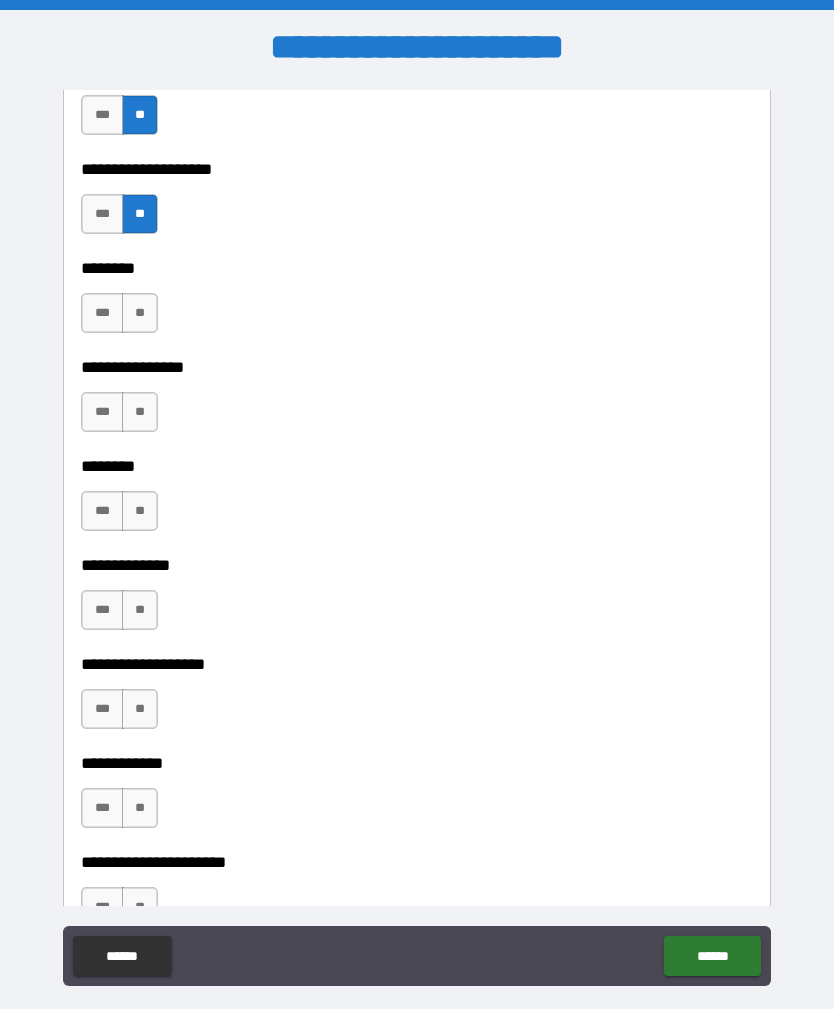 scroll, scrollTop: 6049, scrollLeft: 0, axis: vertical 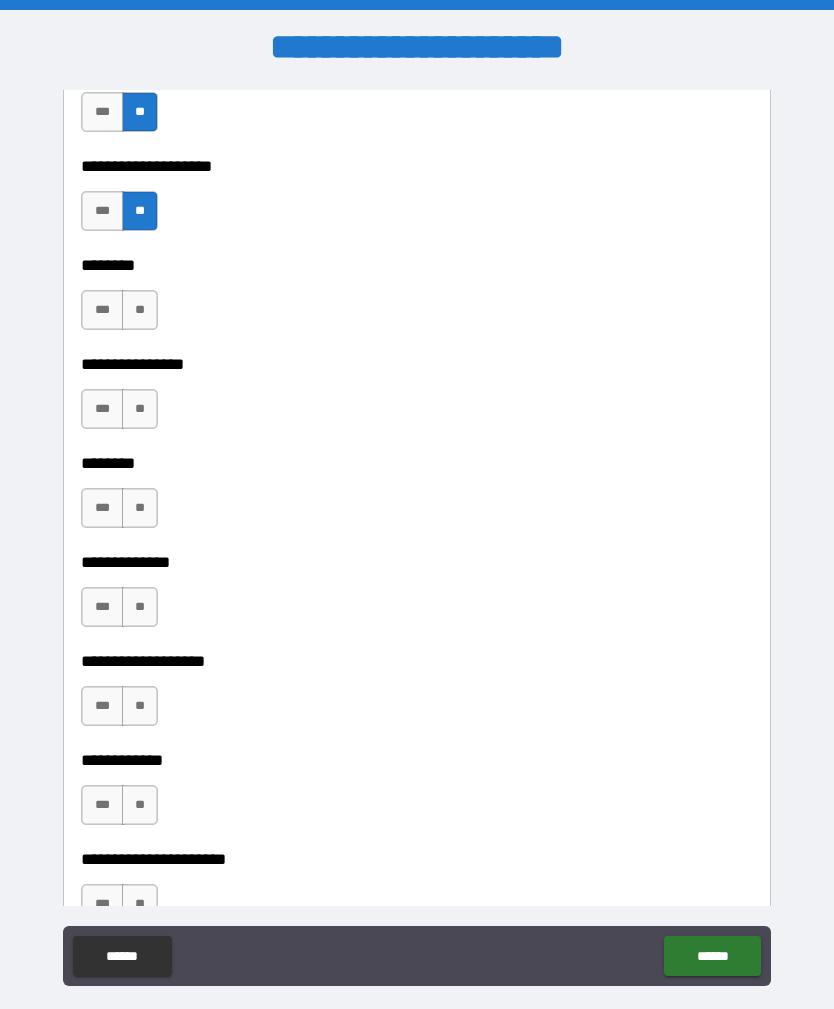 click on "**" at bounding box center (140, 310) 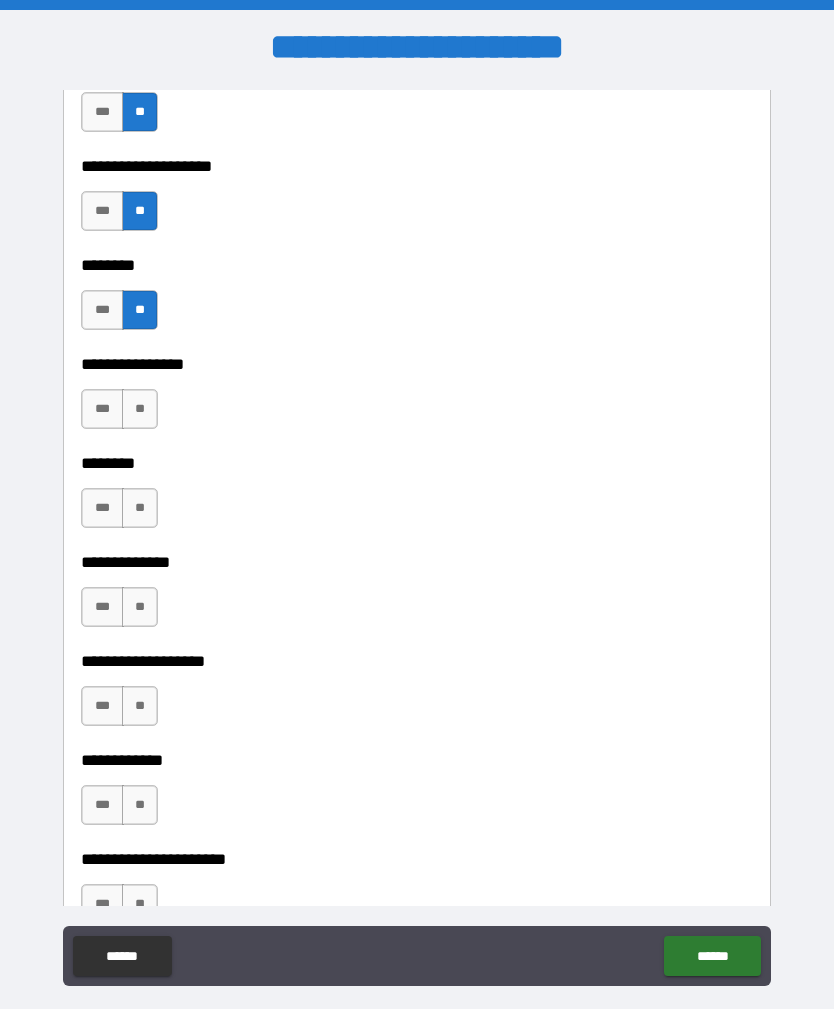 click on "**" at bounding box center [140, 409] 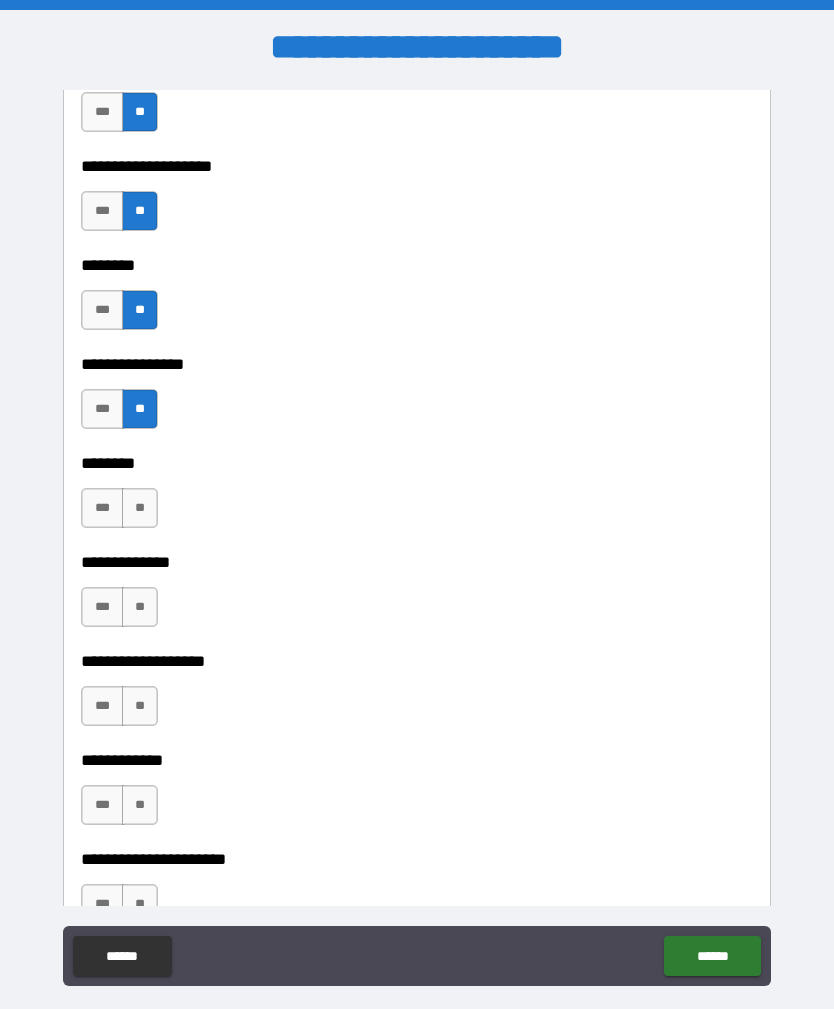 click on "**" at bounding box center (140, 508) 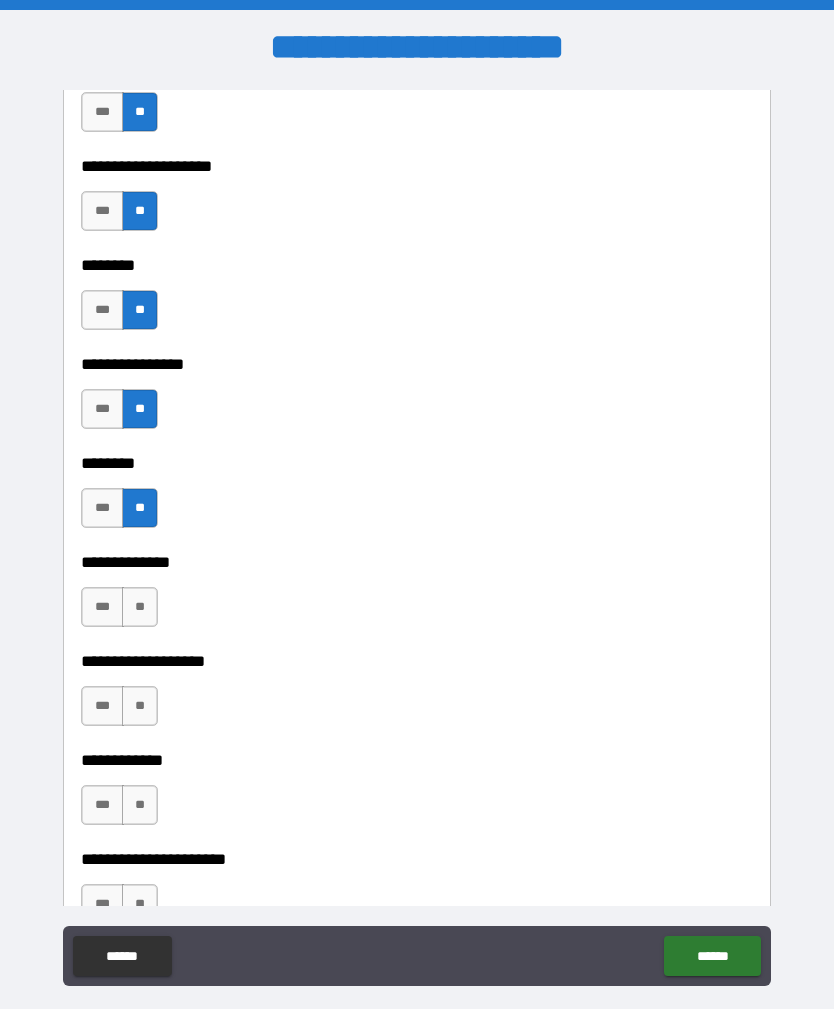 click on "**" at bounding box center (140, 607) 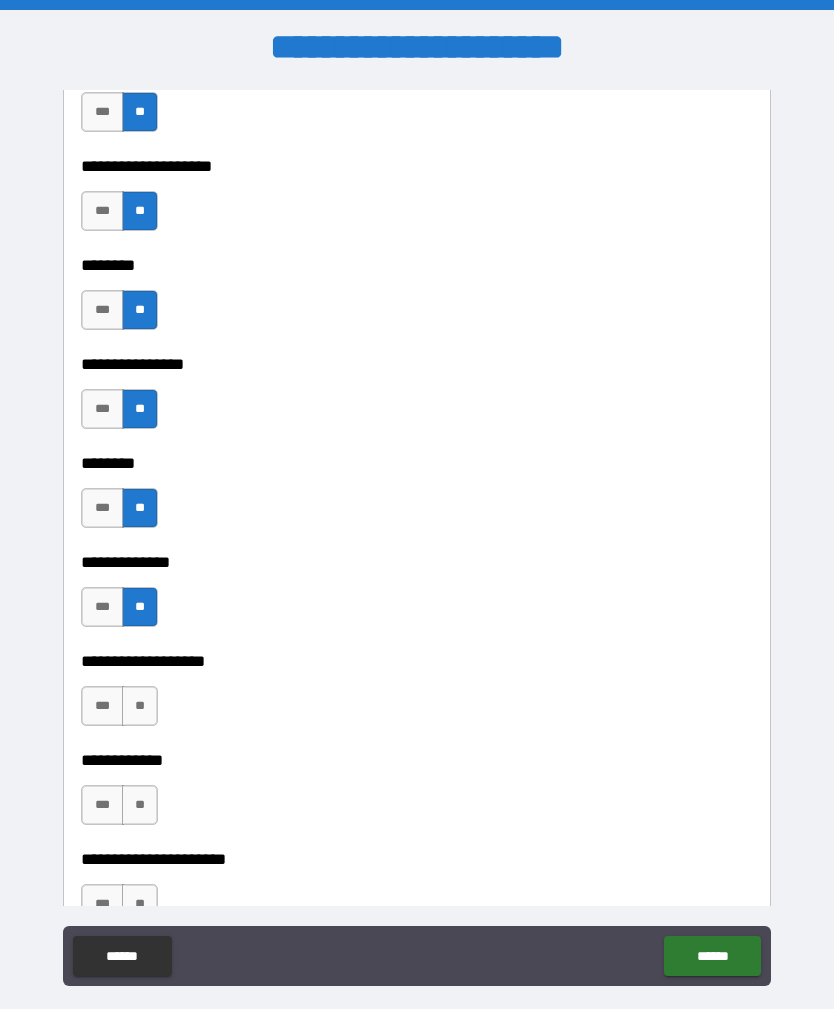 click on "**" at bounding box center (140, 706) 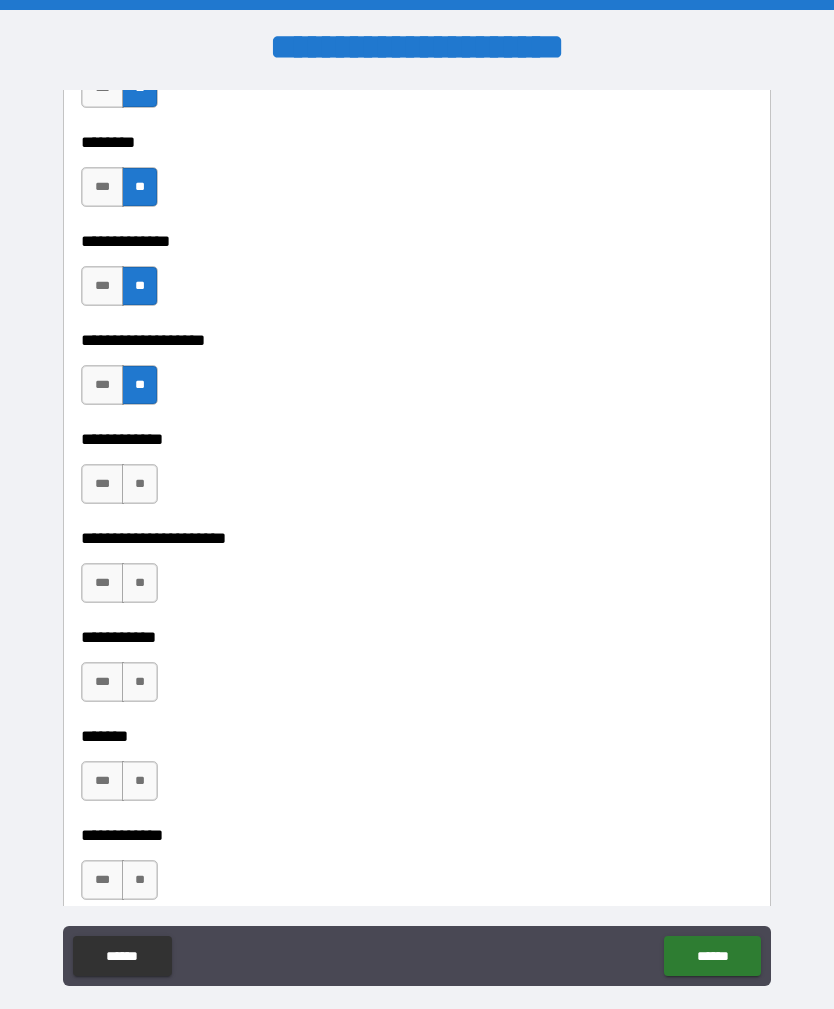 scroll, scrollTop: 6432, scrollLeft: 0, axis: vertical 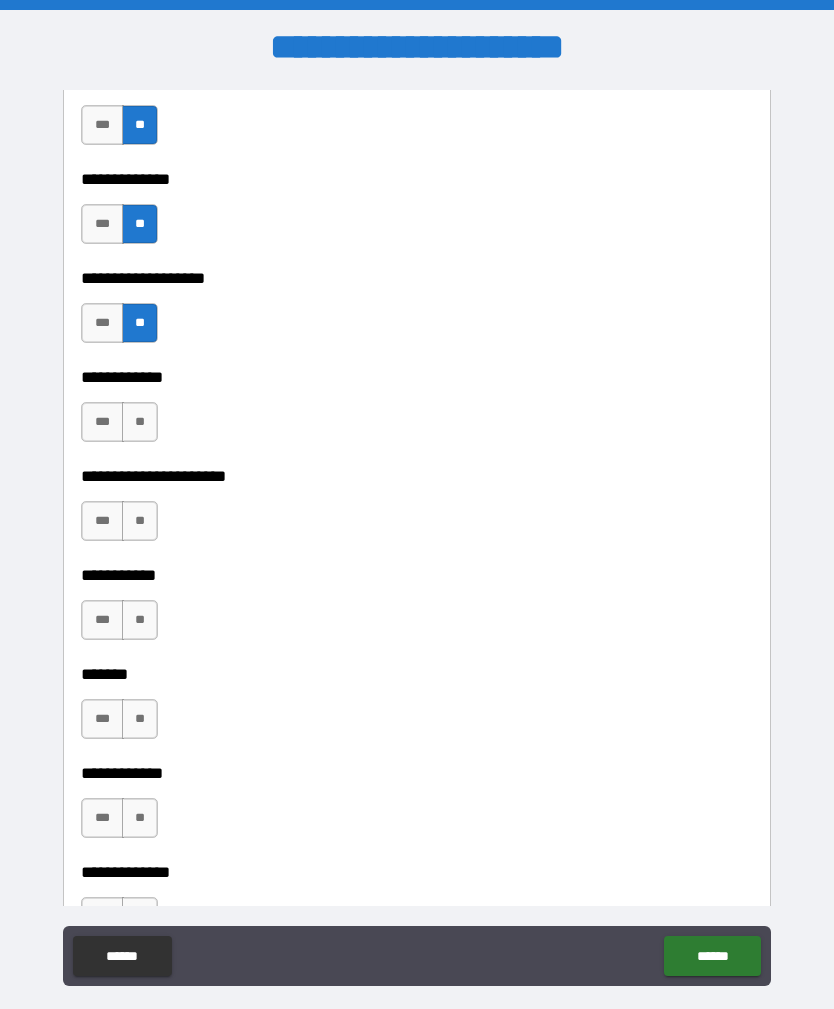 click on "**" at bounding box center [140, 422] 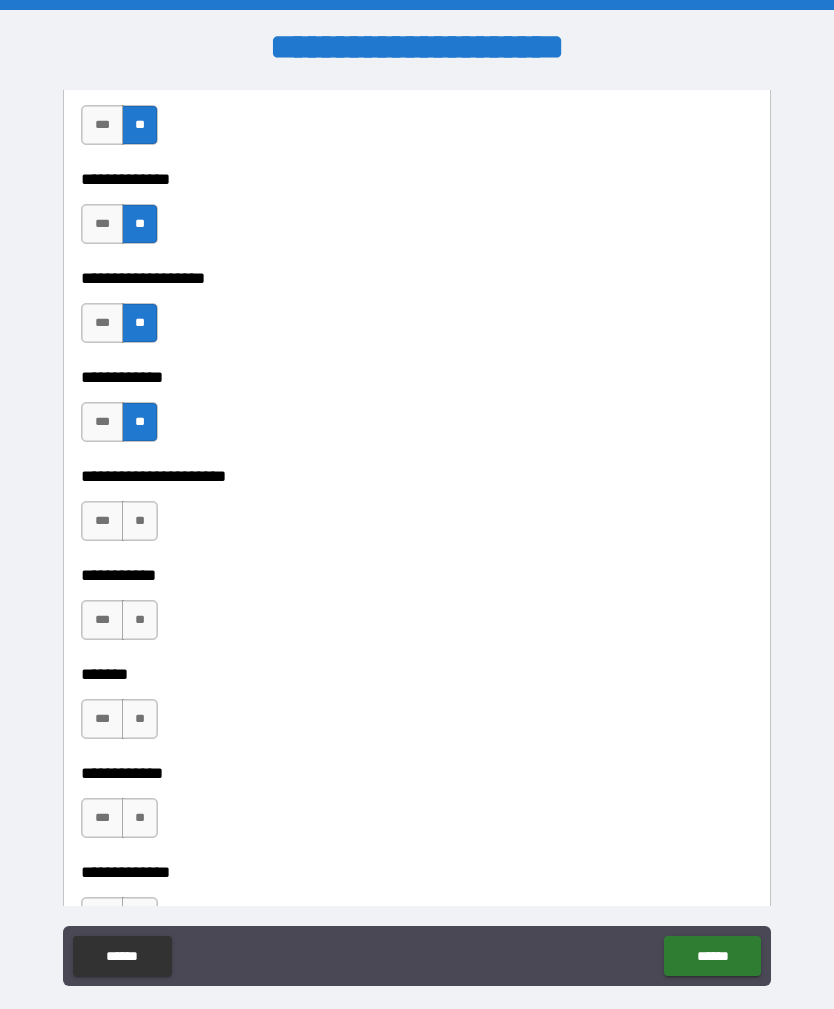 click on "**" at bounding box center [140, 521] 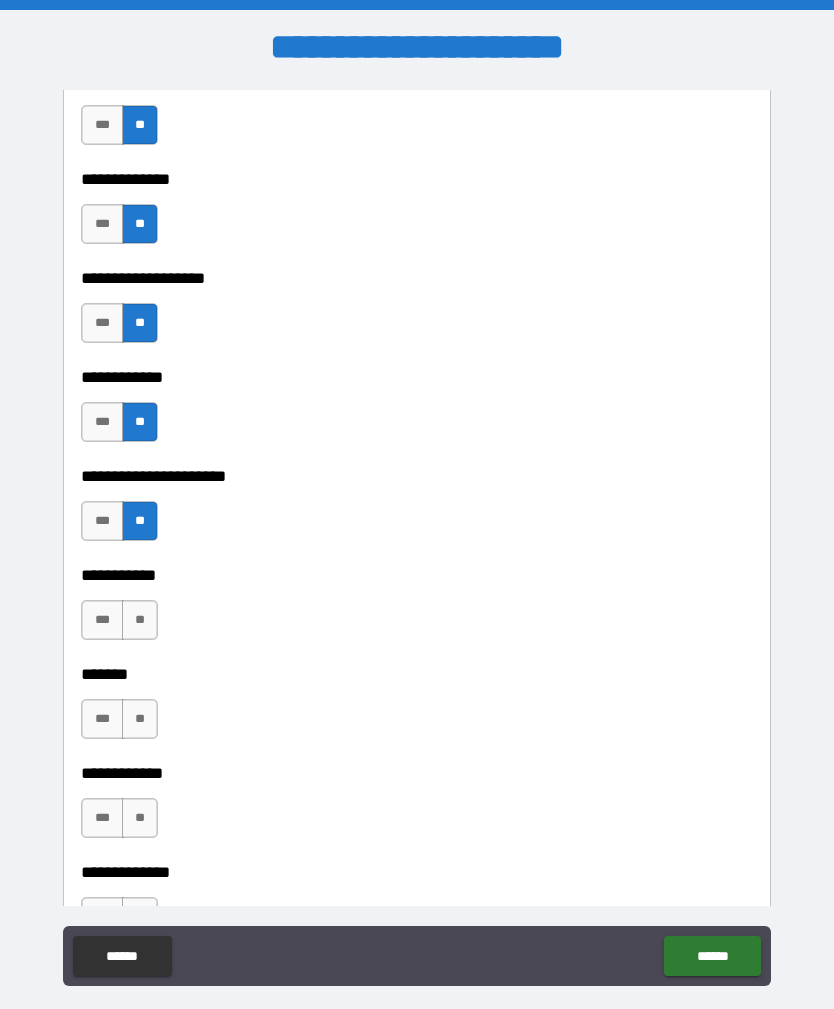 click on "**" at bounding box center (140, 620) 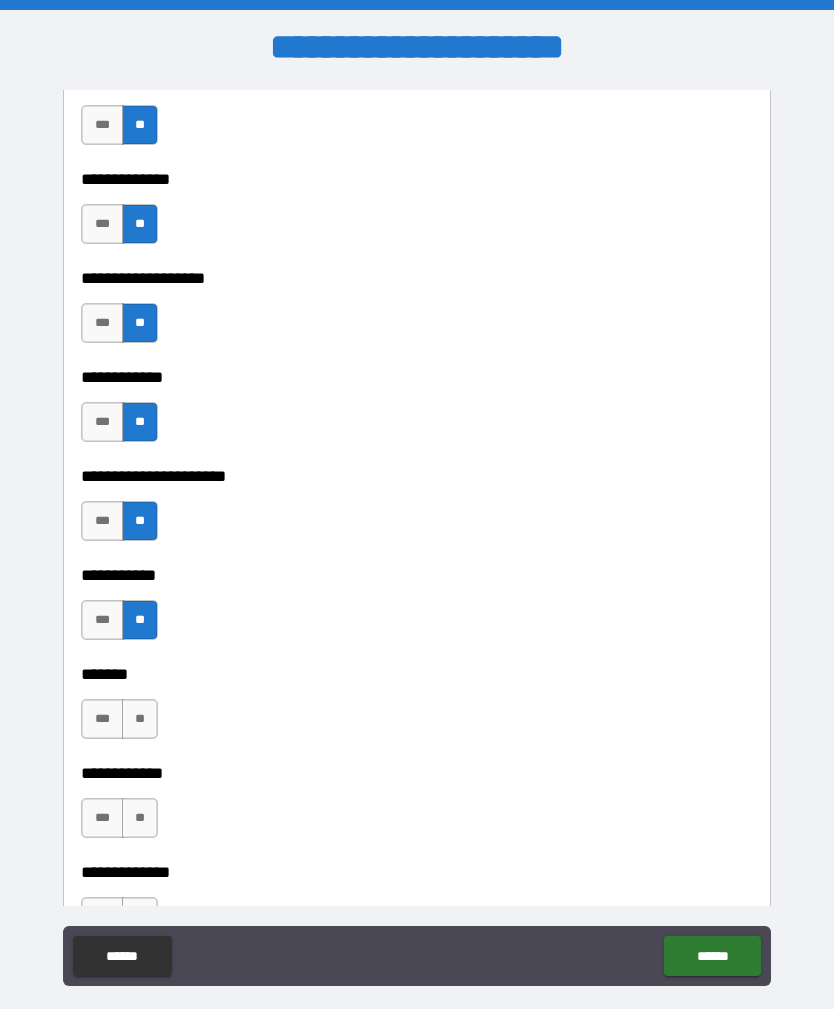 click on "**" at bounding box center (140, 719) 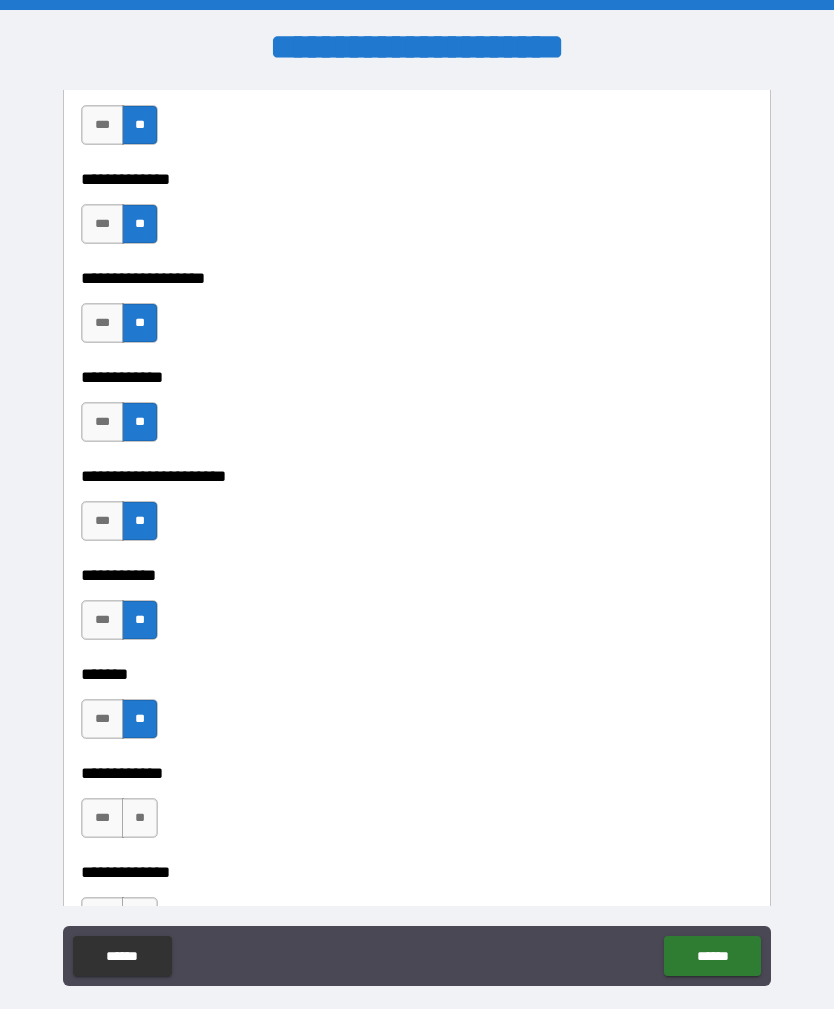 click on "**" at bounding box center (140, 818) 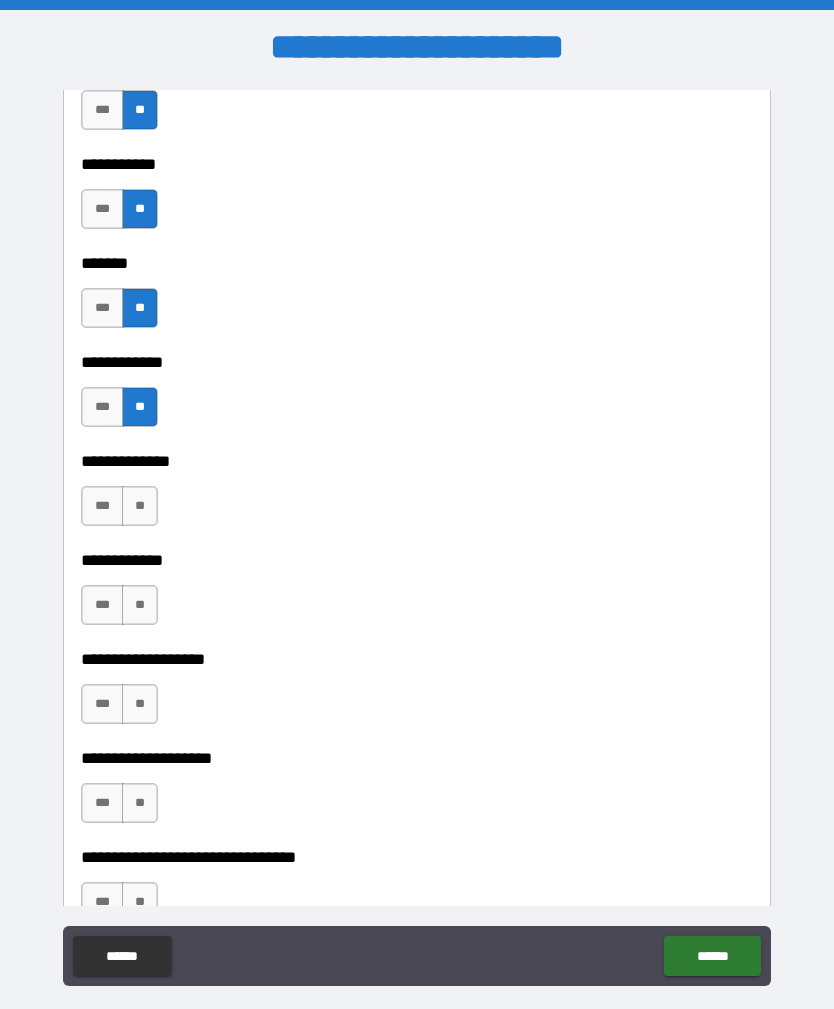 scroll, scrollTop: 6864, scrollLeft: 0, axis: vertical 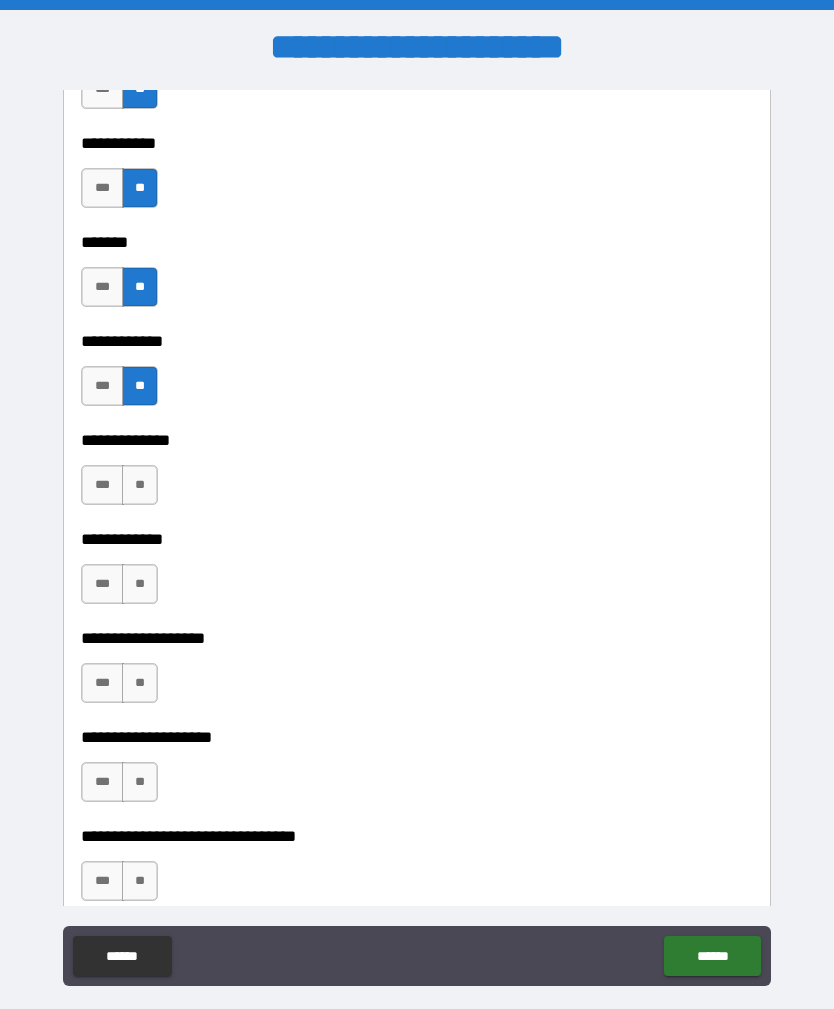 click on "***" at bounding box center (102, 485) 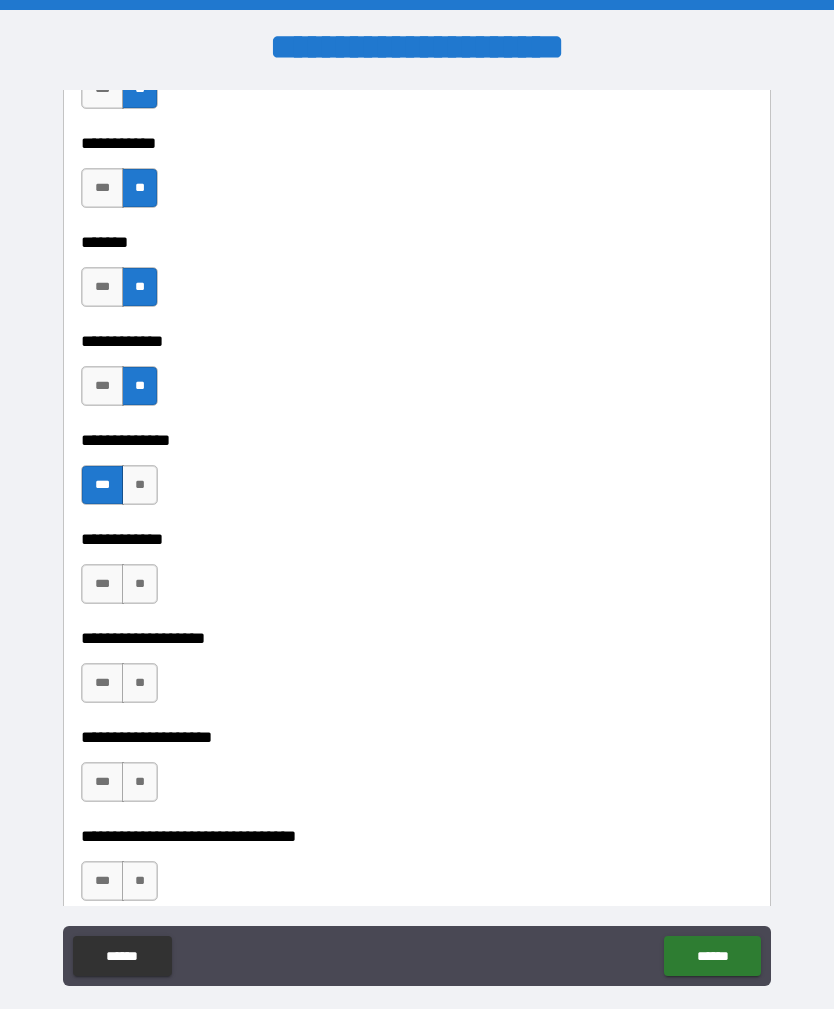 click on "**" at bounding box center (140, 584) 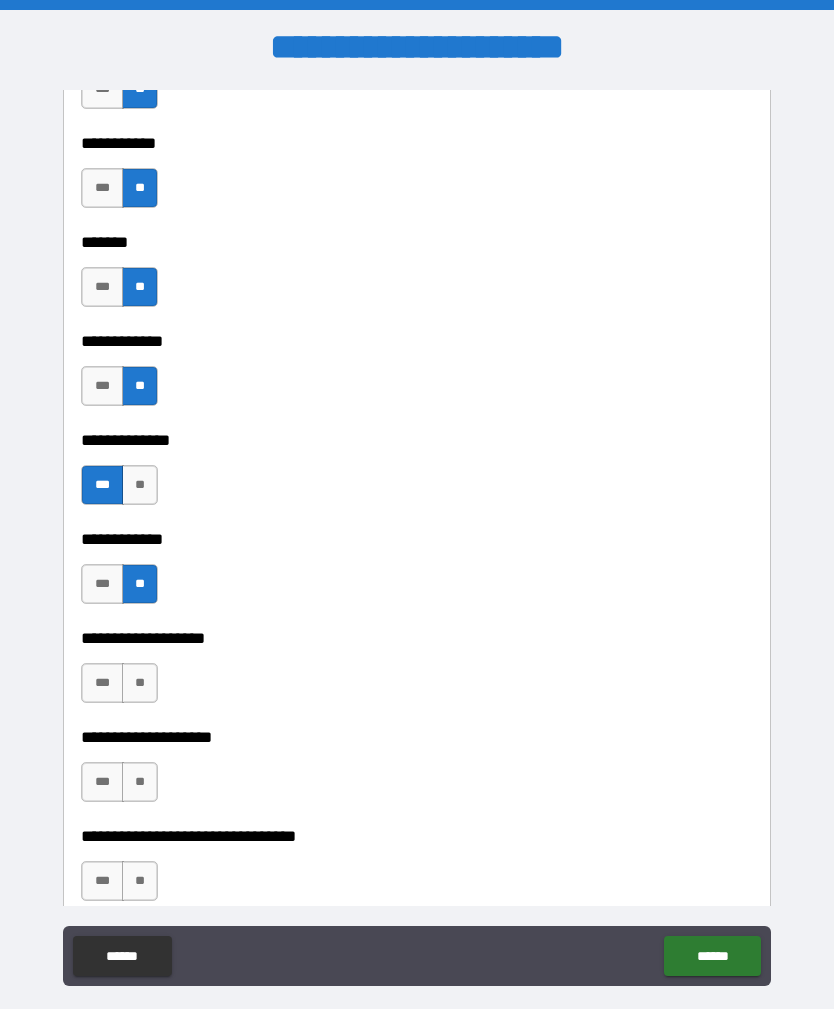 click on "**" at bounding box center (140, 683) 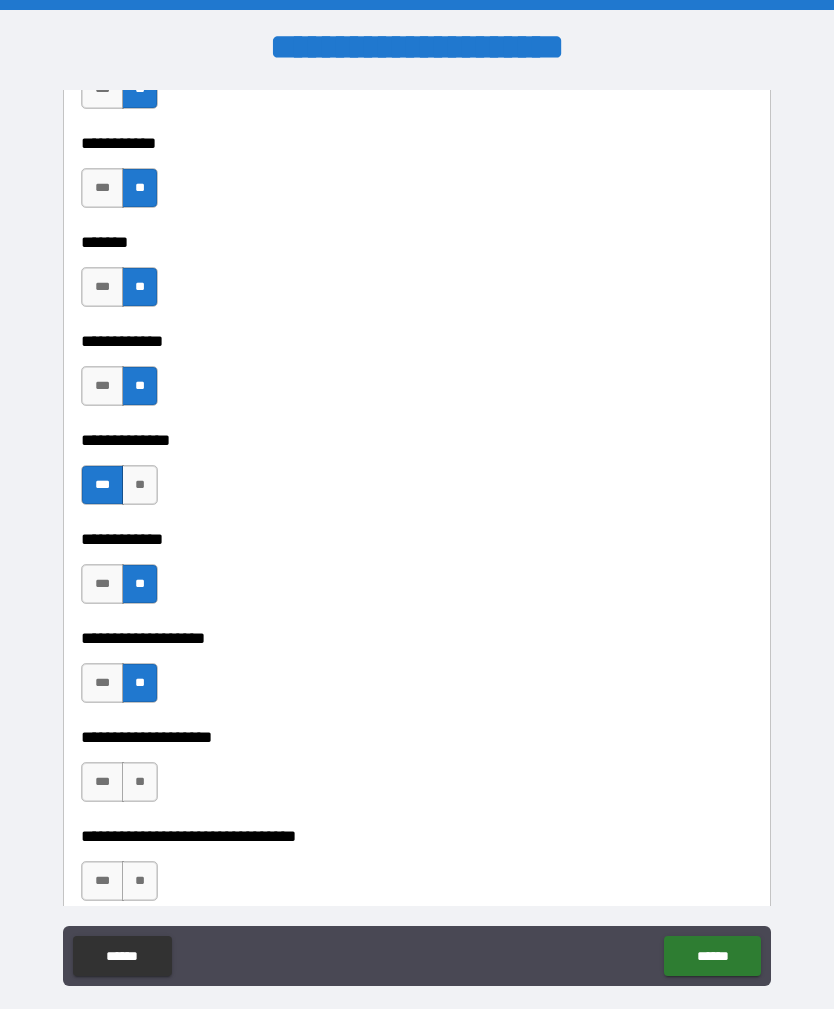 click on "**" at bounding box center [140, 782] 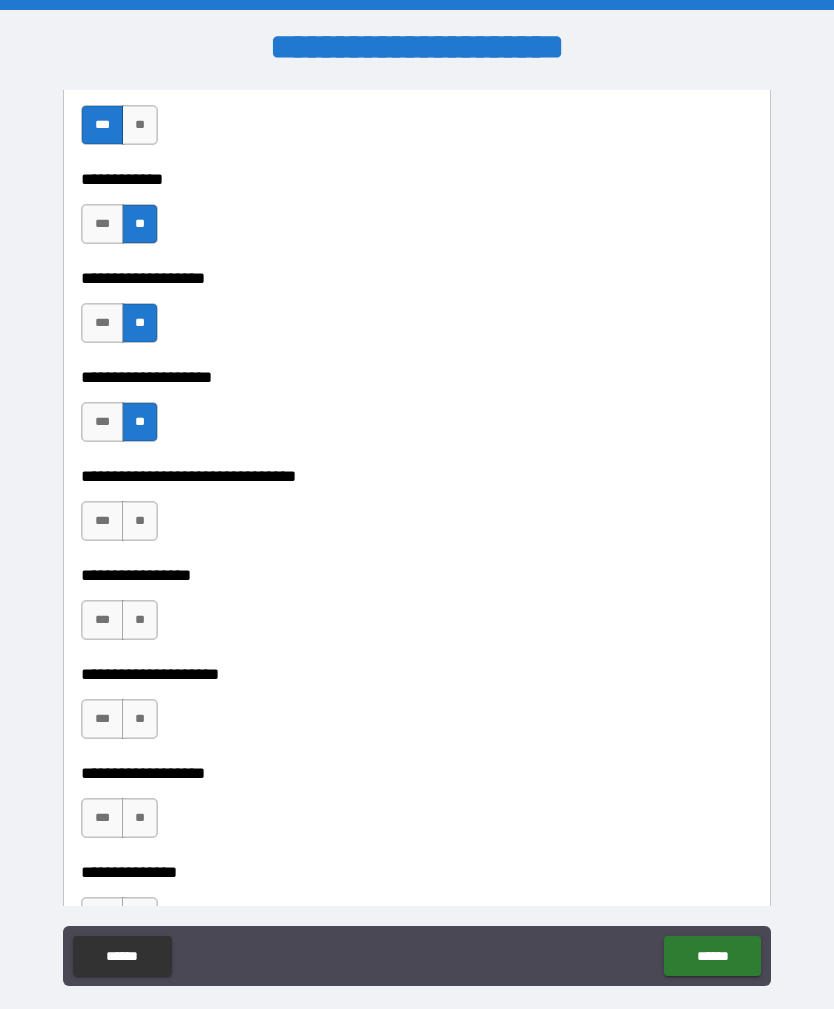 scroll, scrollTop: 7251, scrollLeft: 0, axis: vertical 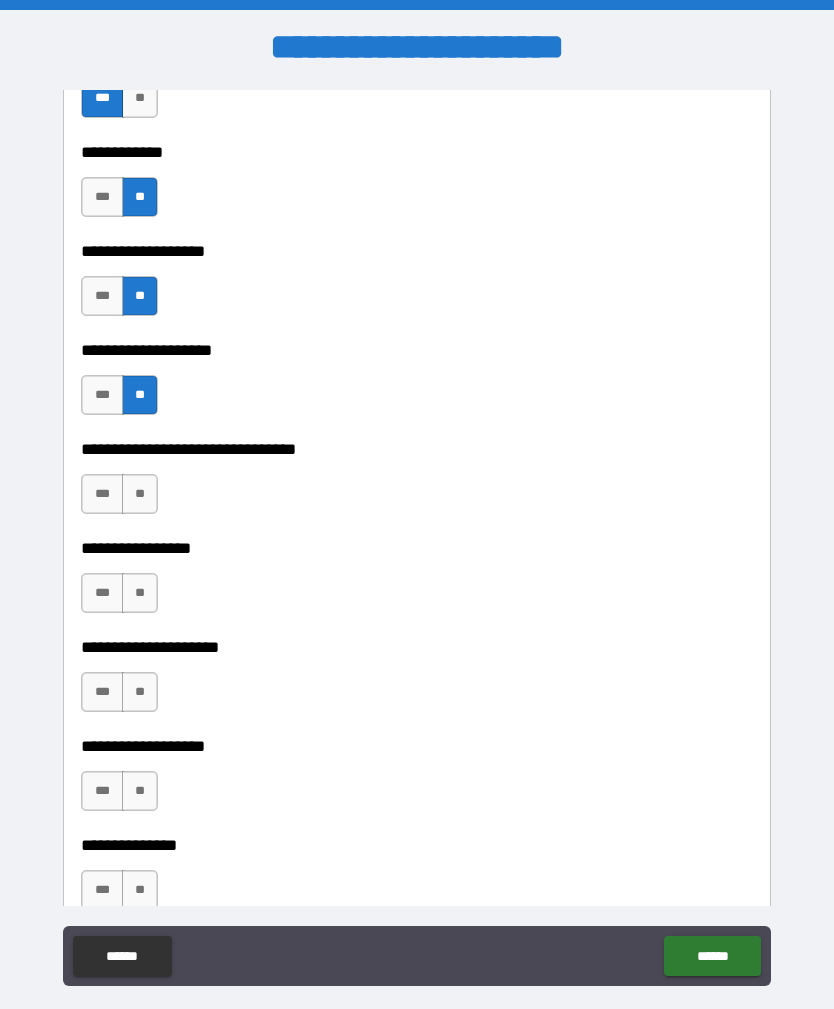 click on "**" at bounding box center [140, 494] 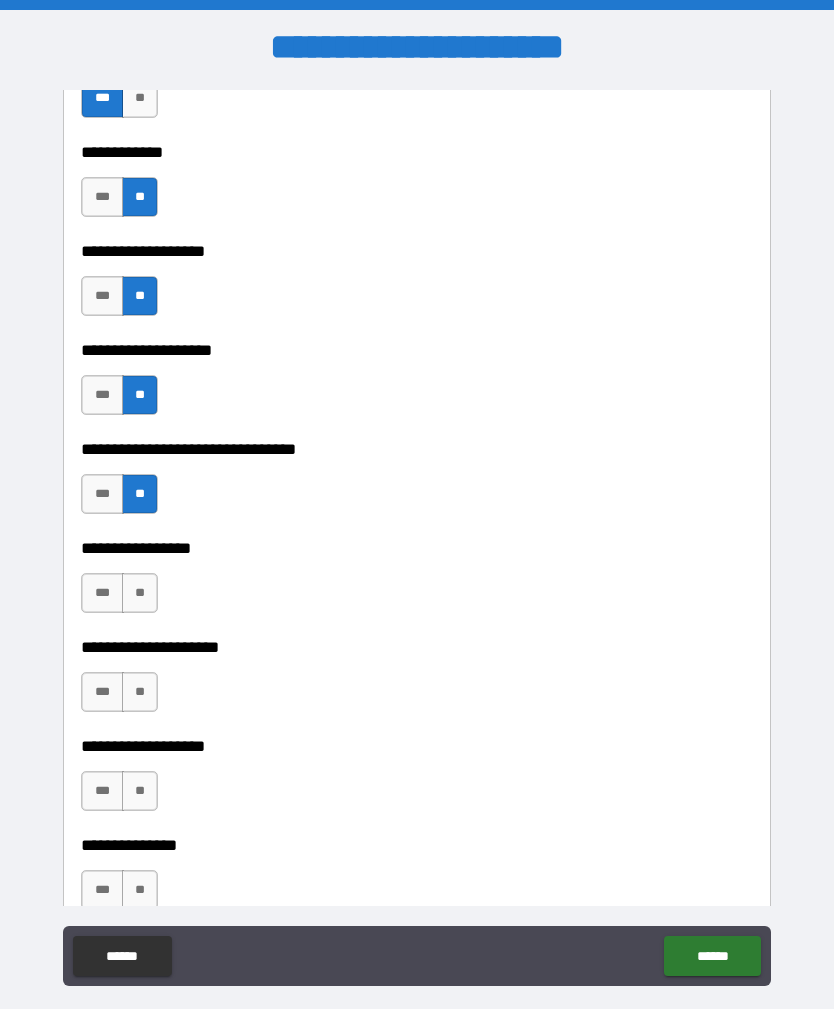 click on "**" at bounding box center [140, 593] 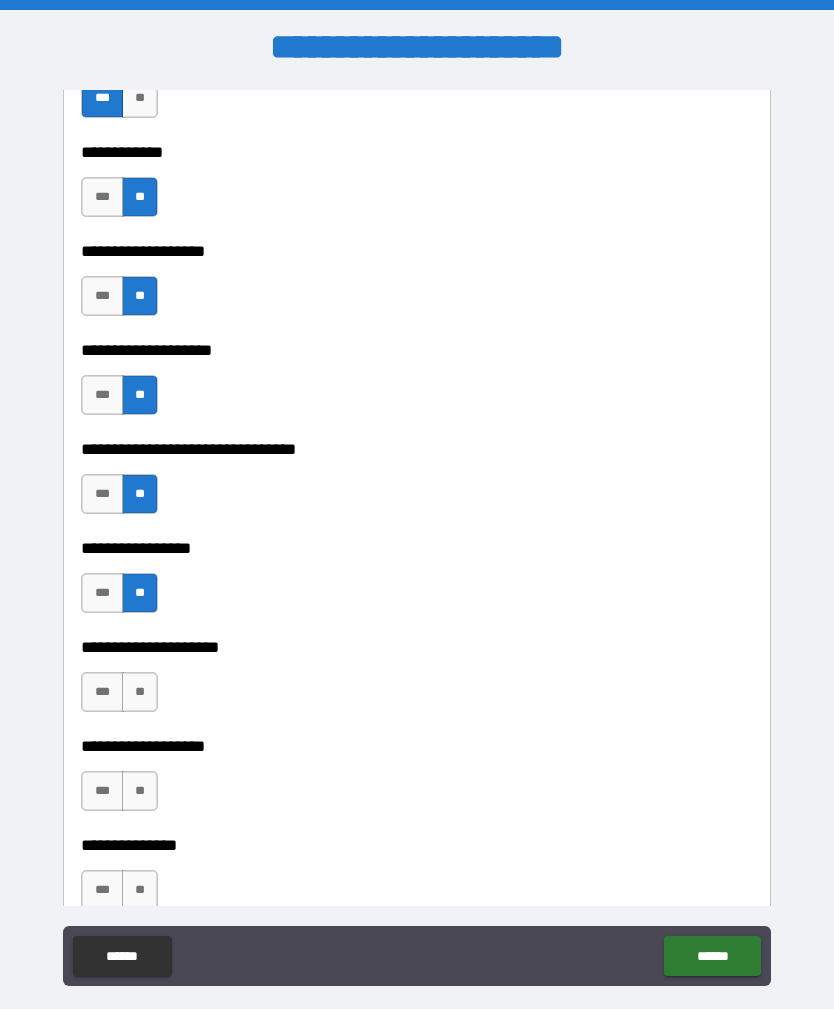 click on "**" at bounding box center (140, 692) 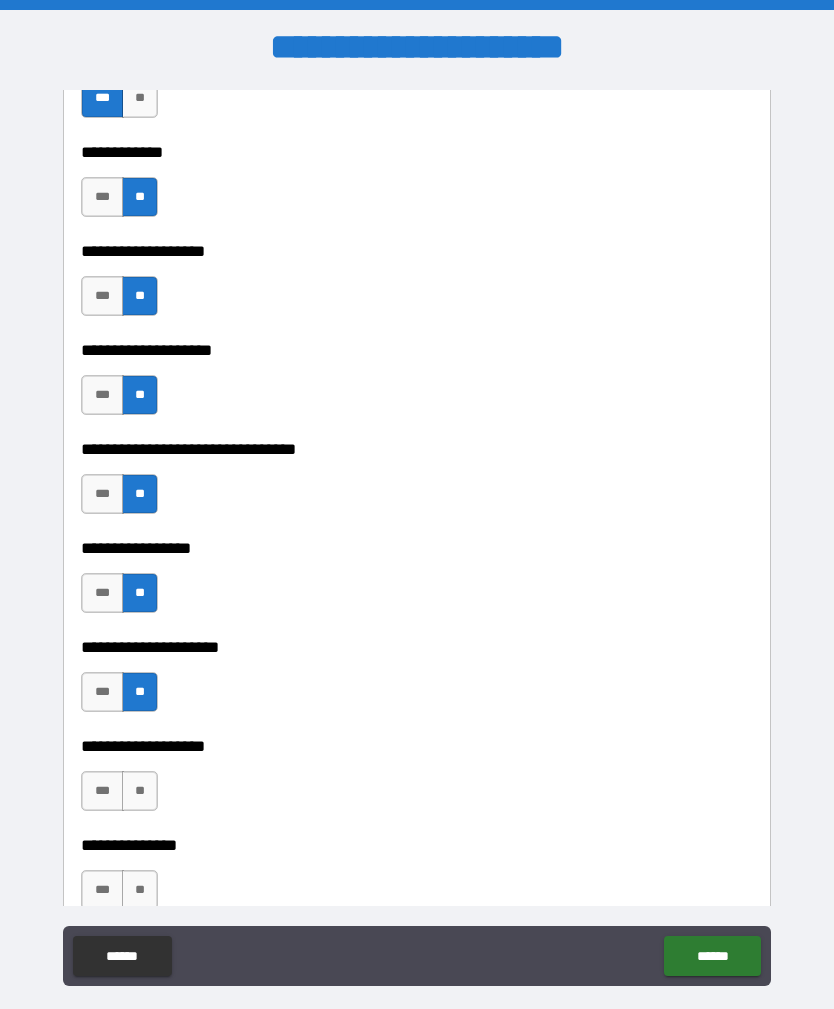 click on "**" at bounding box center [140, 791] 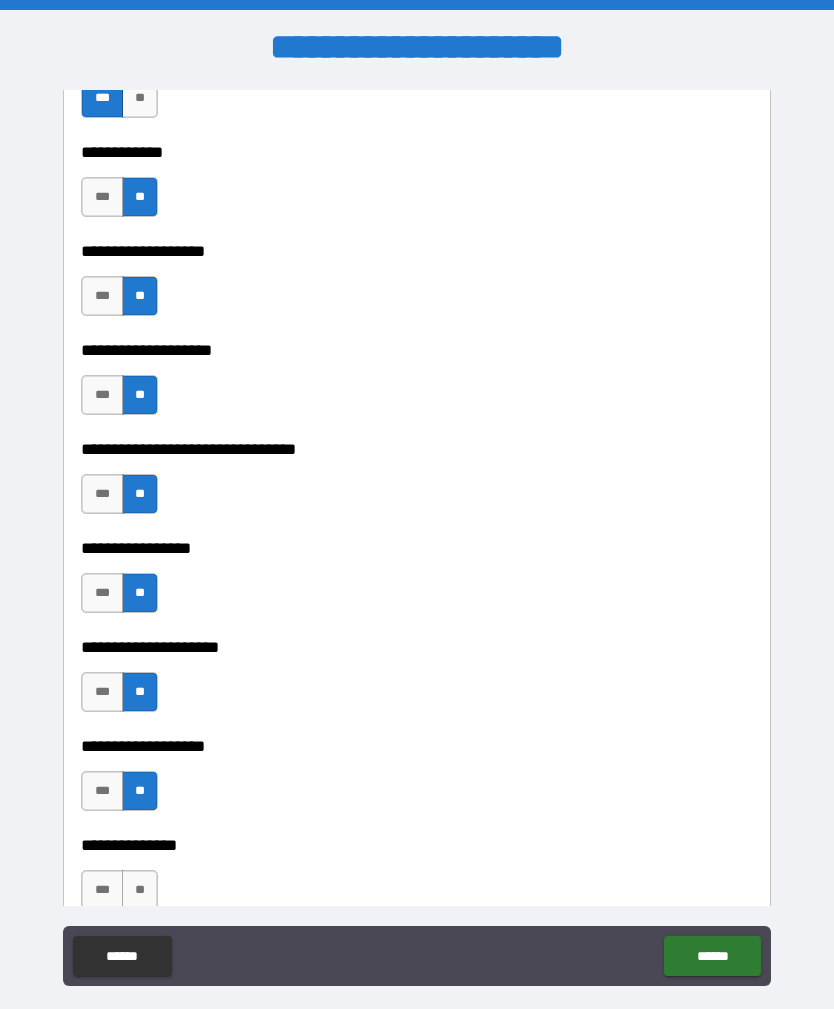 click on "***" at bounding box center [102, 593] 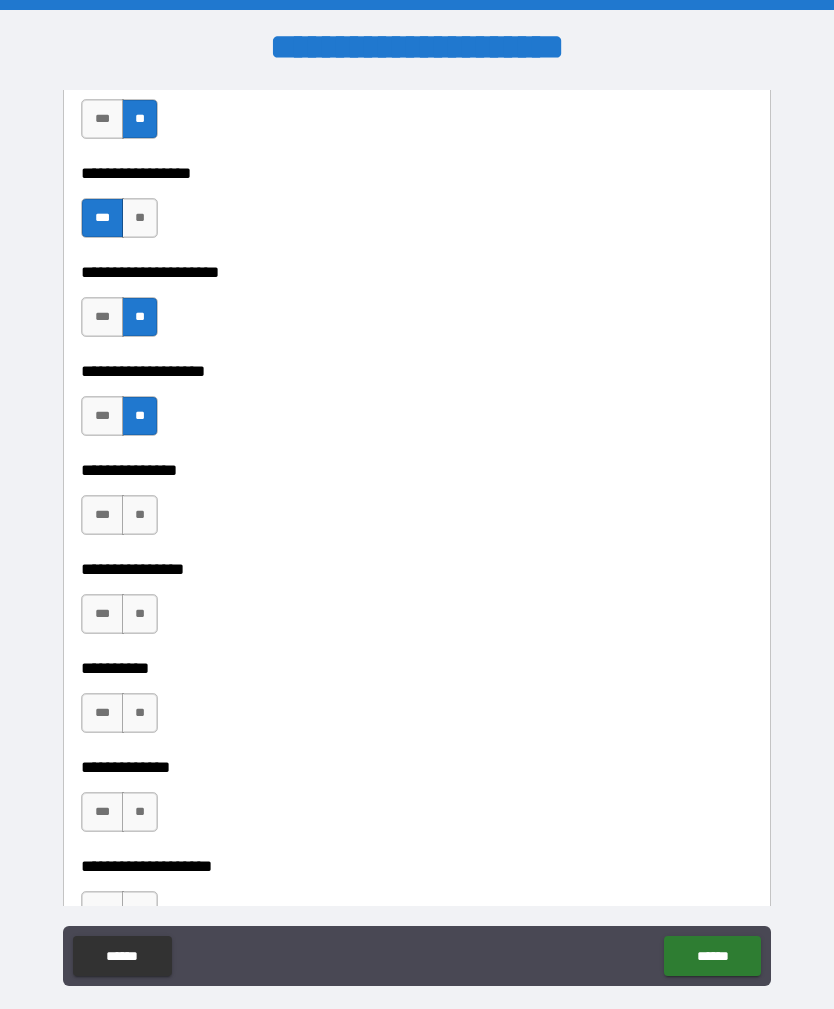 scroll, scrollTop: 7667, scrollLeft: 0, axis: vertical 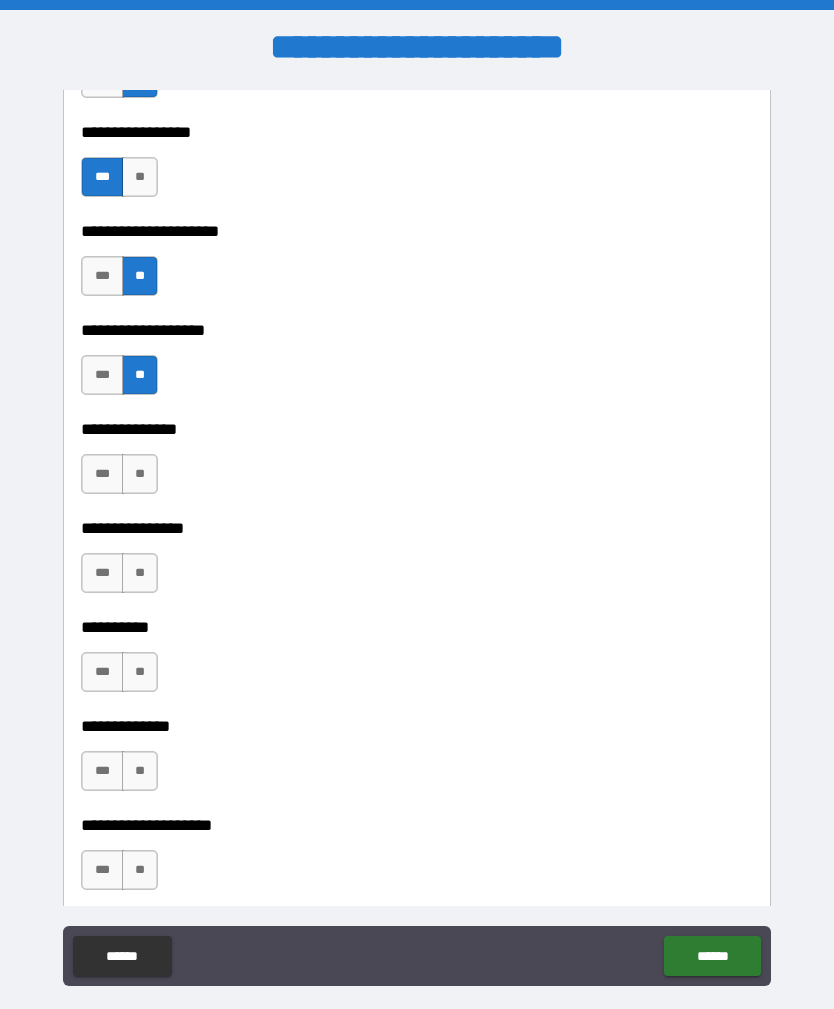 click on "**" at bounding box center (140, 474) 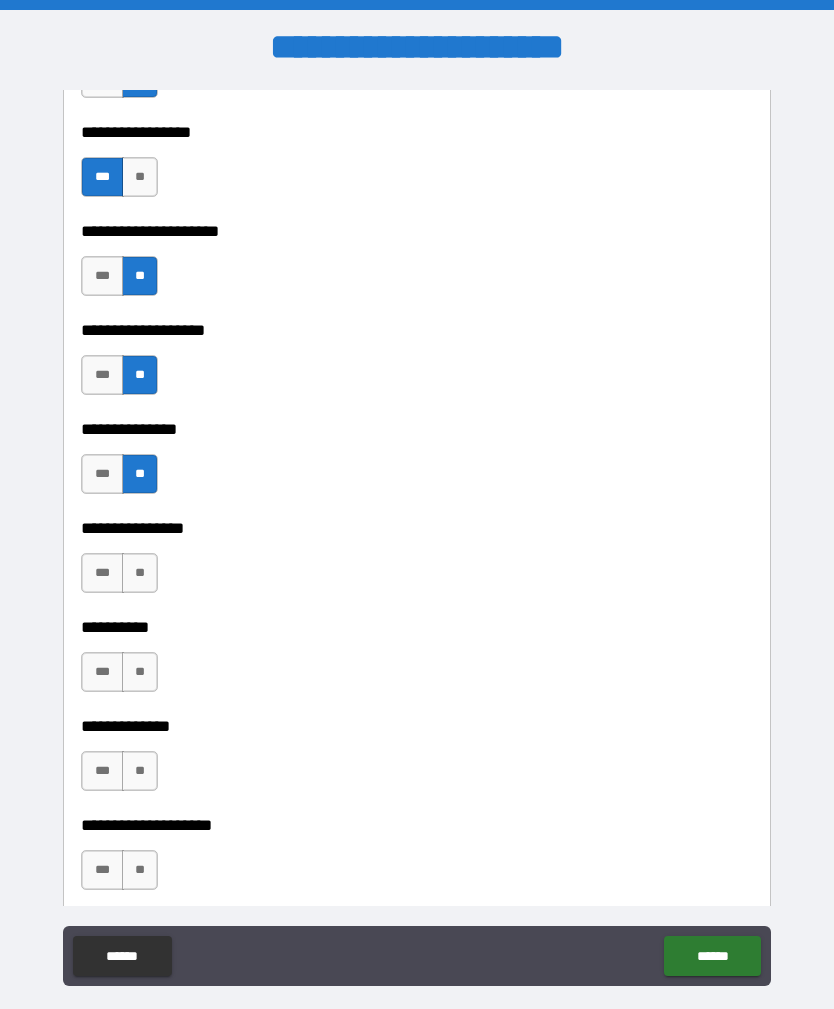 click on "**" at bounding box center [140, 573] 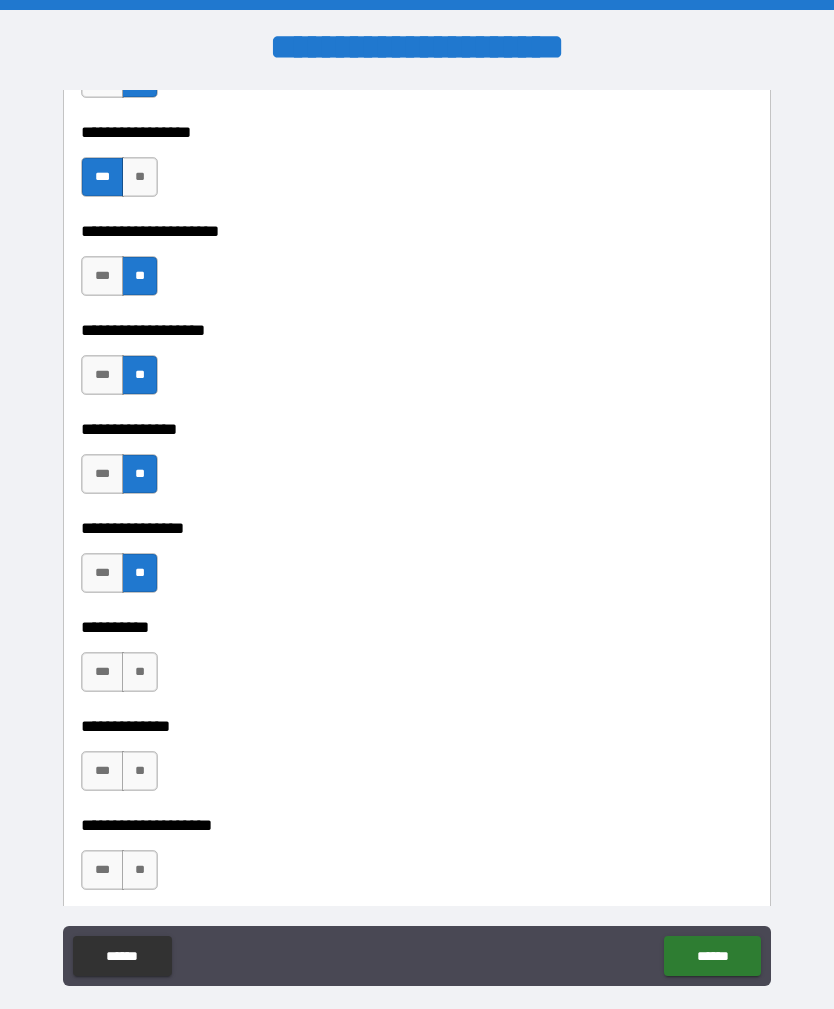 click on "**" at bounding box center (140, 672) 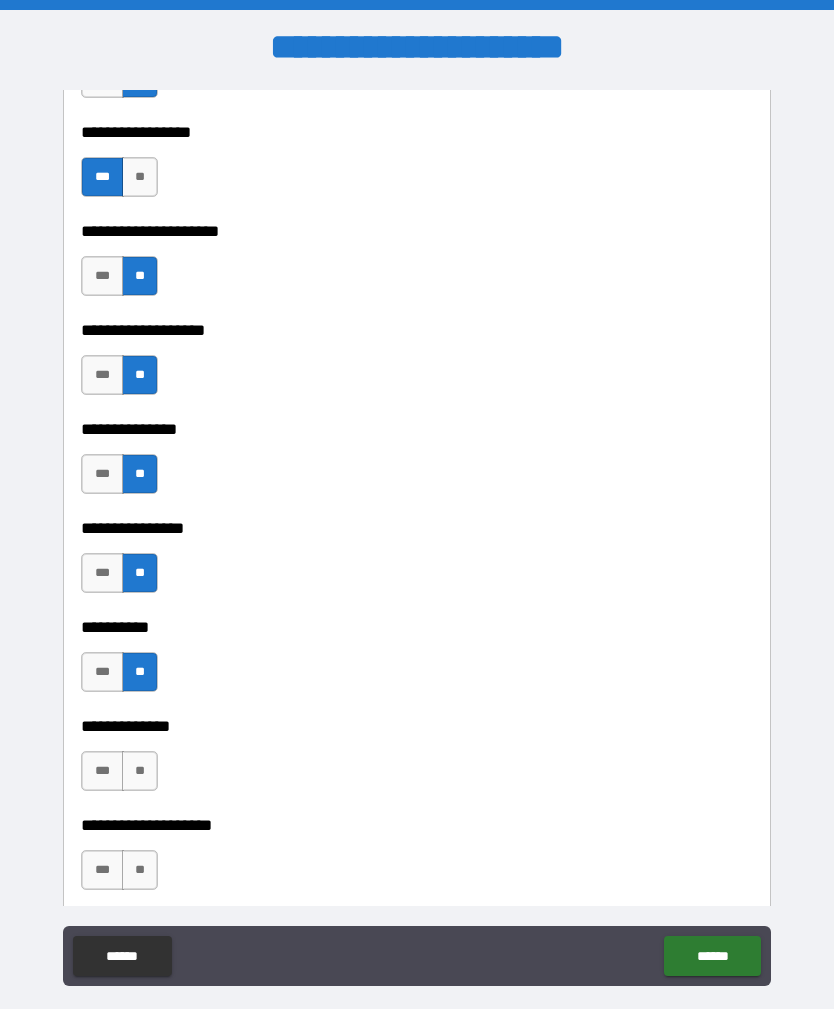 click on "**" at bounding box center (140, 771) 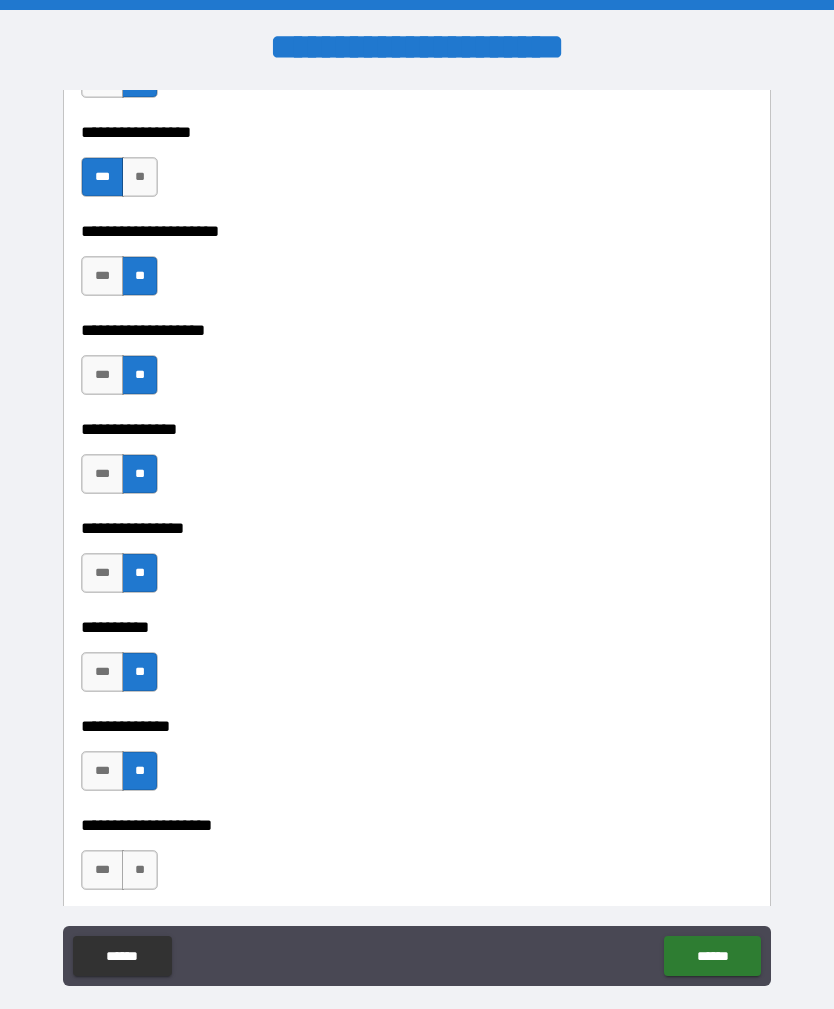 click on "***" at bounding box center [102, 870] 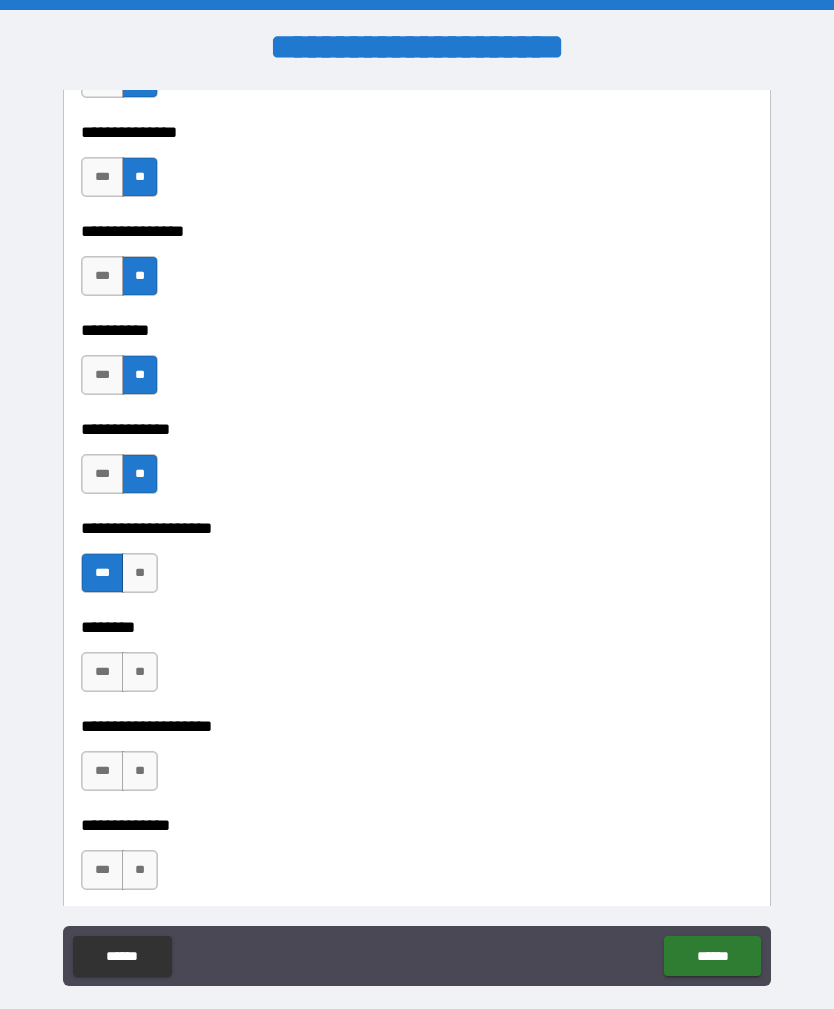 scroll, scrollTop: 8072, scrollLeft: 0, axis: vertical 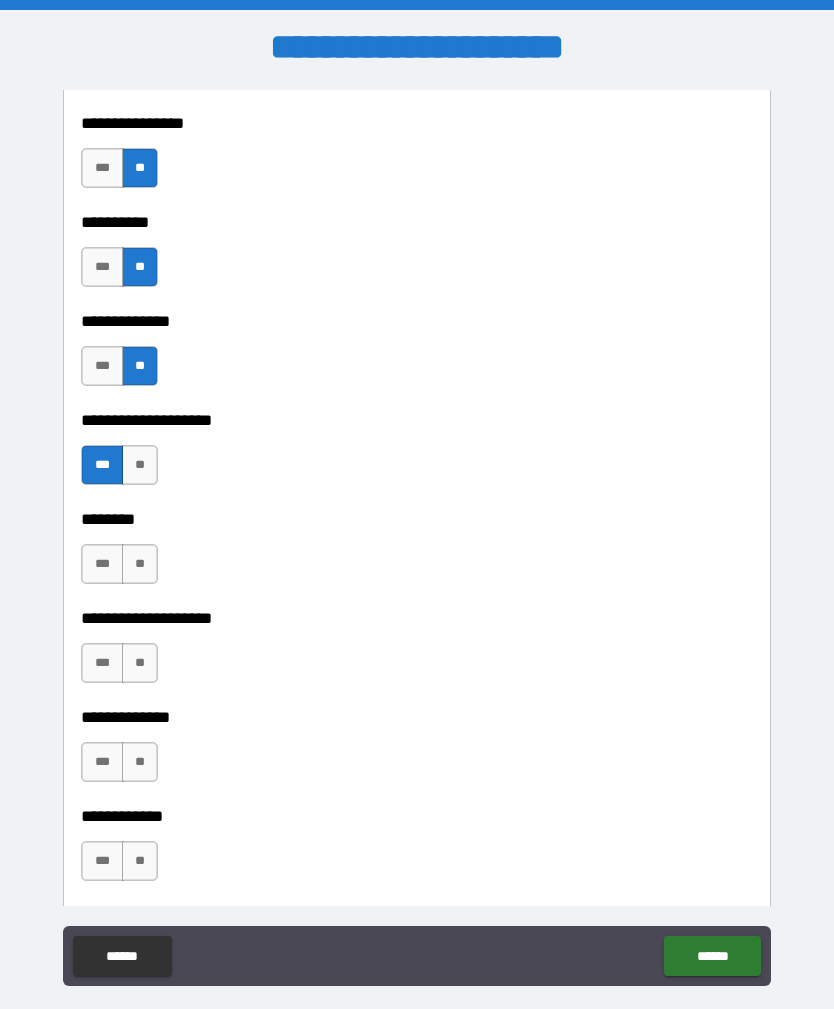 click on "**" at bounding box center [140, 564] 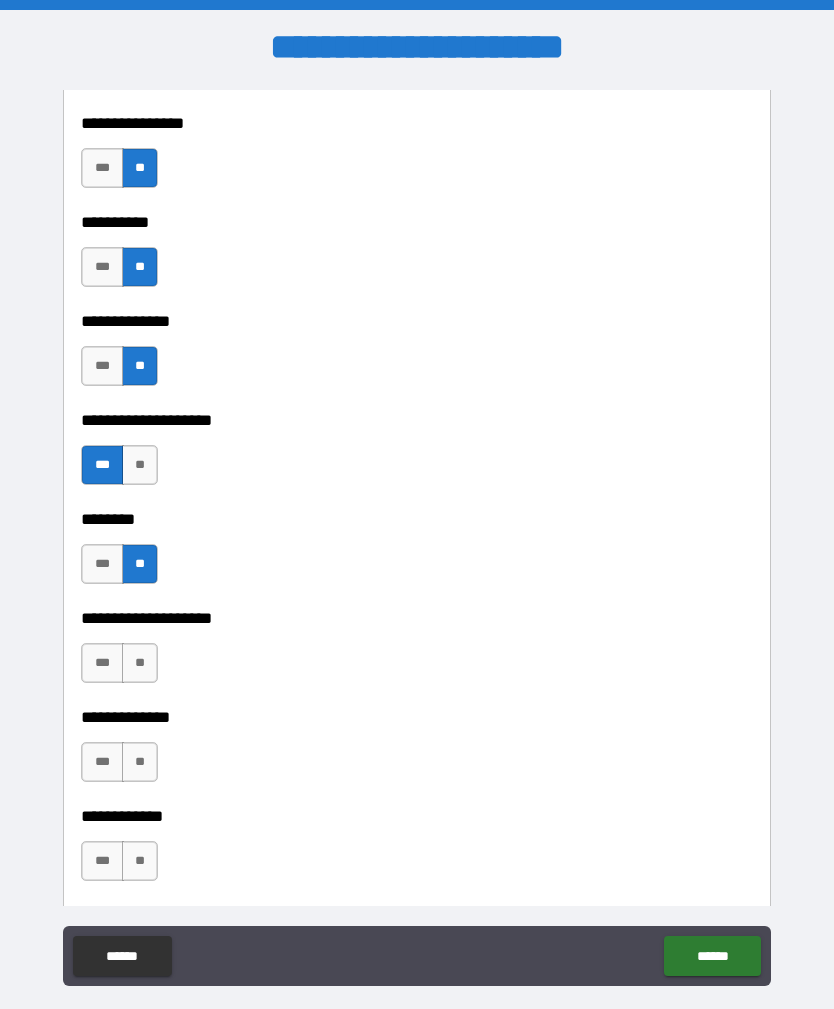 click on "**" at bounding box center (140, 663) 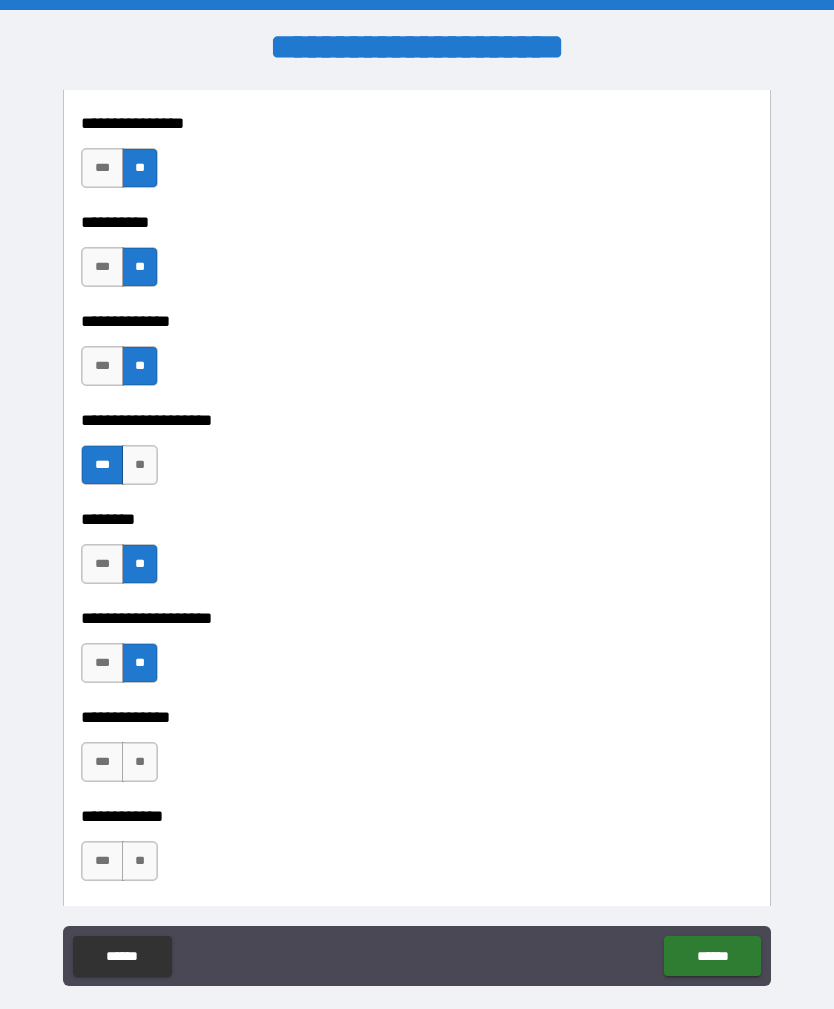 click on "**" at bounding box center [140, 762] 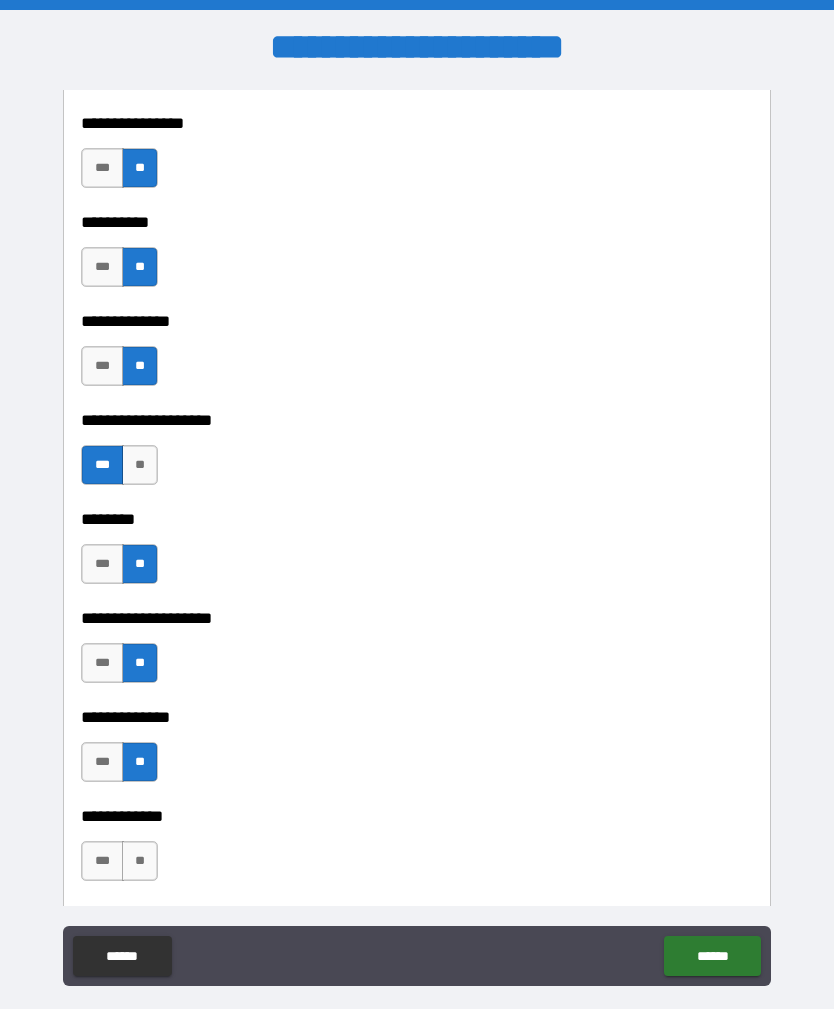 click on "**" at bounding box center [140, 861] 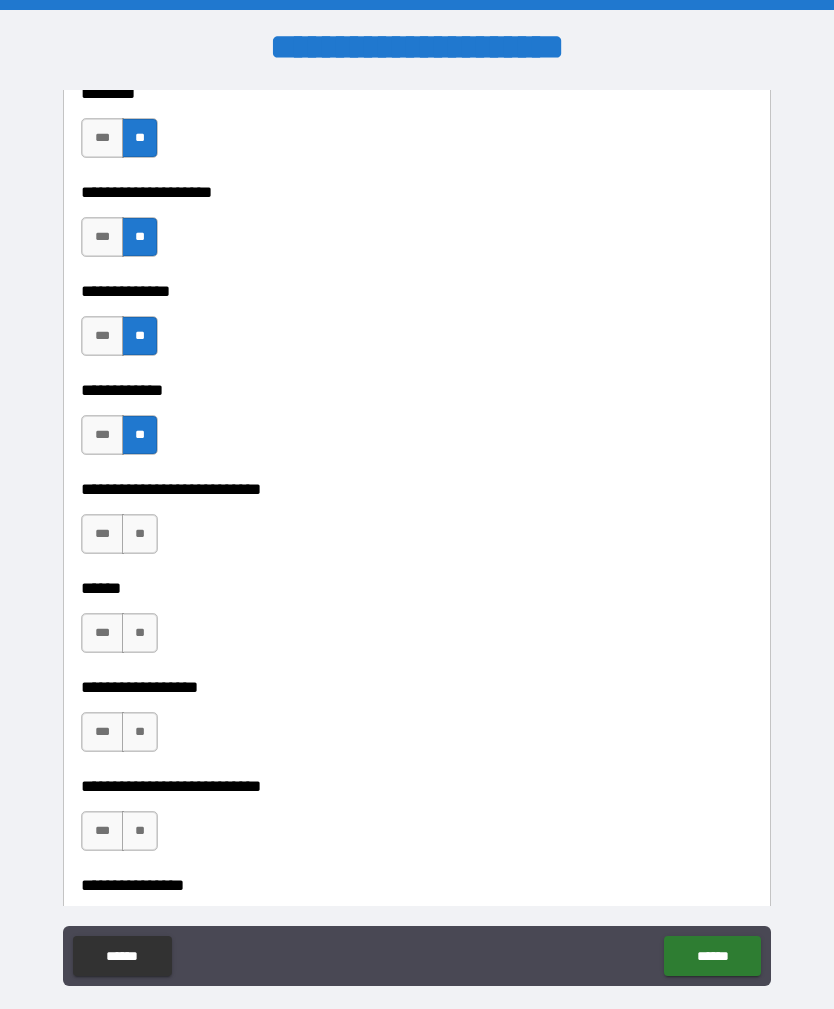 scroll, scrollTop: 8506, scrollLeft: 0, axis: vertical 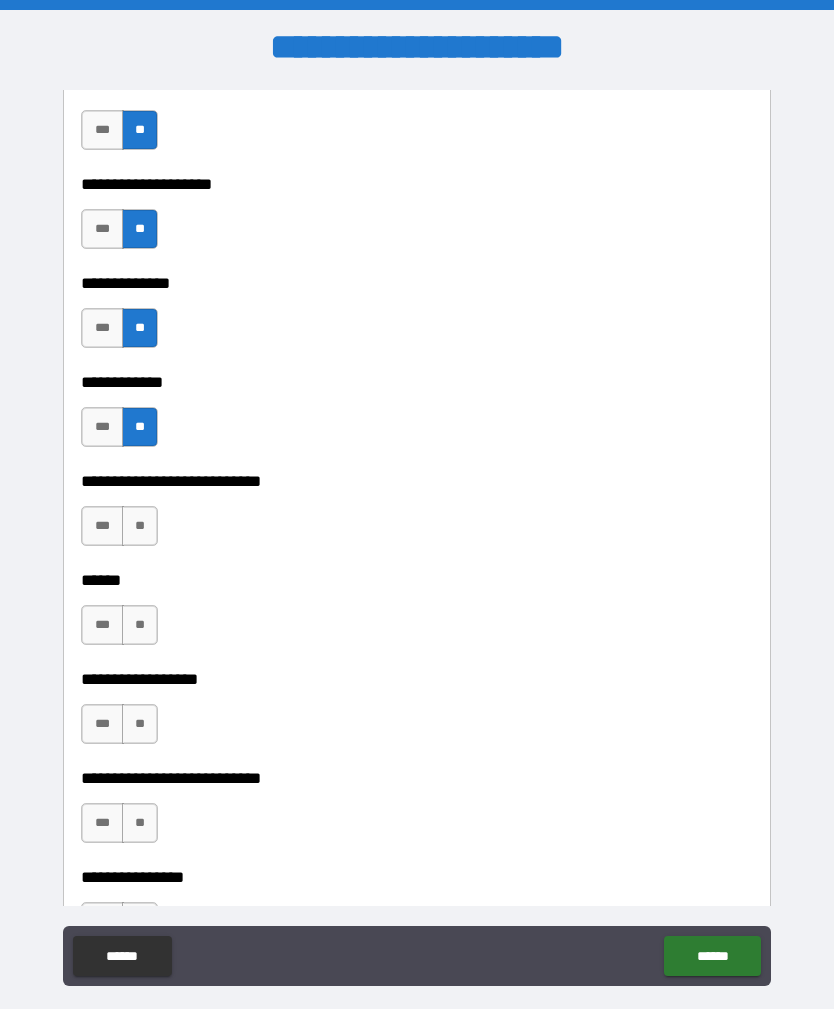 click on "**" at bounding box center (140, 526) 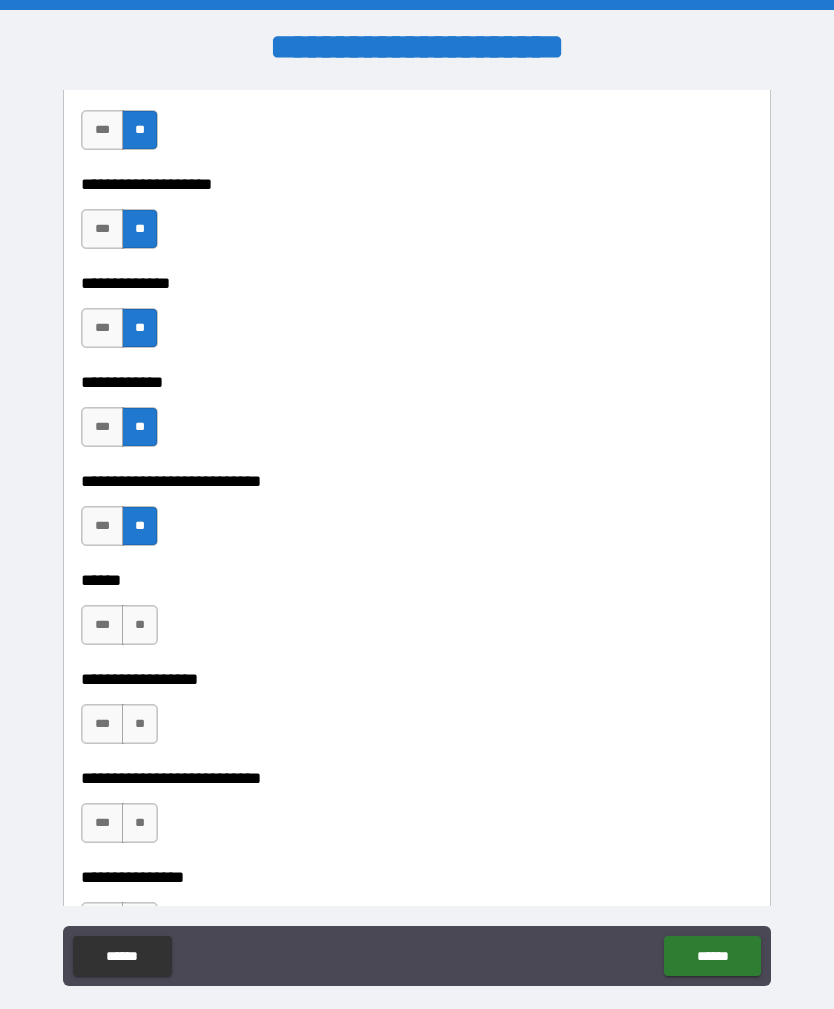 click on "**" at bounding box center (140, 625) 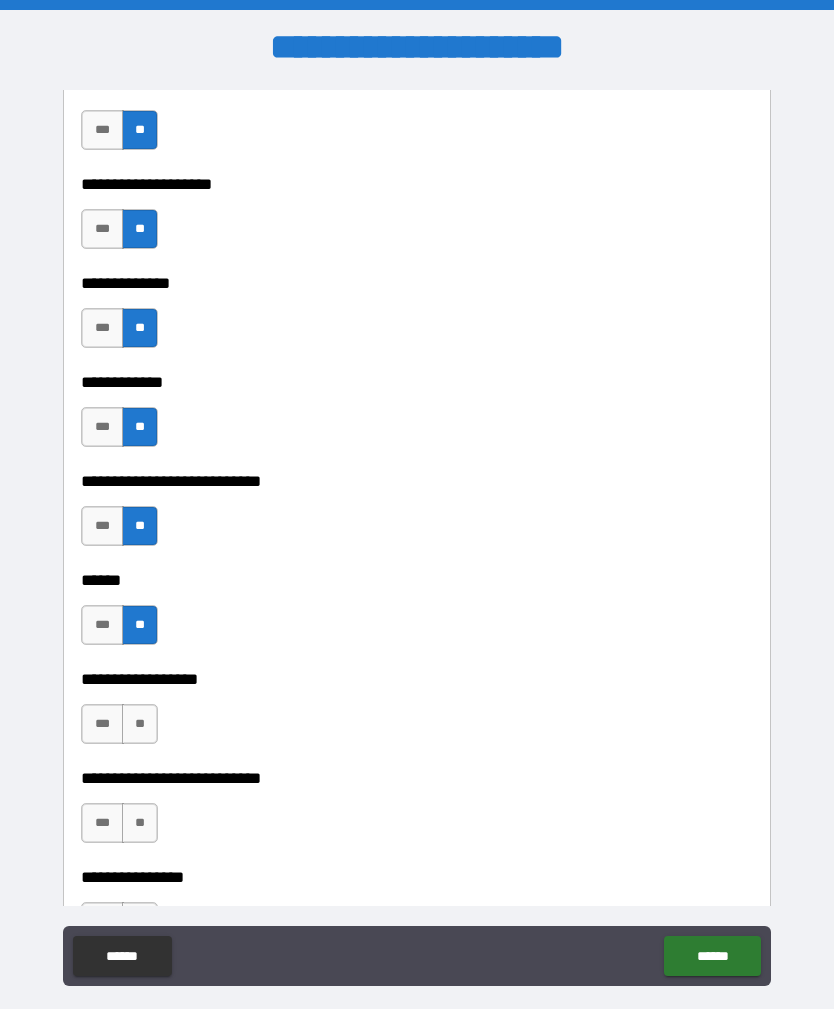 click on "**" at bounding box center (140, 724) 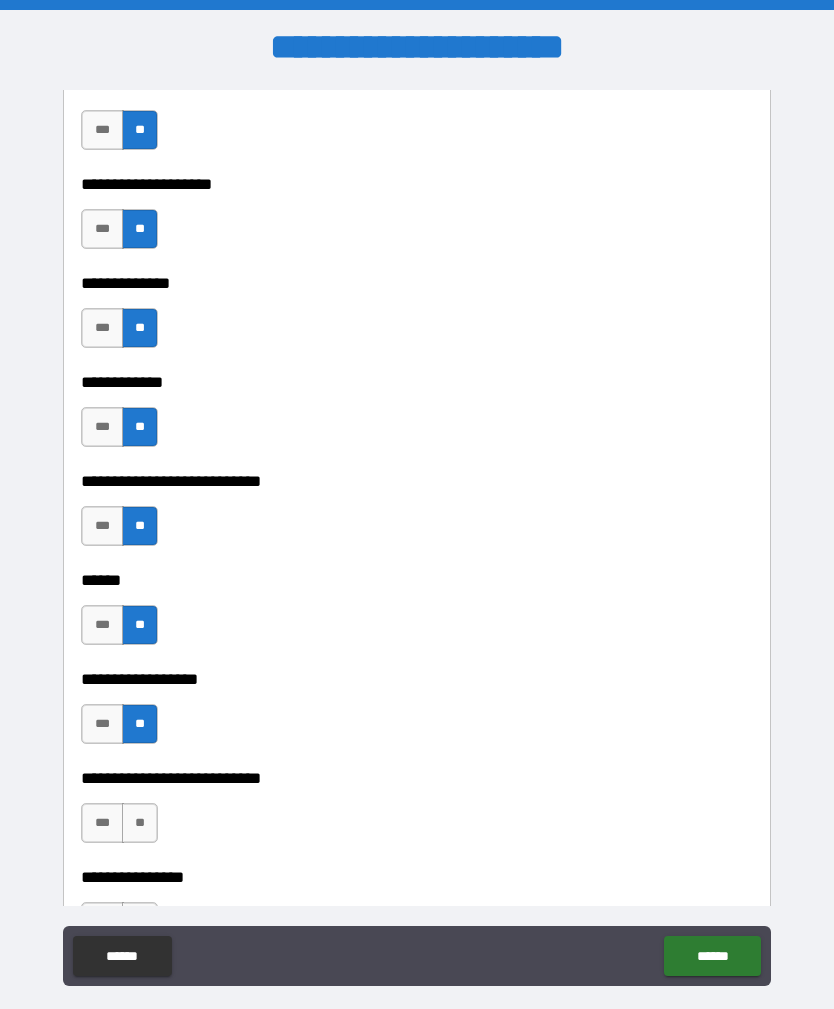 click on "**" at bounding box center (140, 823) 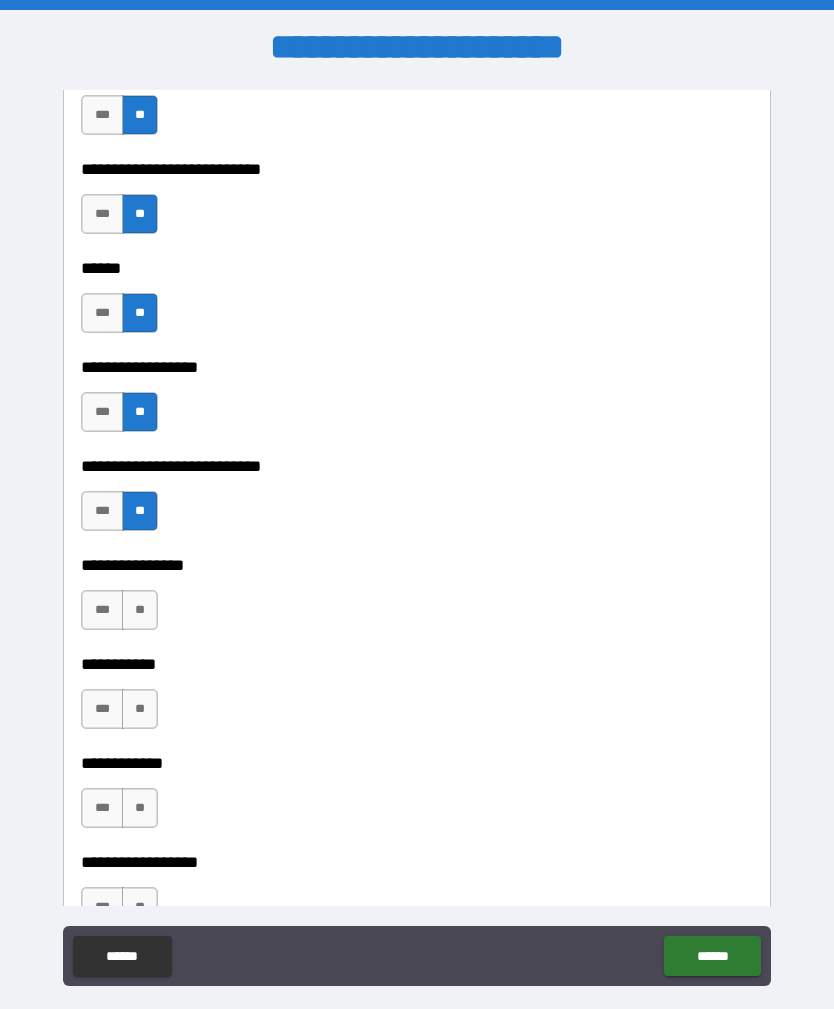 scroll, scrollTop: 8872, scrollLeft: 0, axis: vertical 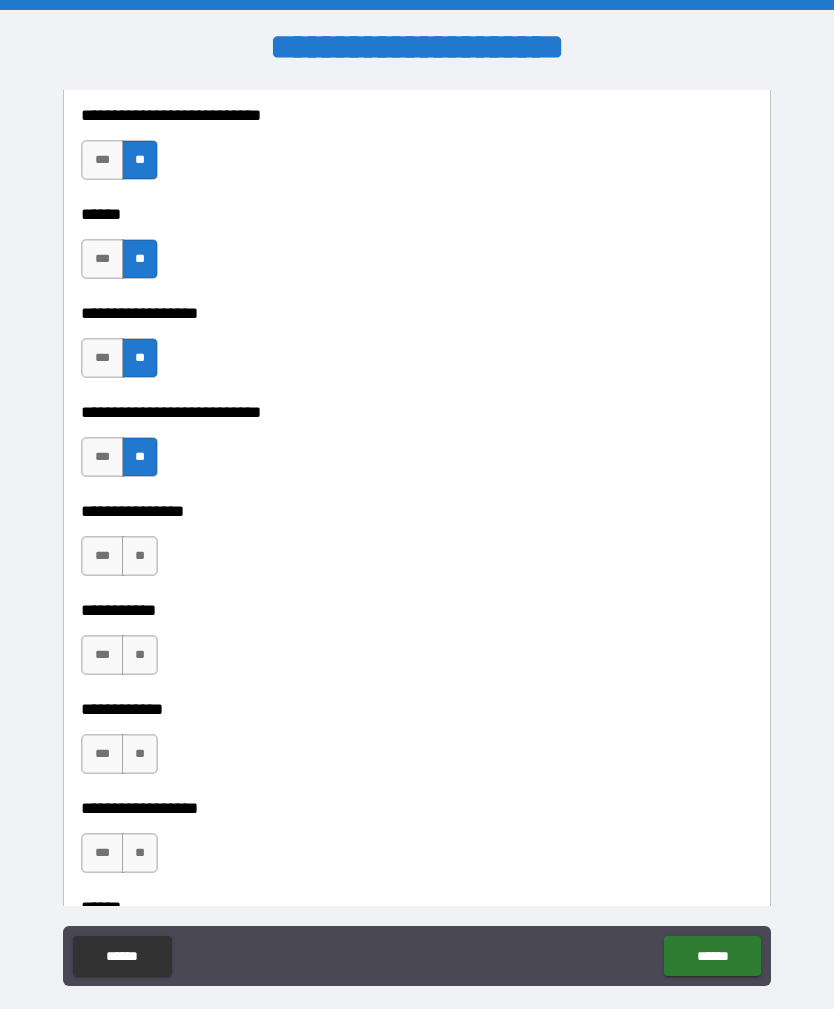 click on "**" at bounding box center (140, 556) 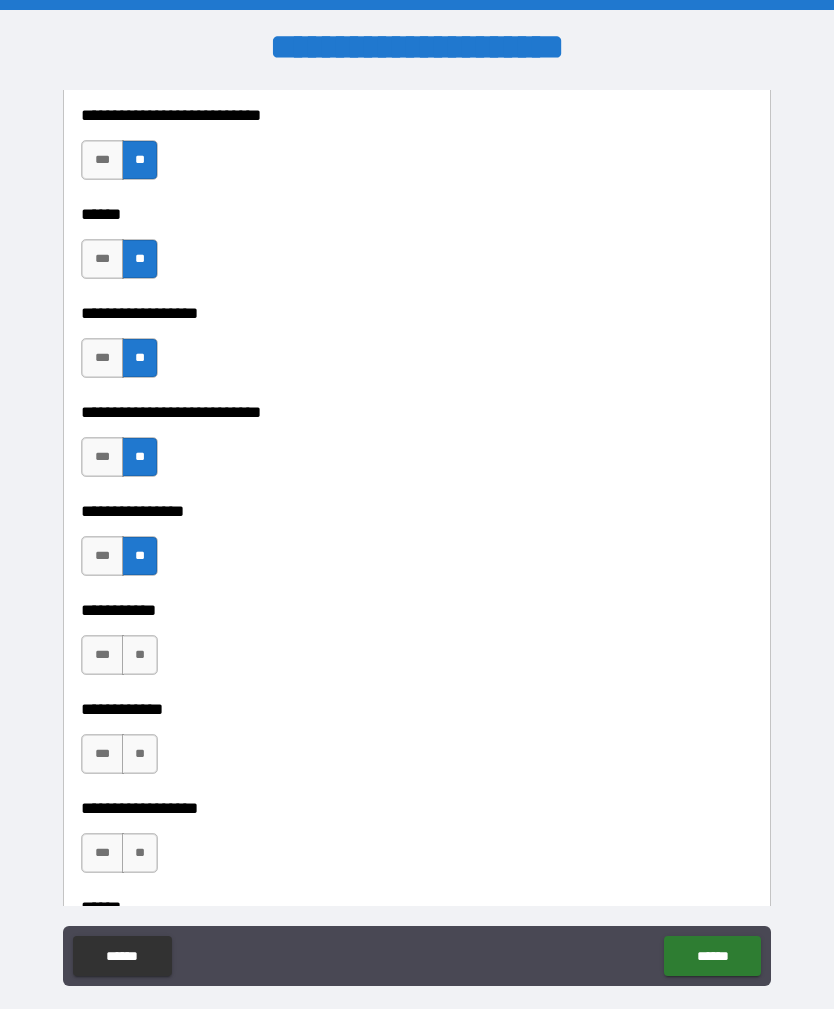 click on "**" at bounding box center [140, 655] 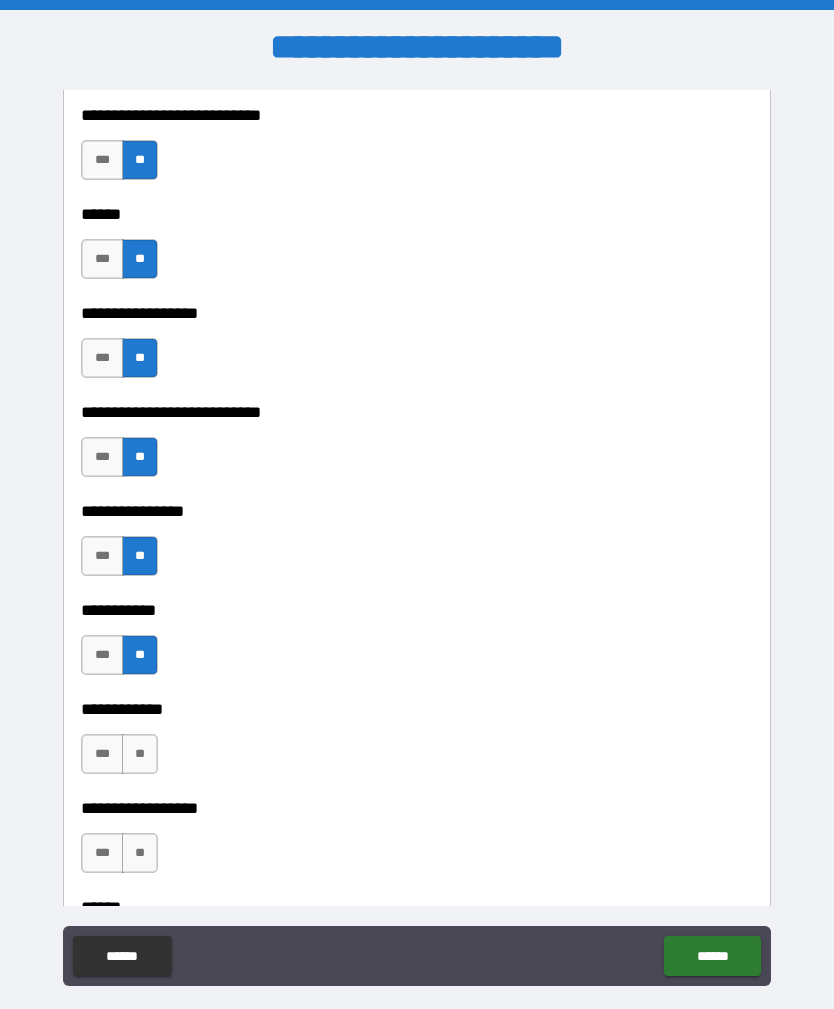 click on "**" at bounding box center (140, 754) 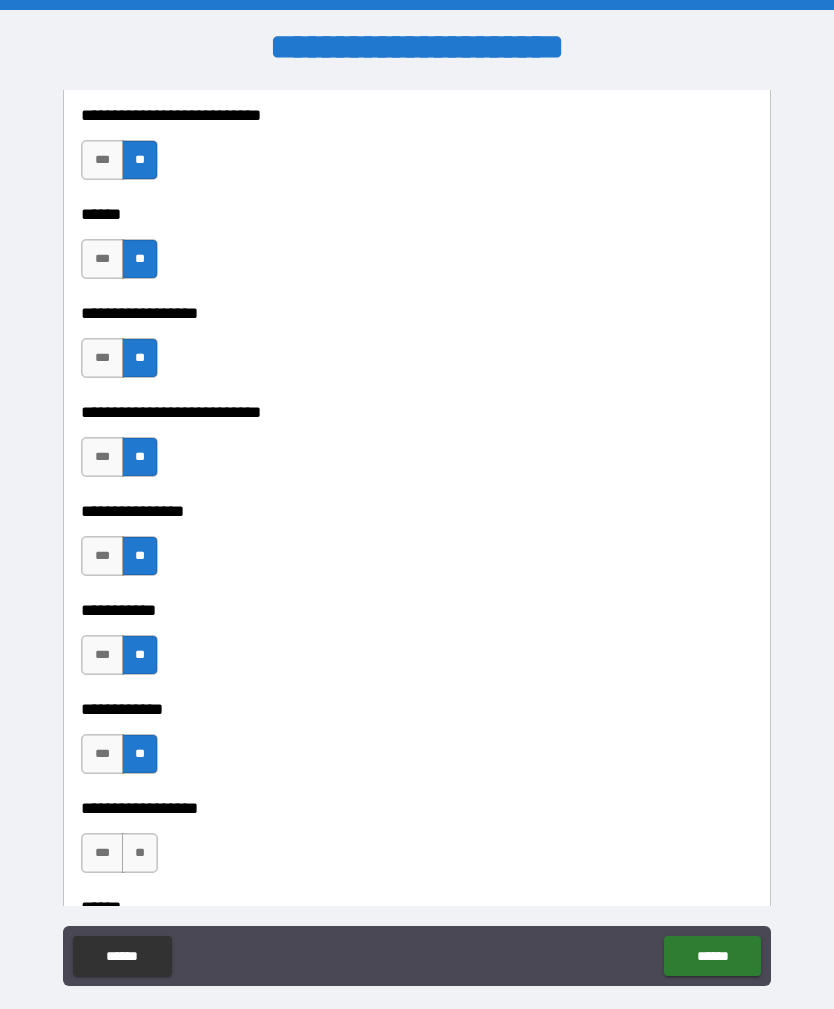 click on "**" at bounding box center [140, 853] 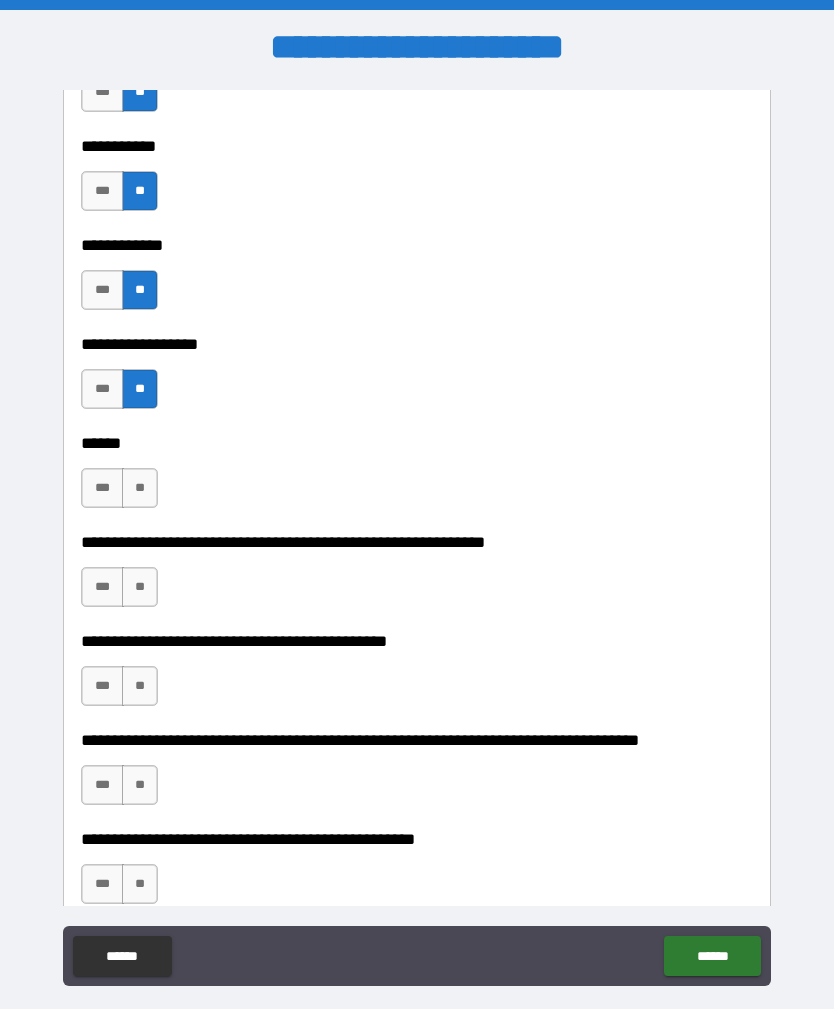 scroll, scrollTop: 9343, scrollLeft: 0, axis: vertical 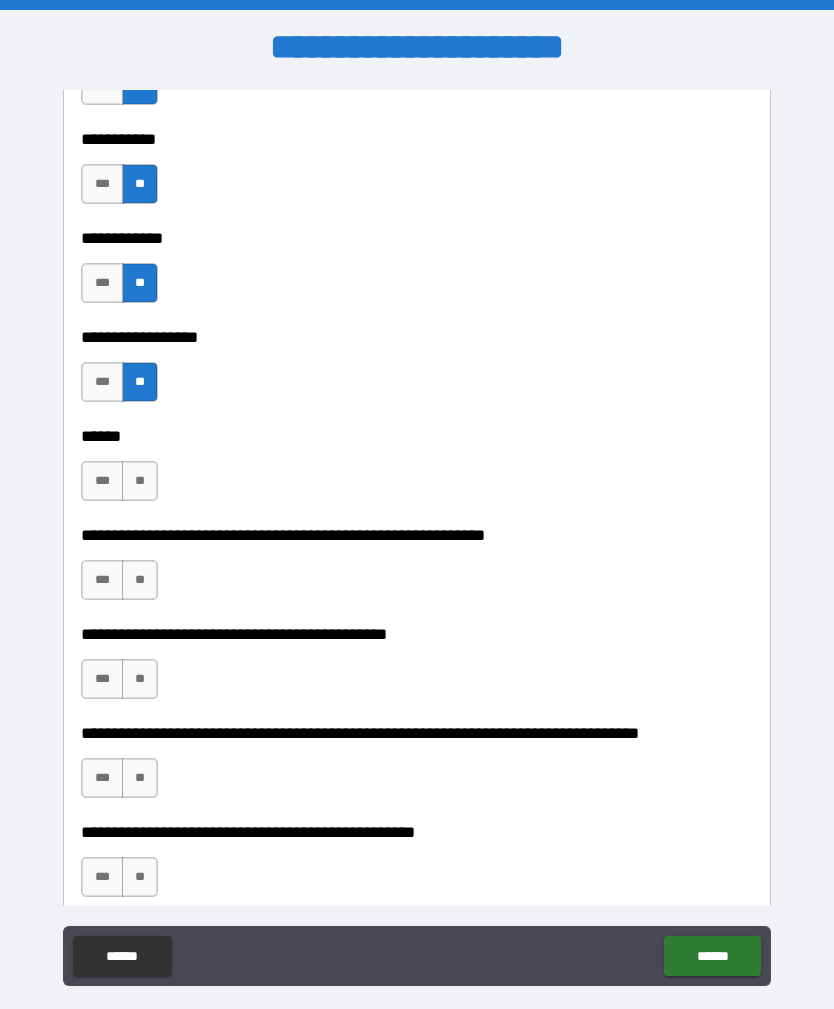 click on "****** *** **" at bounding box center (417, 471) 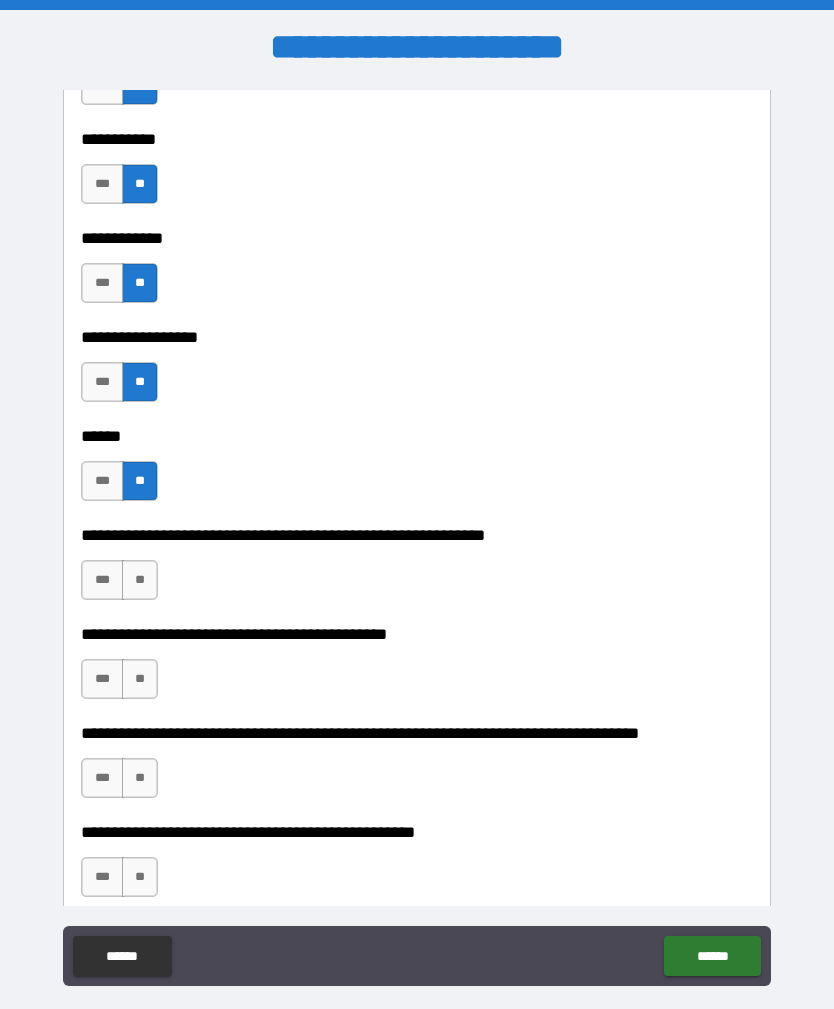 click on "**" at bounding box center (140, 580) 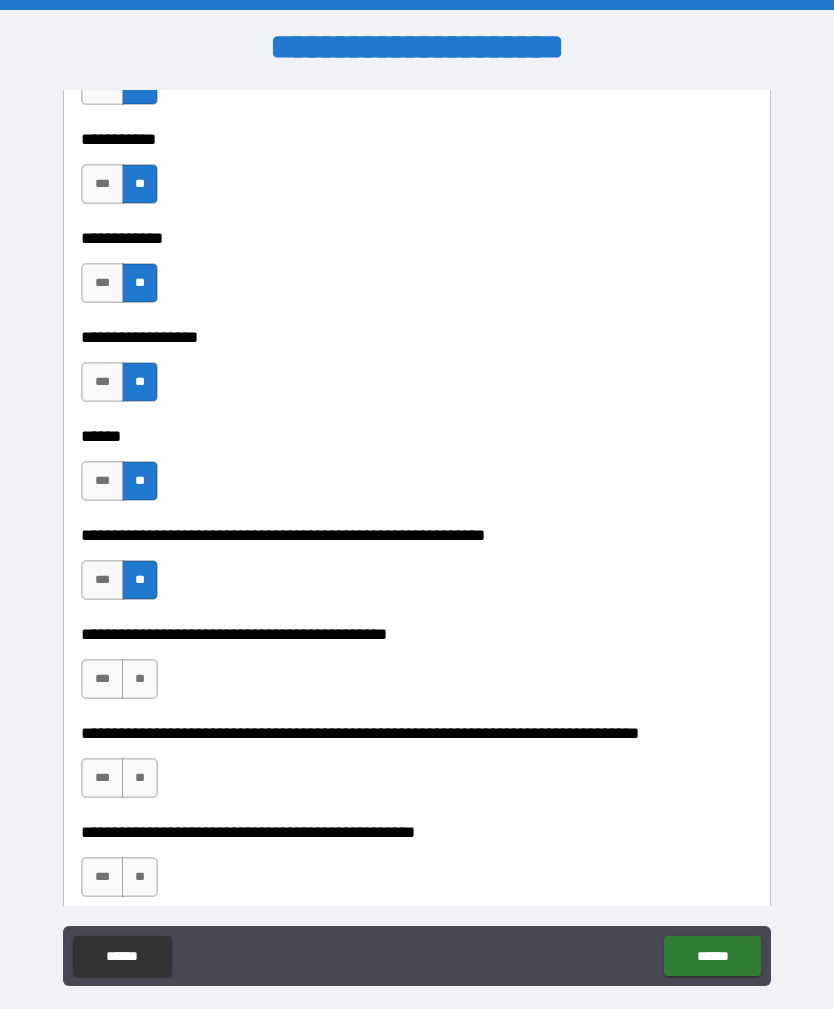 click on "***" at bounding box center [102, 679] 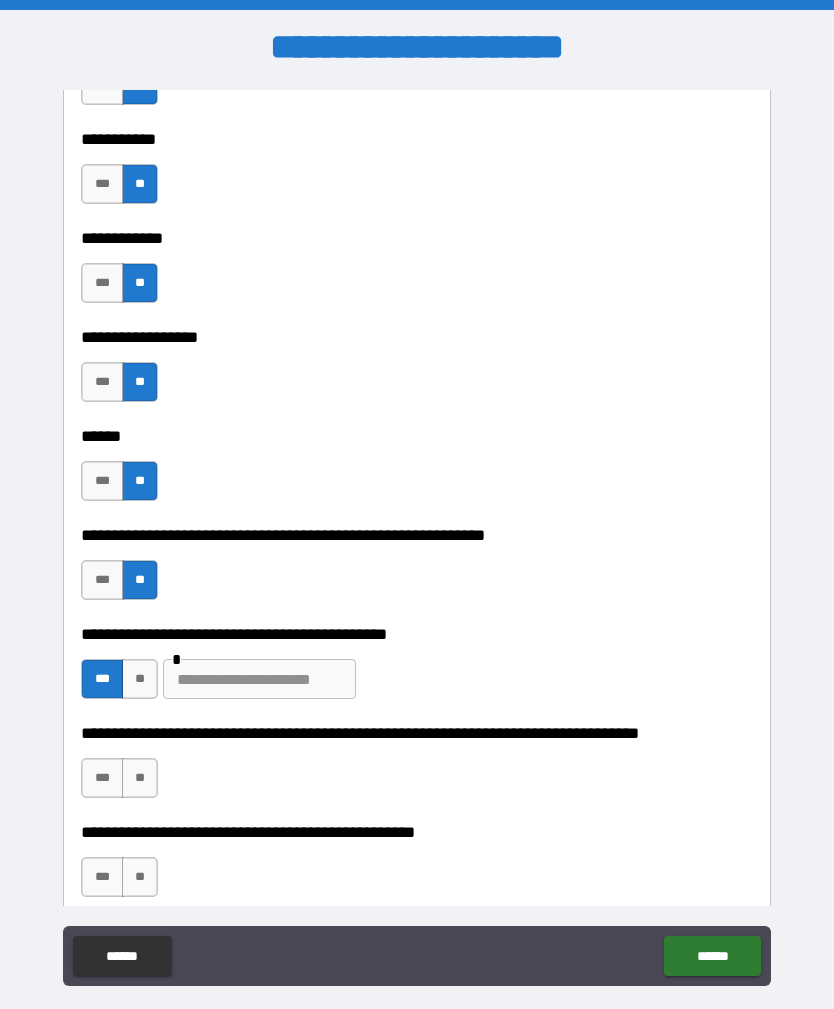 click at bounding box center (259, 679) 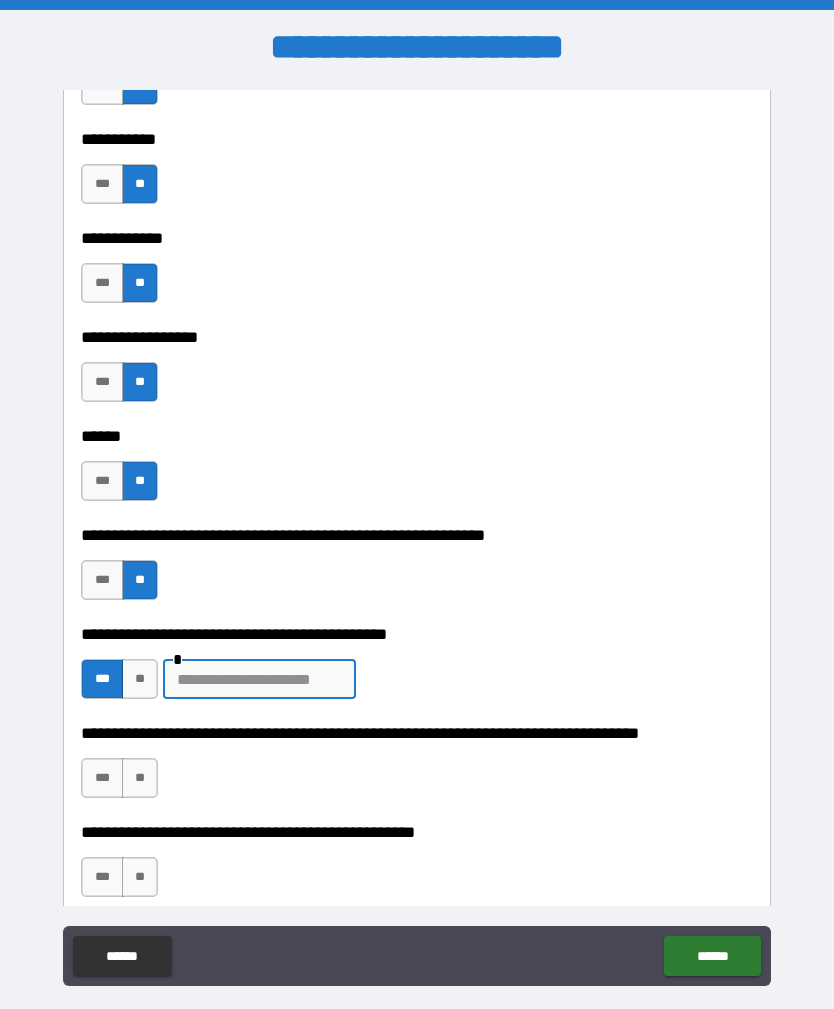 scroll, scrollTop: 16, scrollLeft: 0, axis: vertical 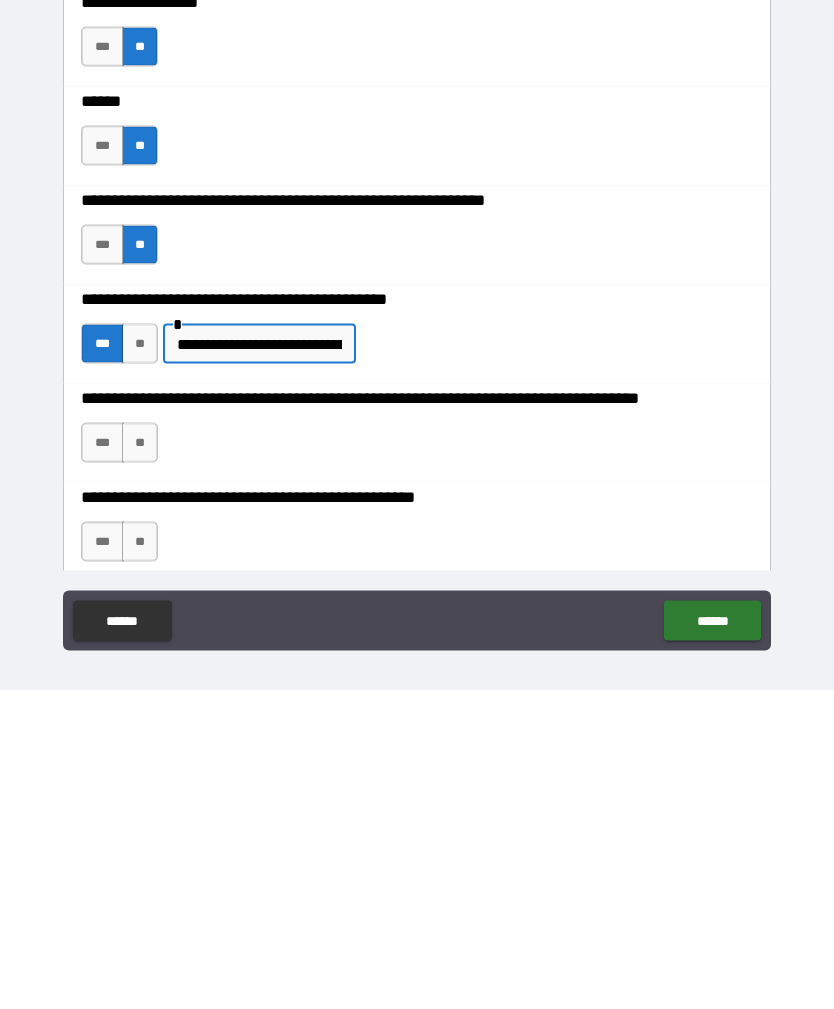 type on "**********" 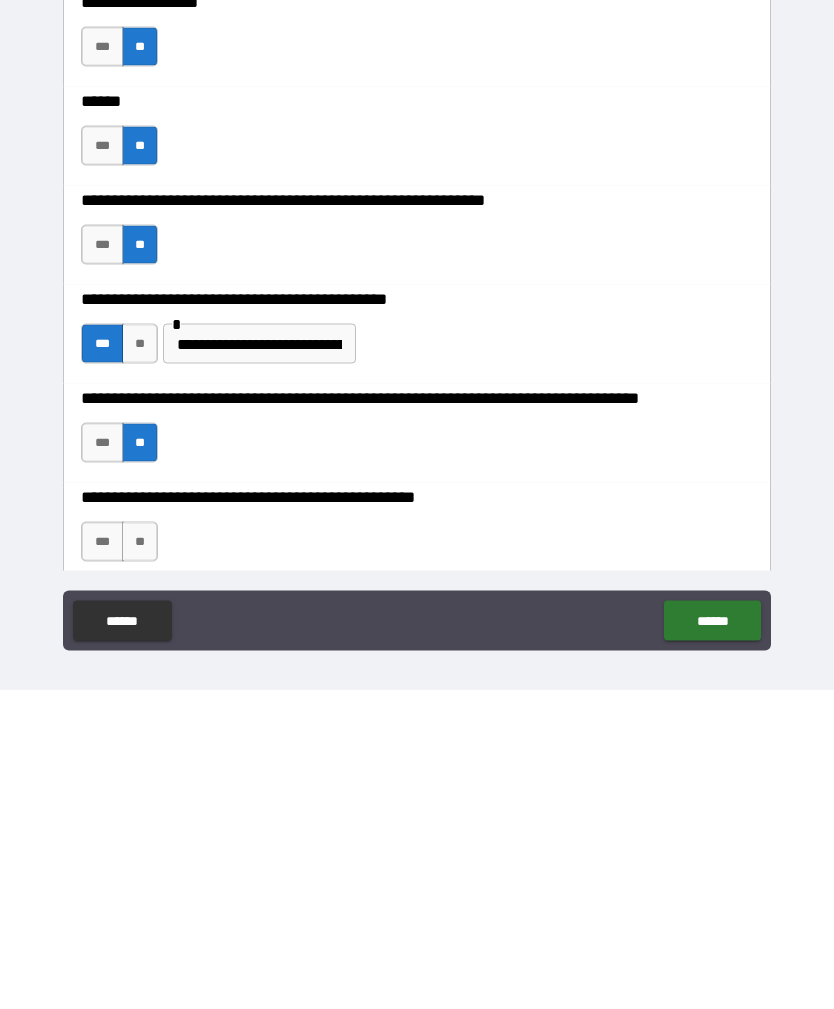 scroll, scrollTop: 64, scrollLeft: 0, axis: vertical 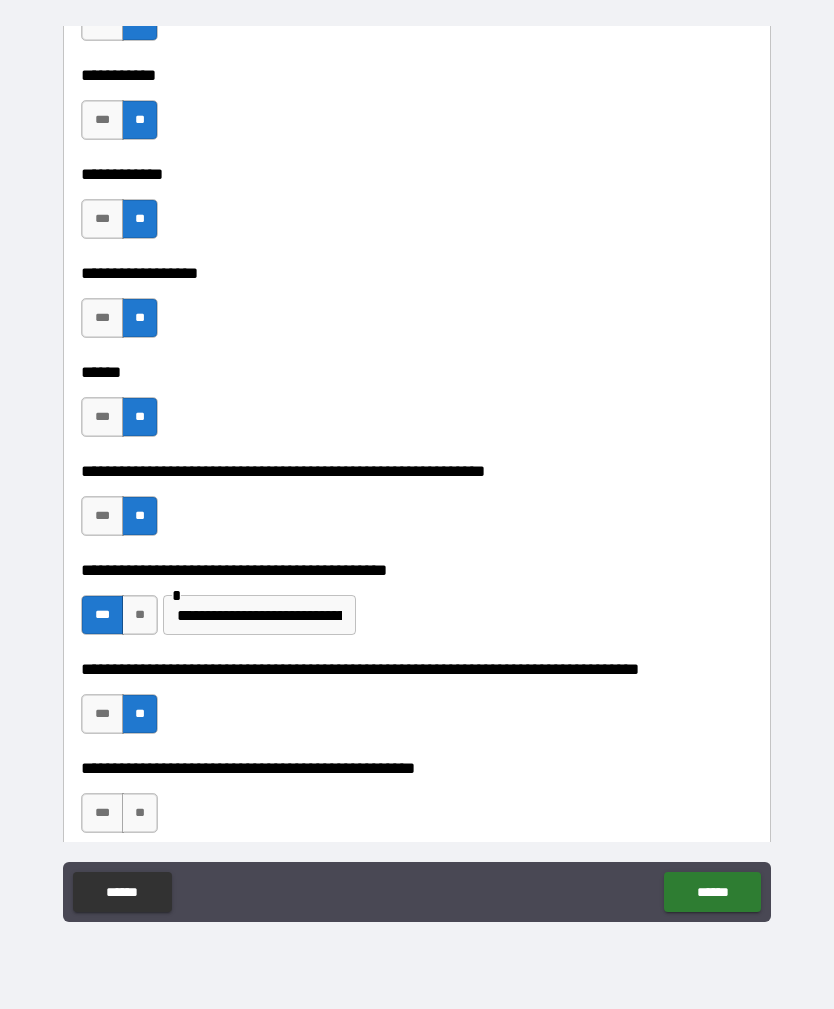 click on "**" at bounding box center (140, 813) 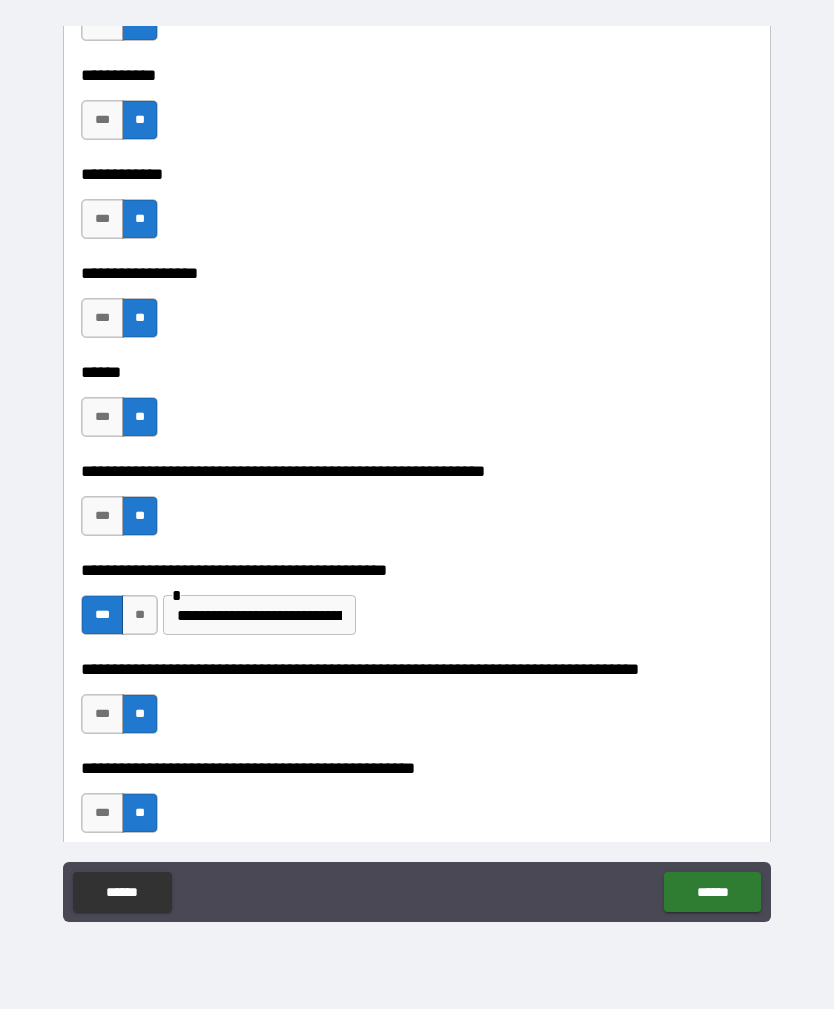 click on "******" at bounding box center (712, 892) 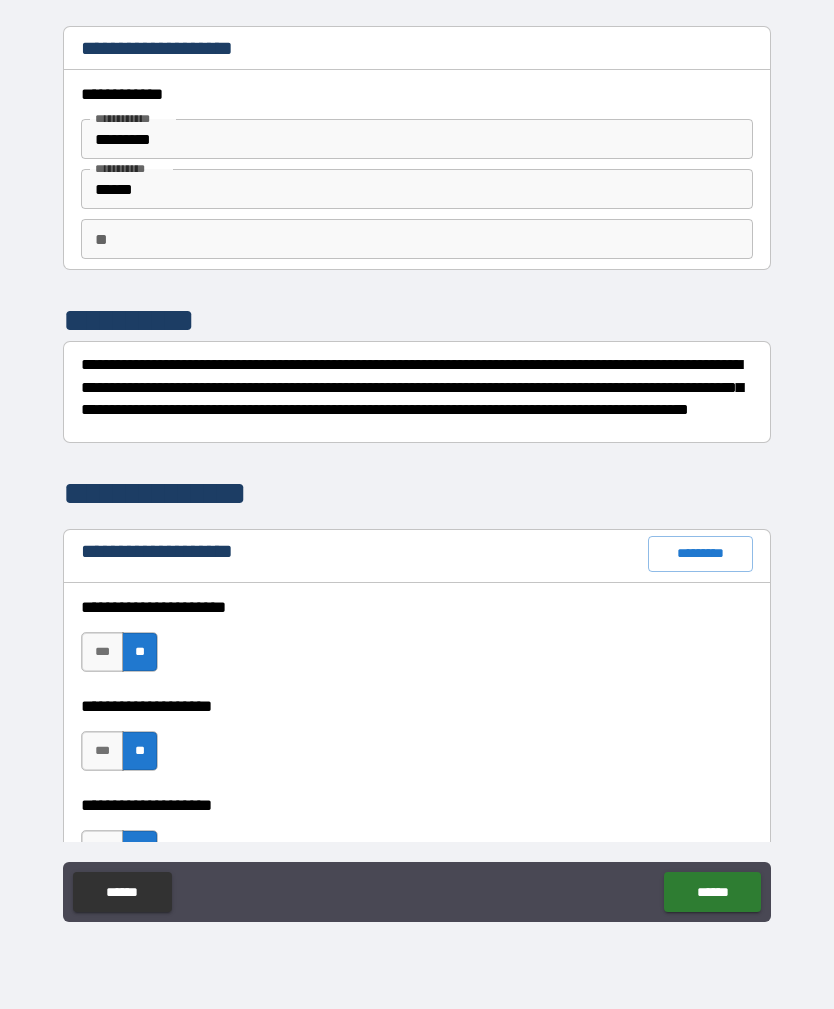scroll, scrollTop: 0, scrollLeft: 0, axis: both 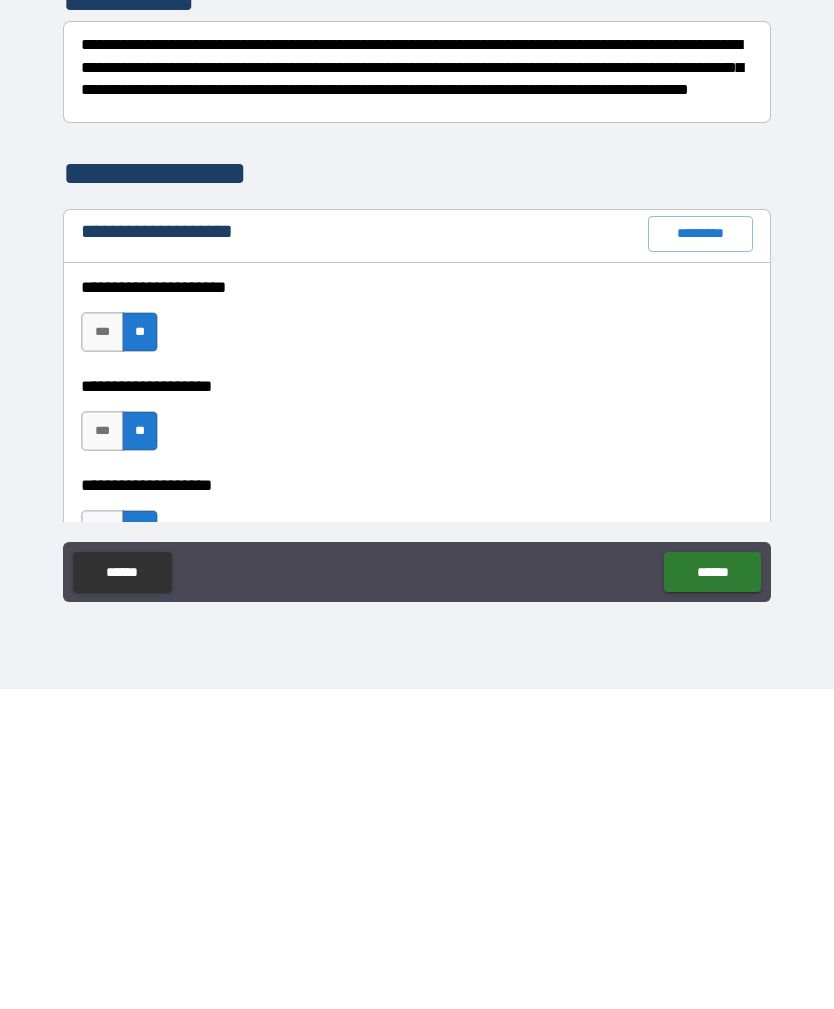 type on "*" 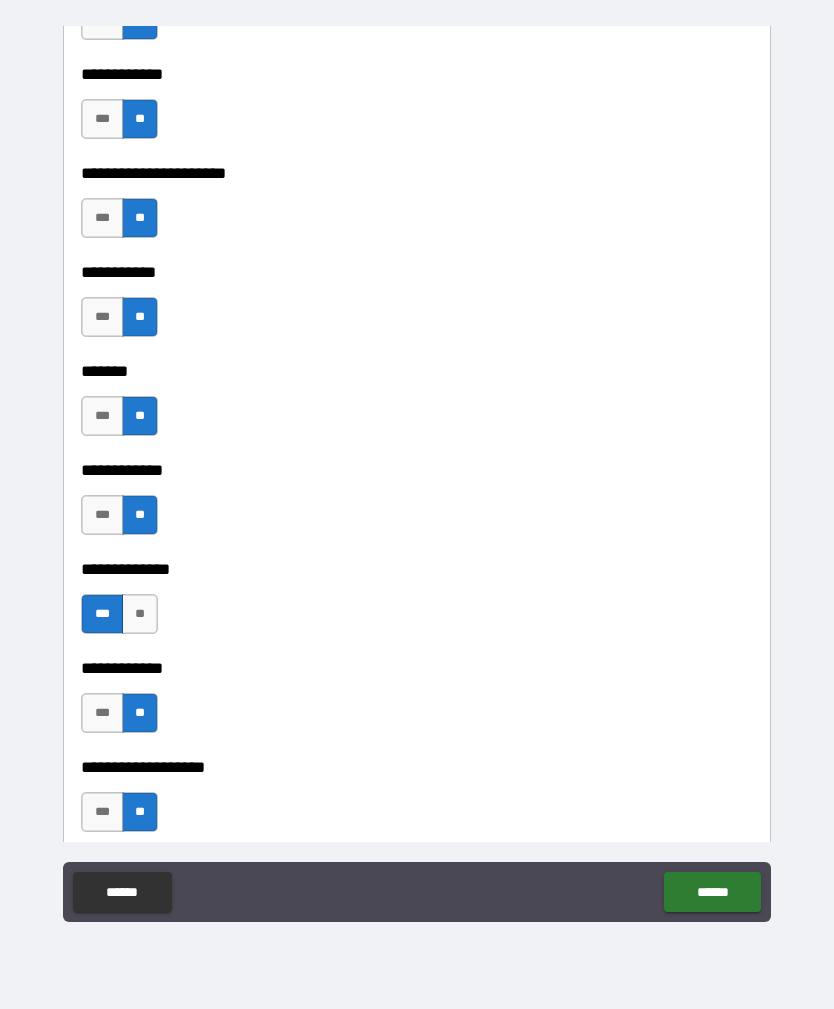 scroll, scrollTop: 6683, scrollLeft: 0, axis: vertical 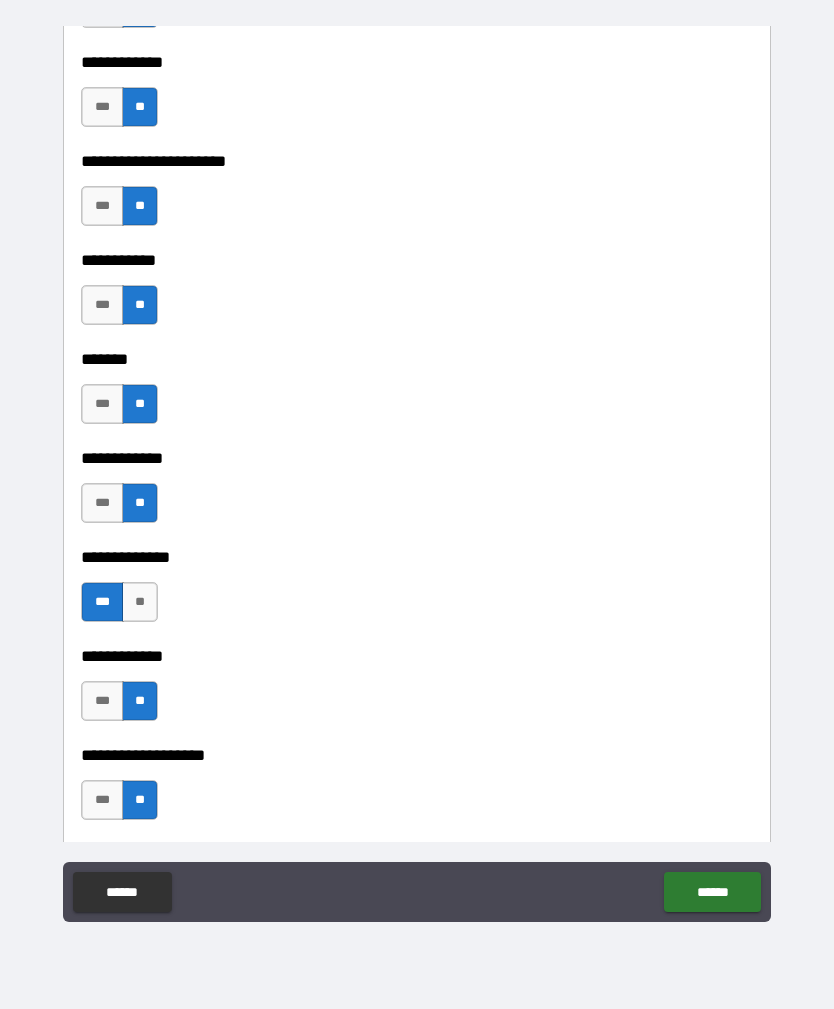 click on "**" at bounding box center [140, 602] 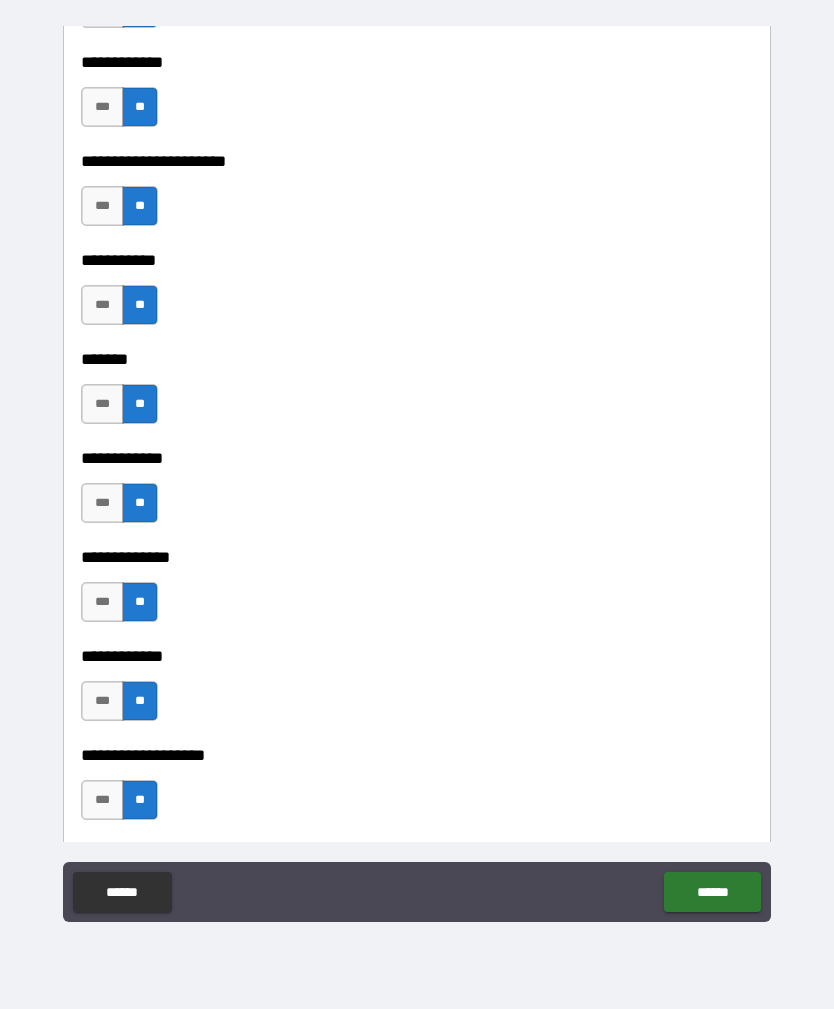 click on "******" at bounding box center (712, 892) 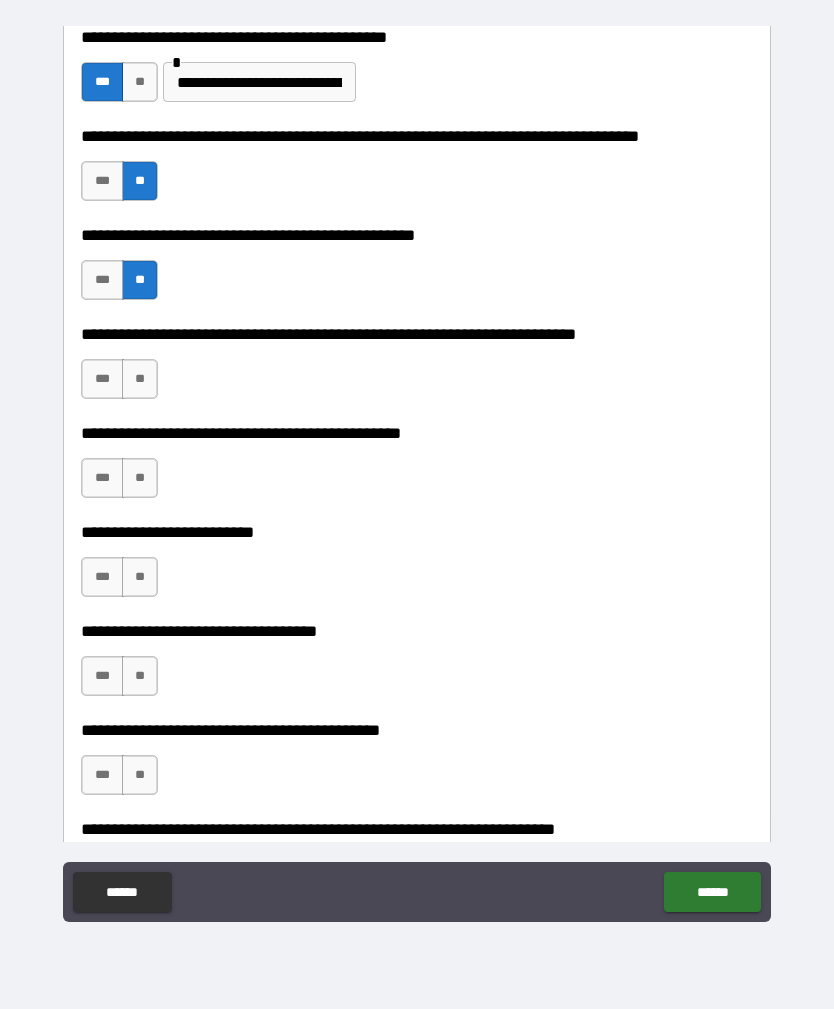 scroll, scrollTop: 9896, scrollLeft: 0, axis: vertical 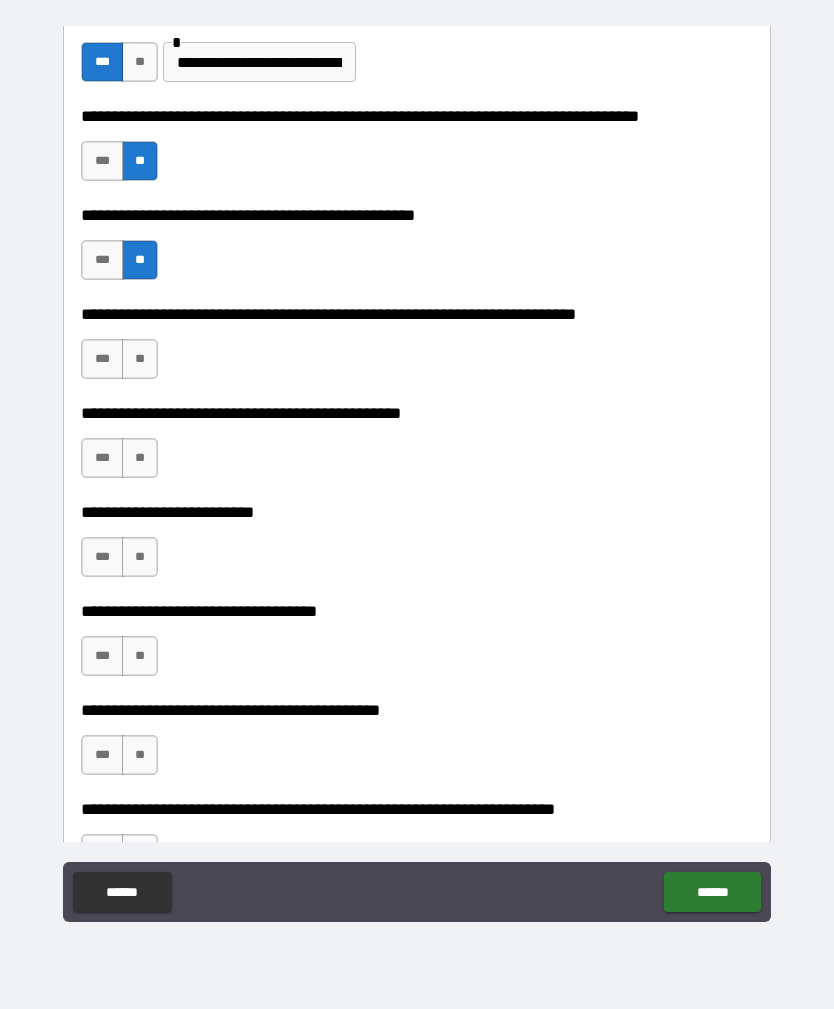 click on "**" at bounding box center (140, 359) 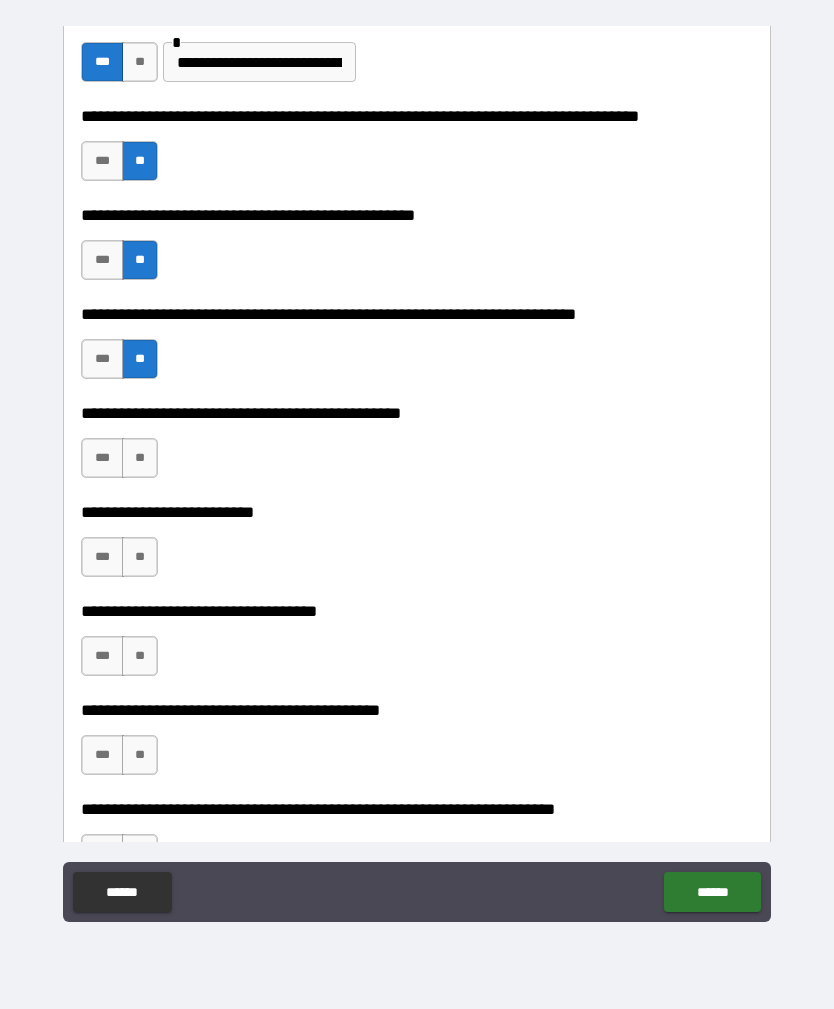 click on "**" at bounding box center (140, 458) 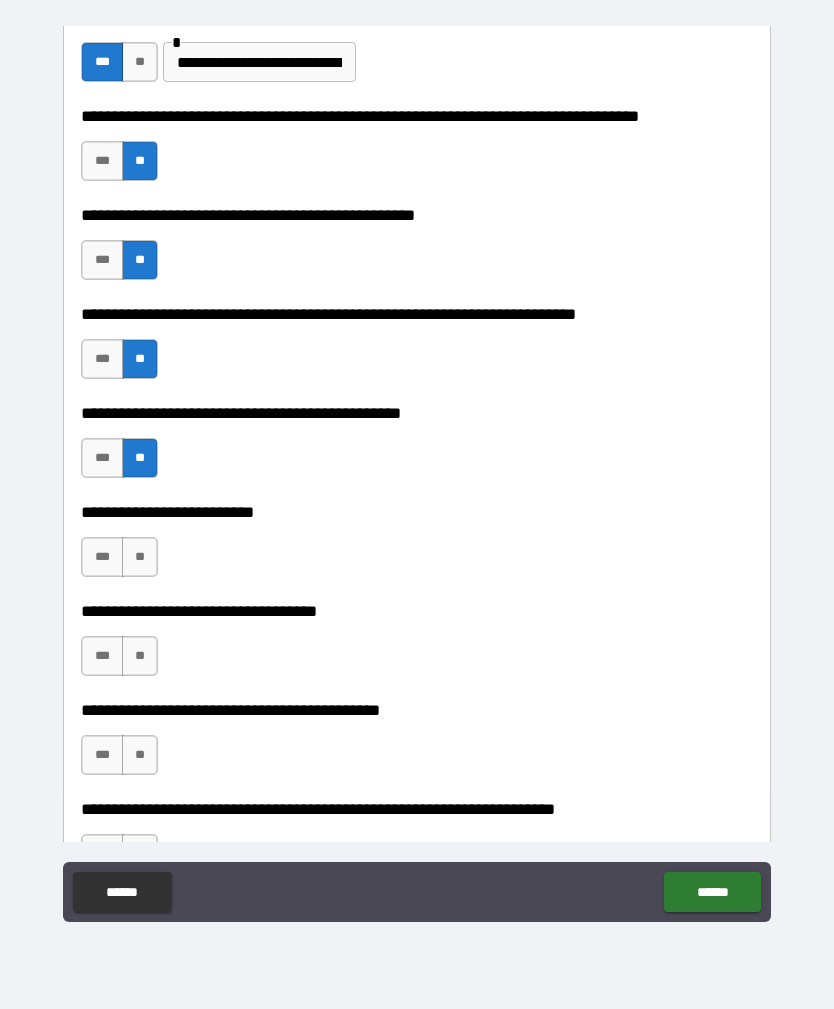 click on "**" at bounding box center [140, 557] 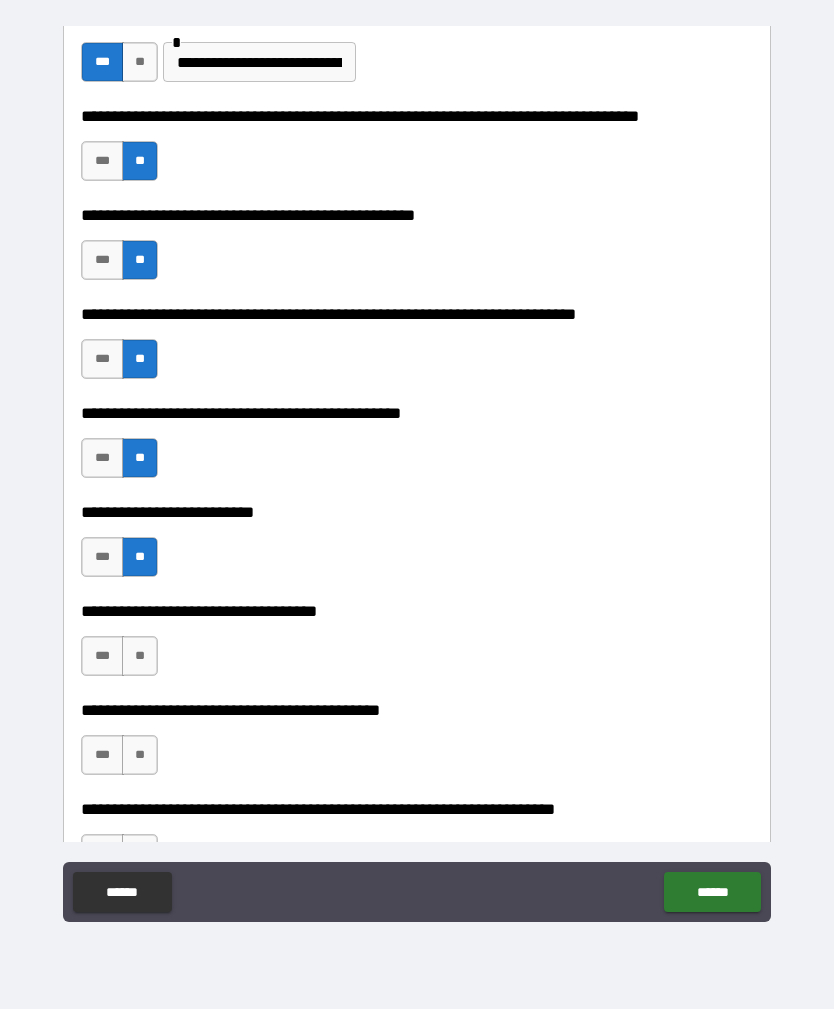 click on "***" at bounding box center [102, 656] 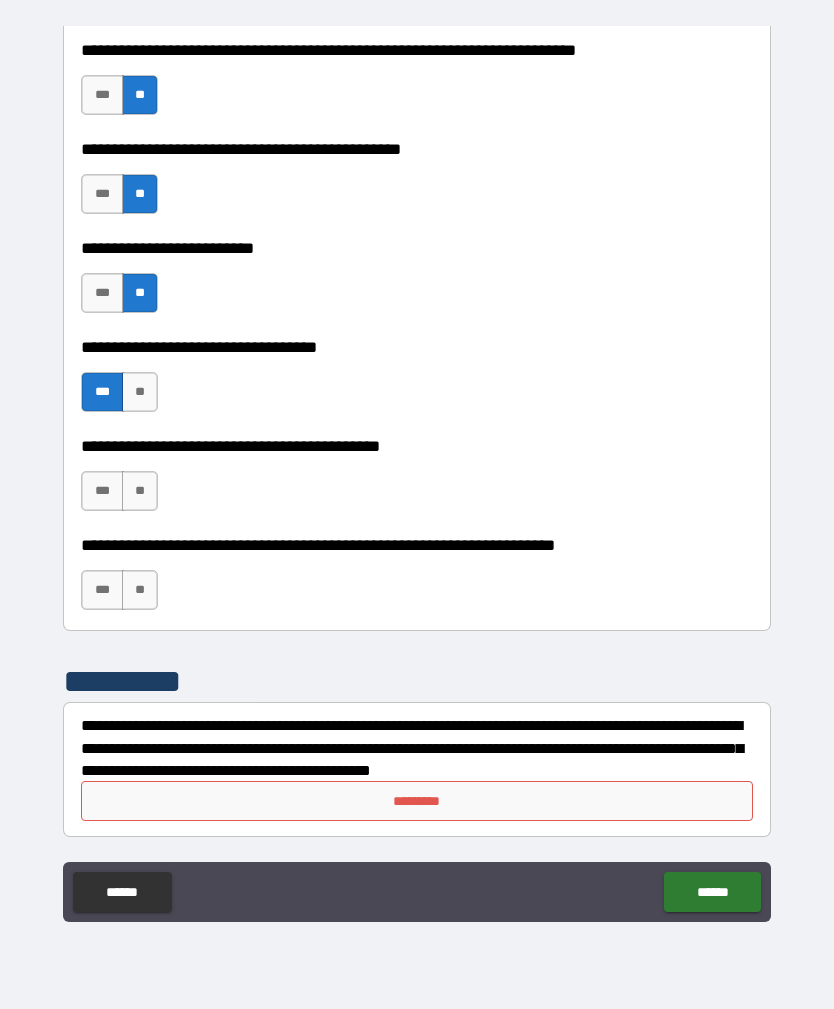 scroll, scrollTop: 10160, scrollLeft: 0, axis: vertical 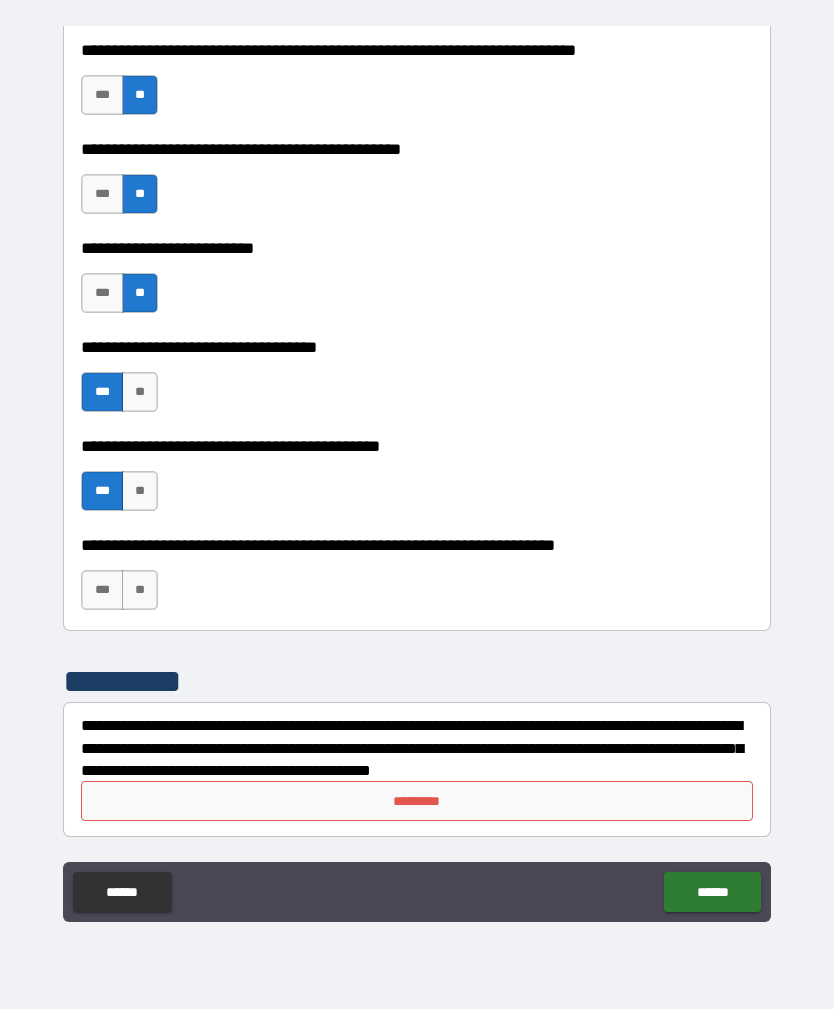 click on "**" at bounding box center [140, 590] 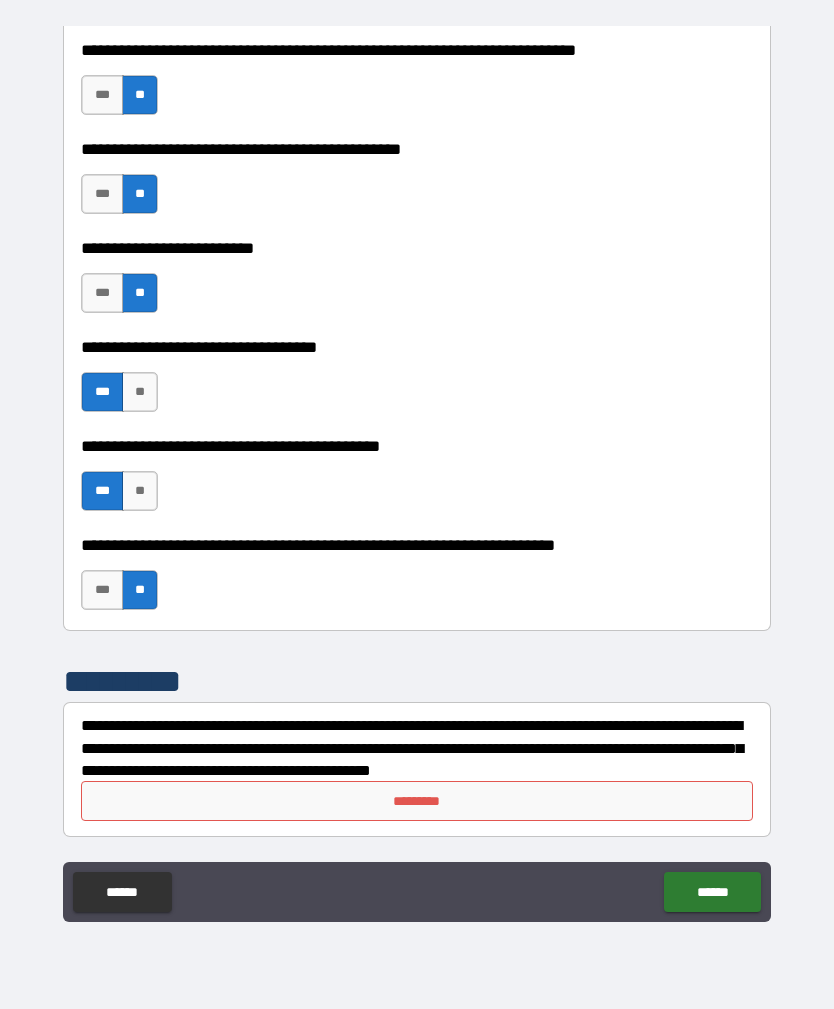 click on "*********" at bounding box center [417, 801] 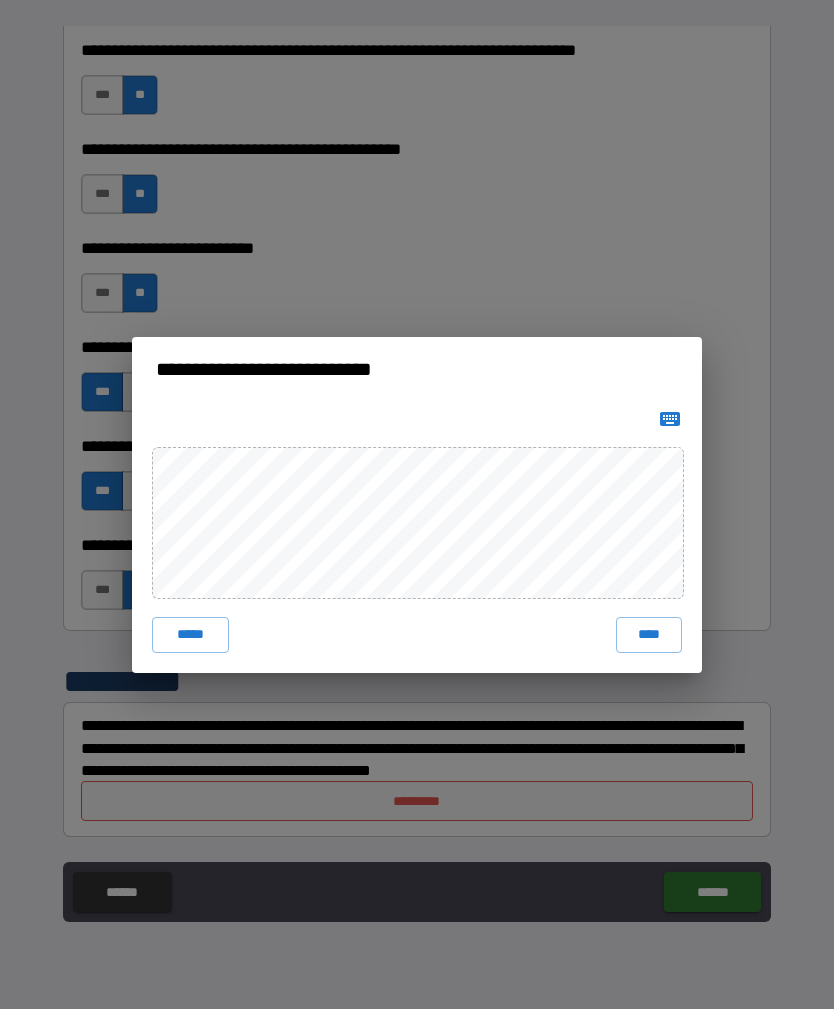 click on "****" at bounding box center (649, 635) 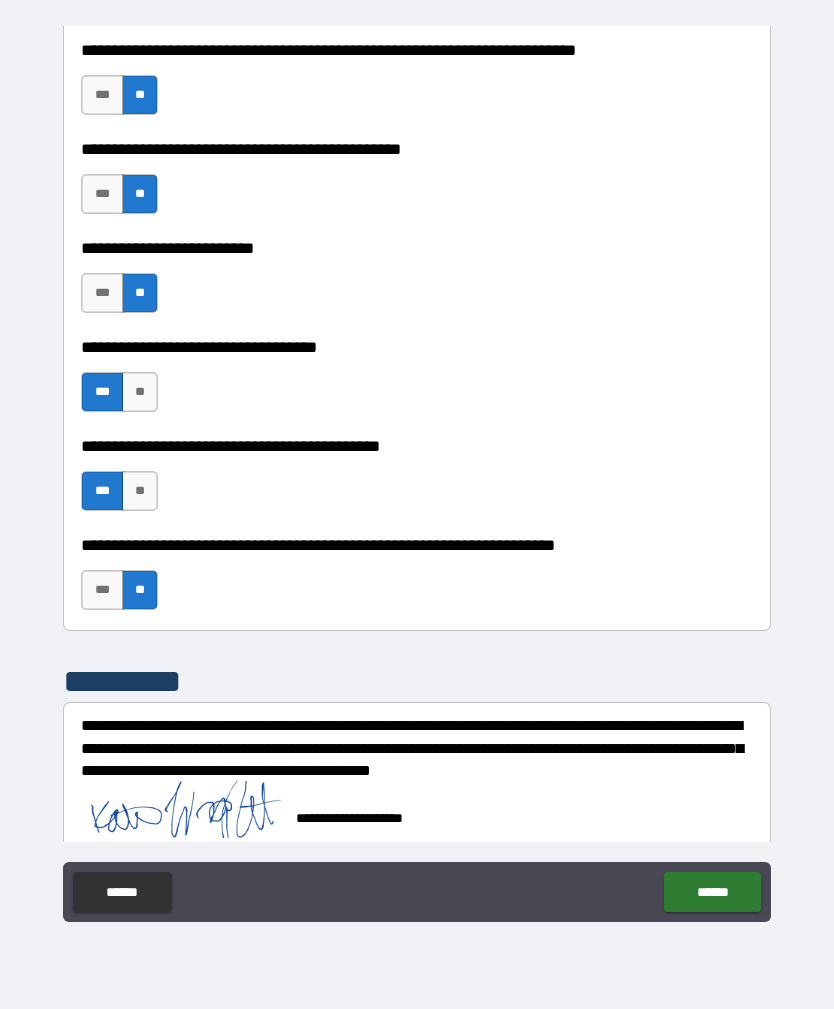 click on "******" at bounding box center [712, 892] 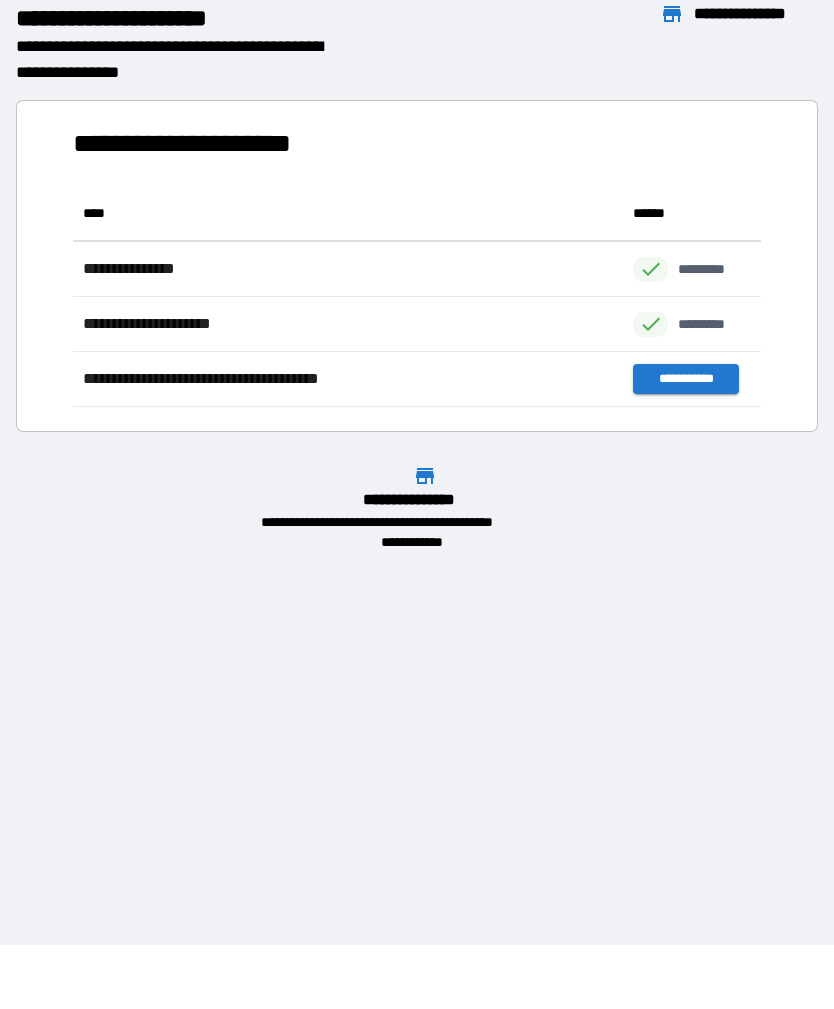 scroll, scrollTop: 1, scrollLeft: 1, axis: both 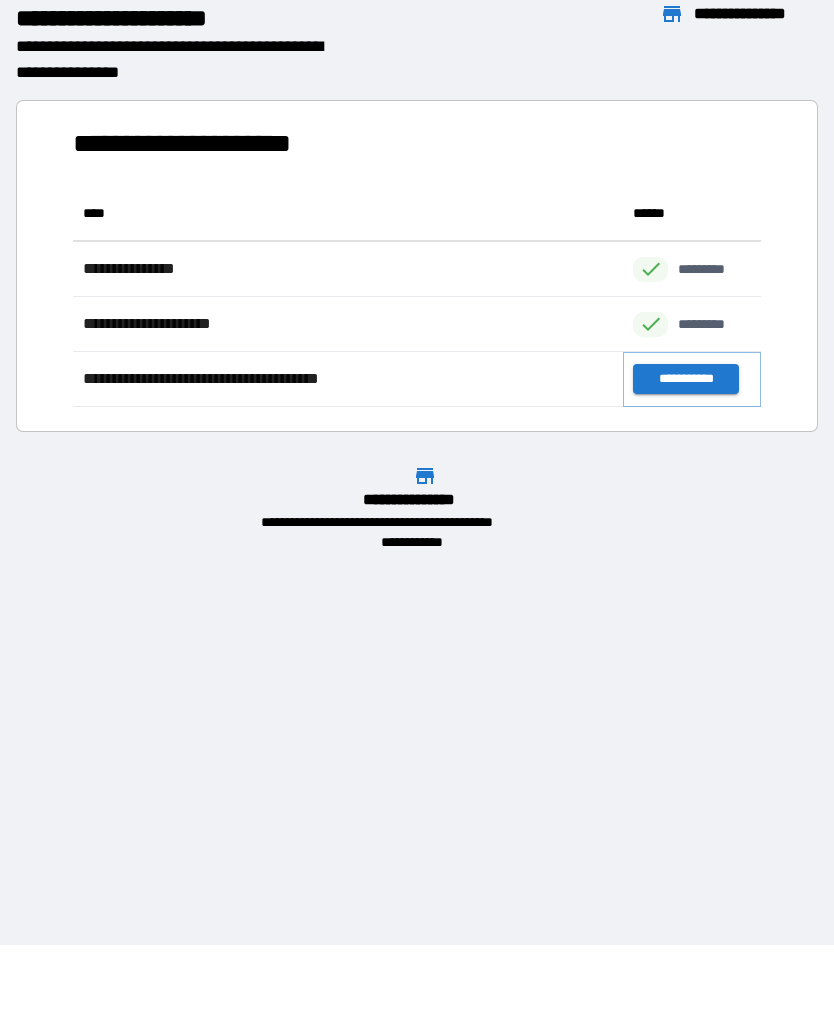 click on "**********" at bounding box center [685, 379] 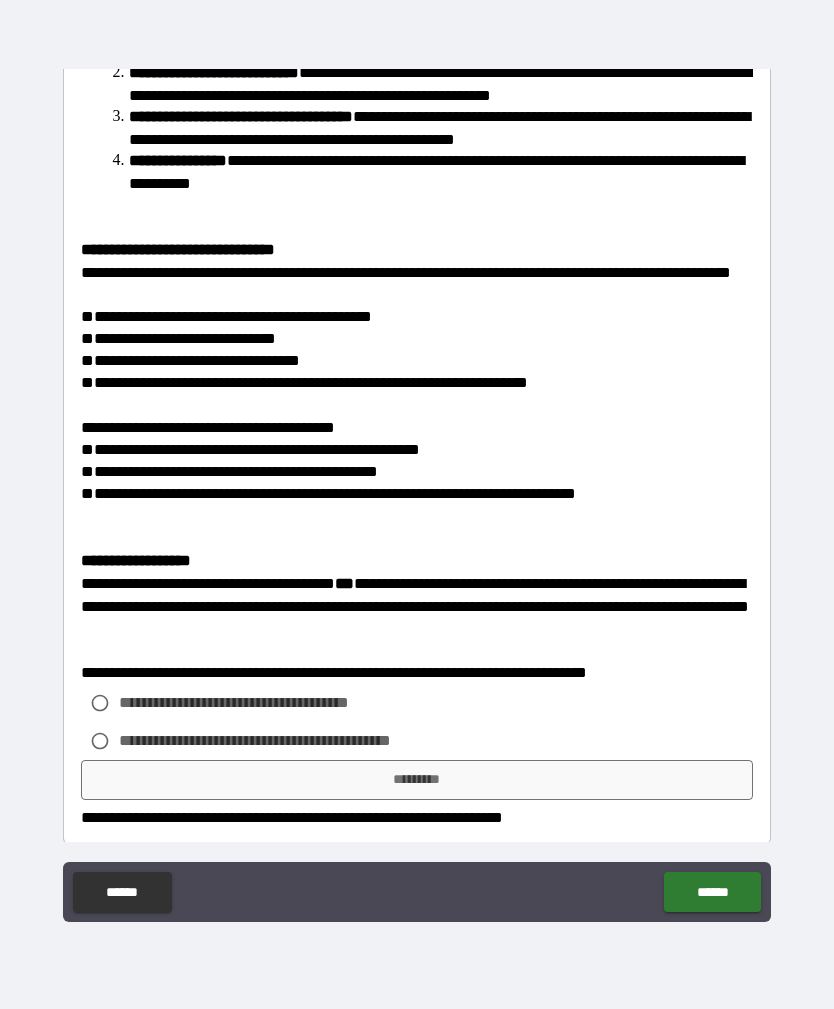scroll, scrollTop: 701, scrollLeft: 0, axis: vertical 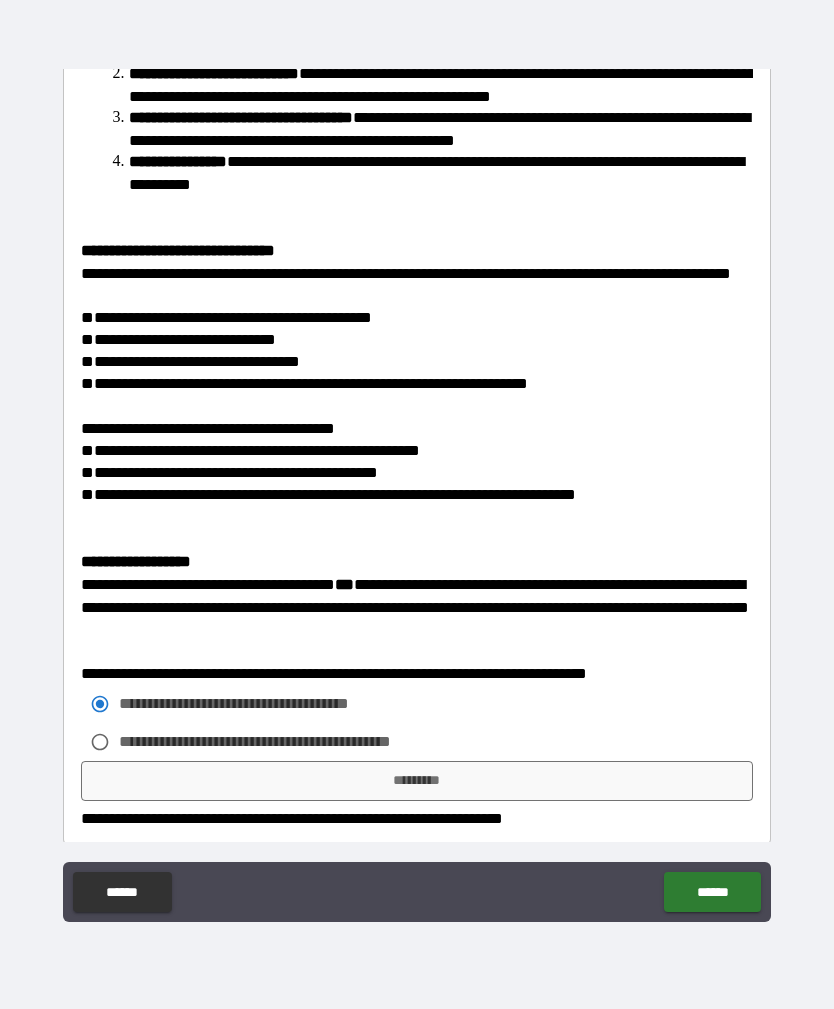click on "*********" at bounding box center [417, 781] 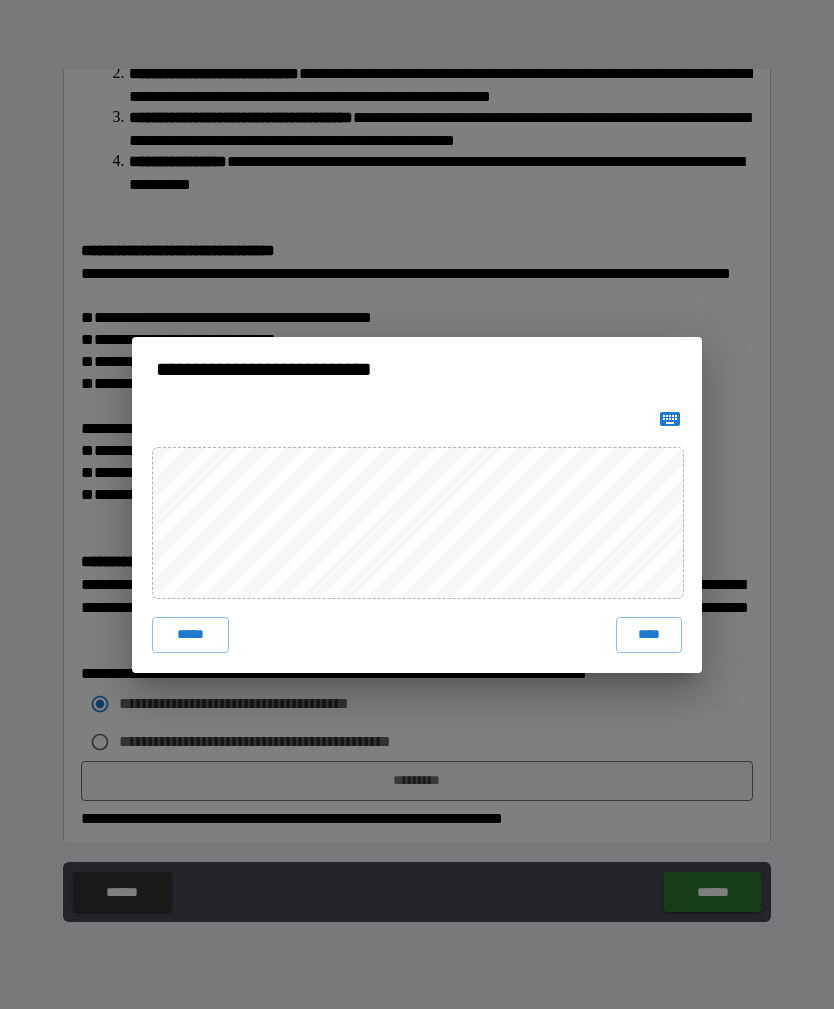 click on "****" at bounding box center (649, 635) 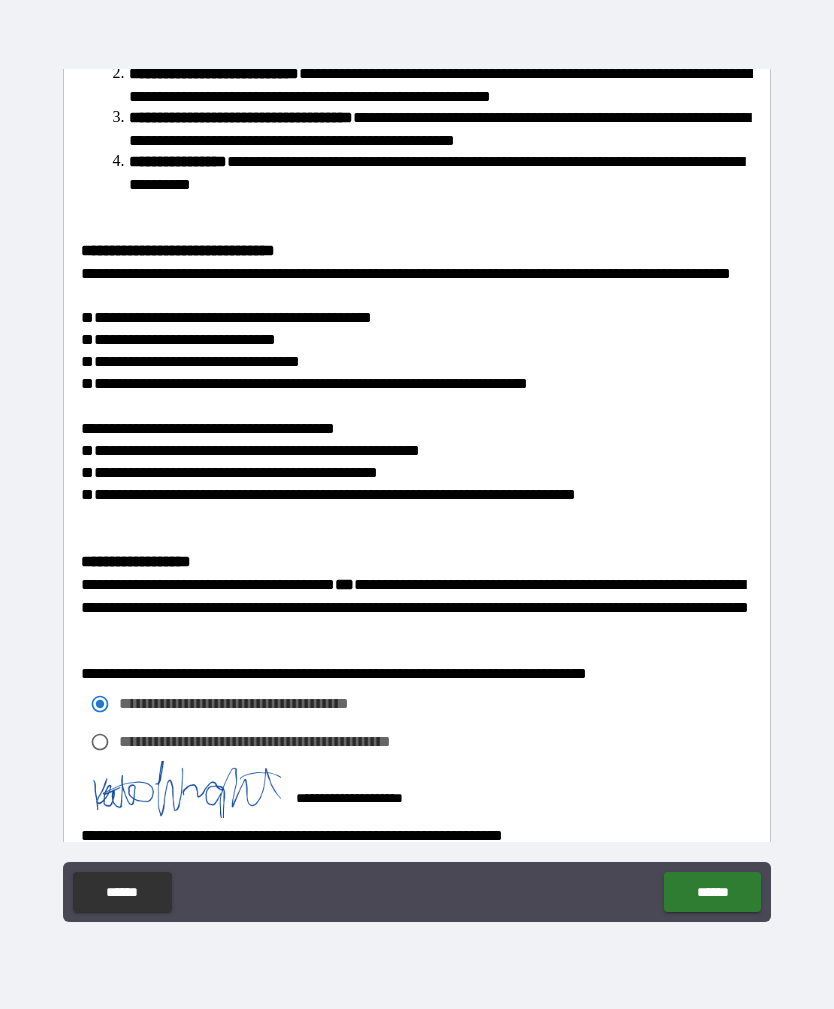 scroll, scrollTop: 691, scrollLeft: 0, axis: vertical 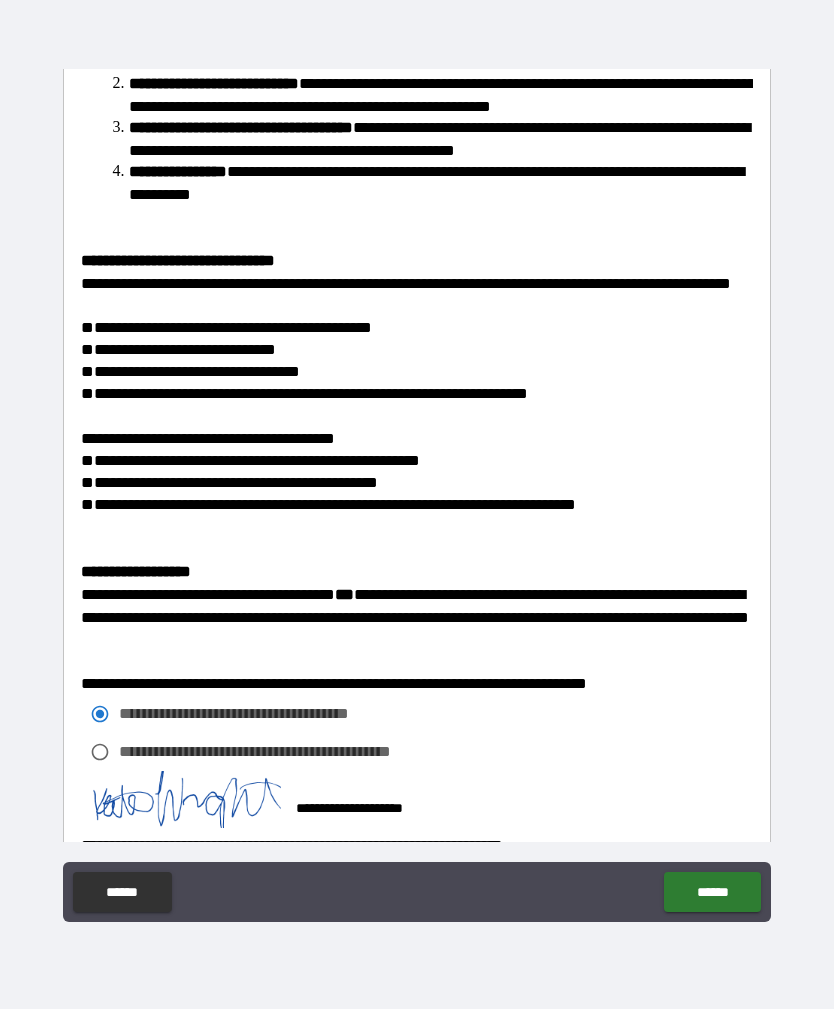 click on "******" at bounding box center [712, 892] 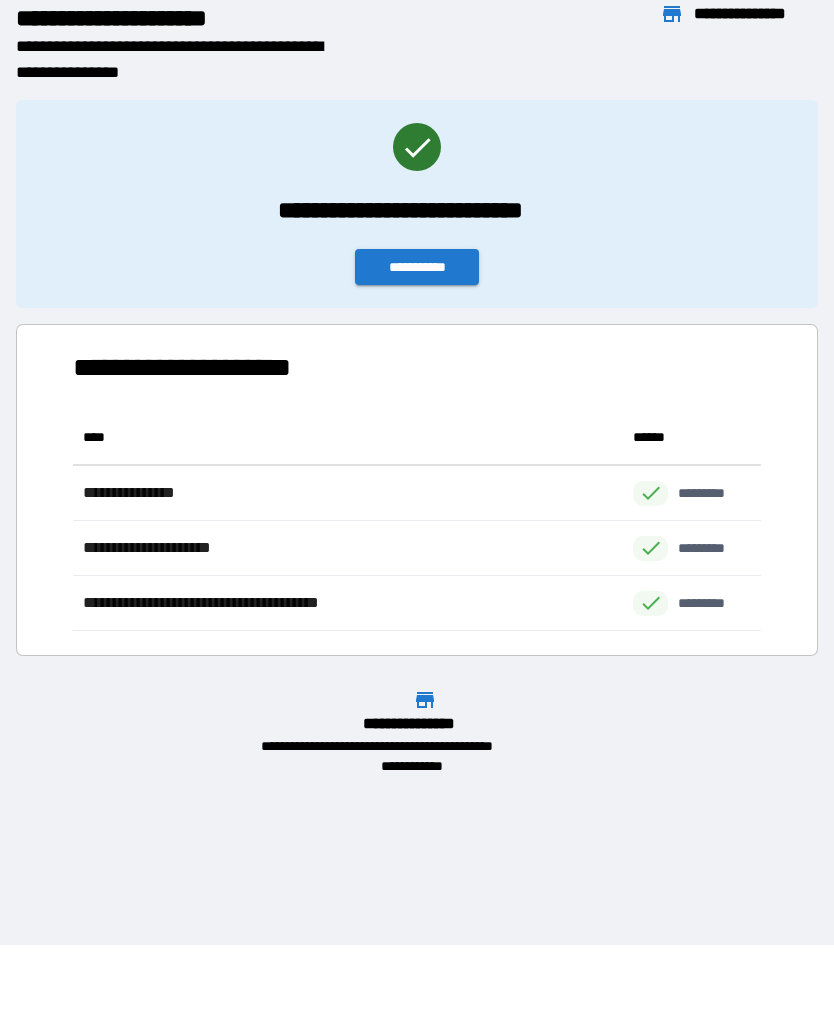 scroll, scrollTop: 1, scrollLeft: 1, axis: both 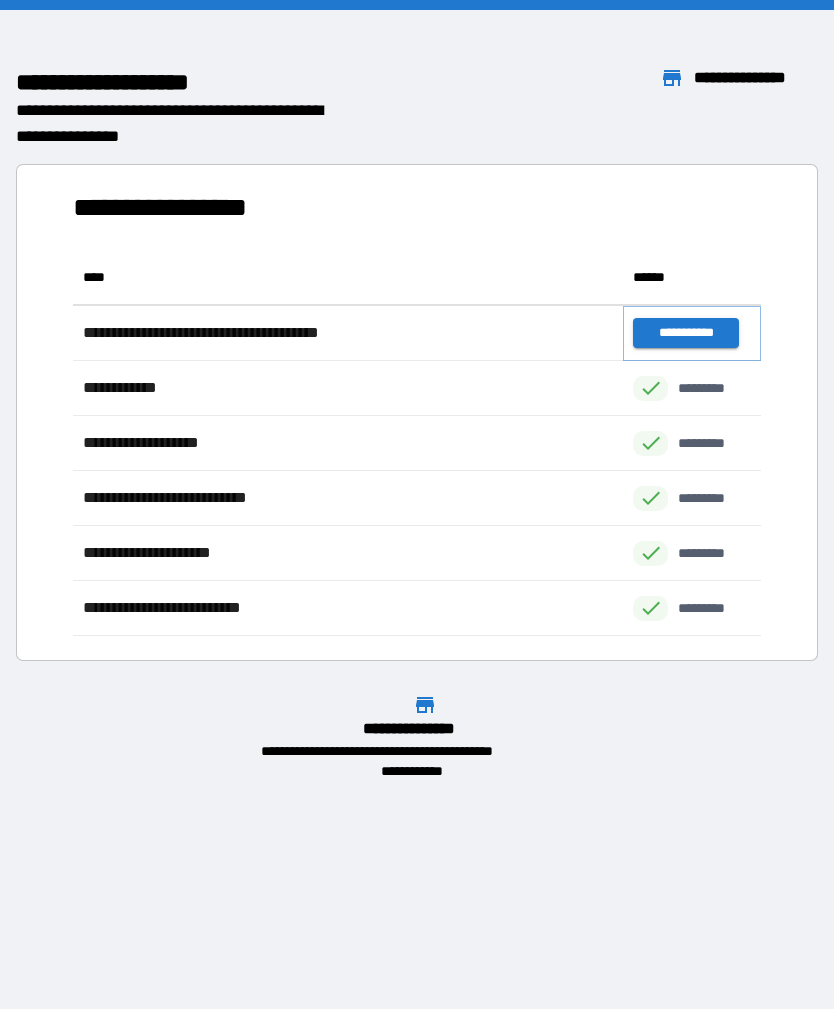 click on "**********" at bounding box center (685, 333) 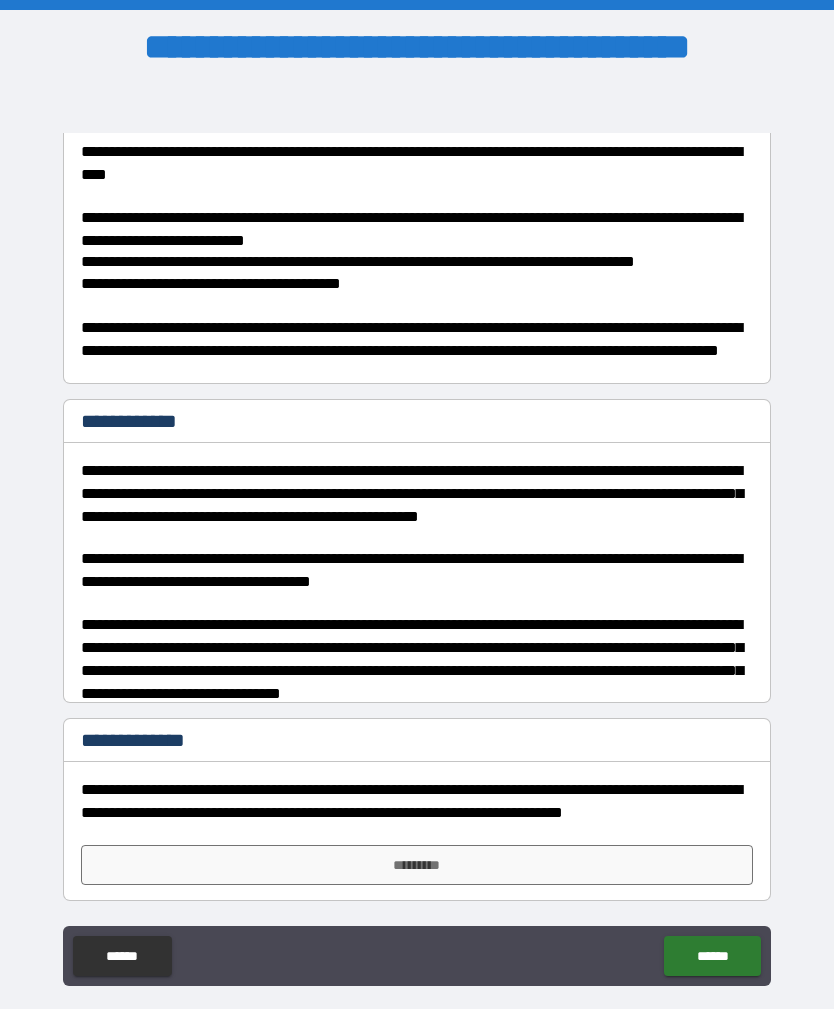 scroll, scrollTop: 1871, scrollLeft: 0, axis: vertical 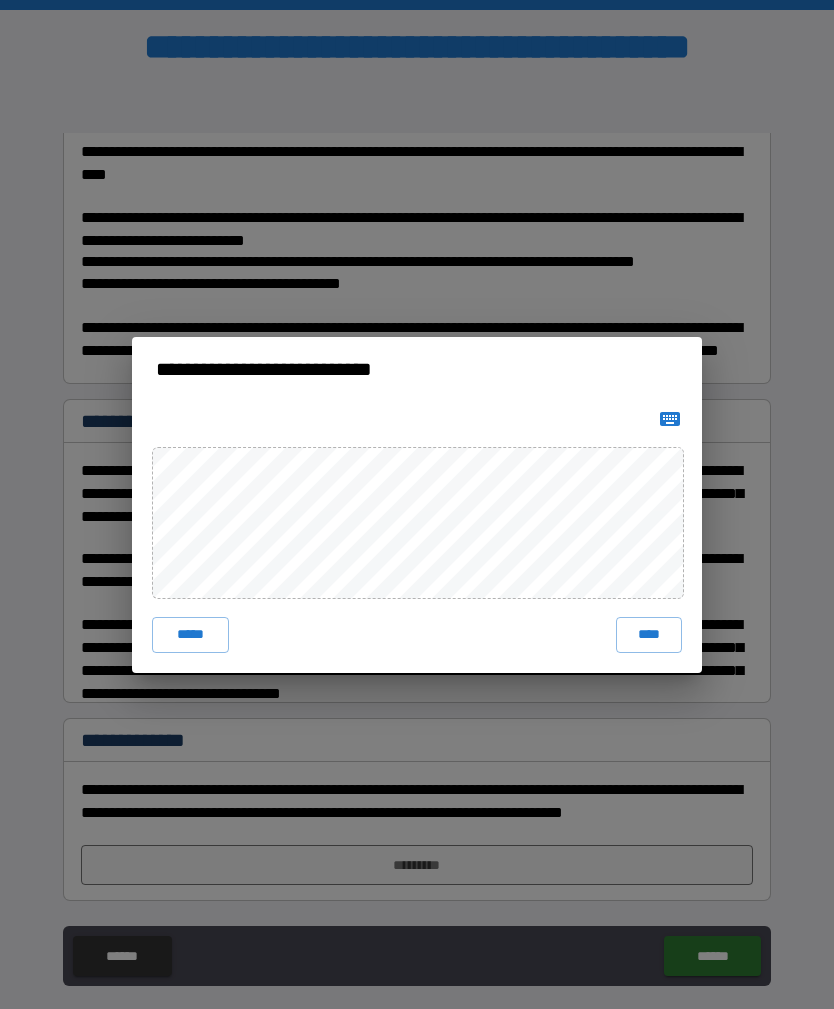 click on "****" at bounding box center (649, 635) 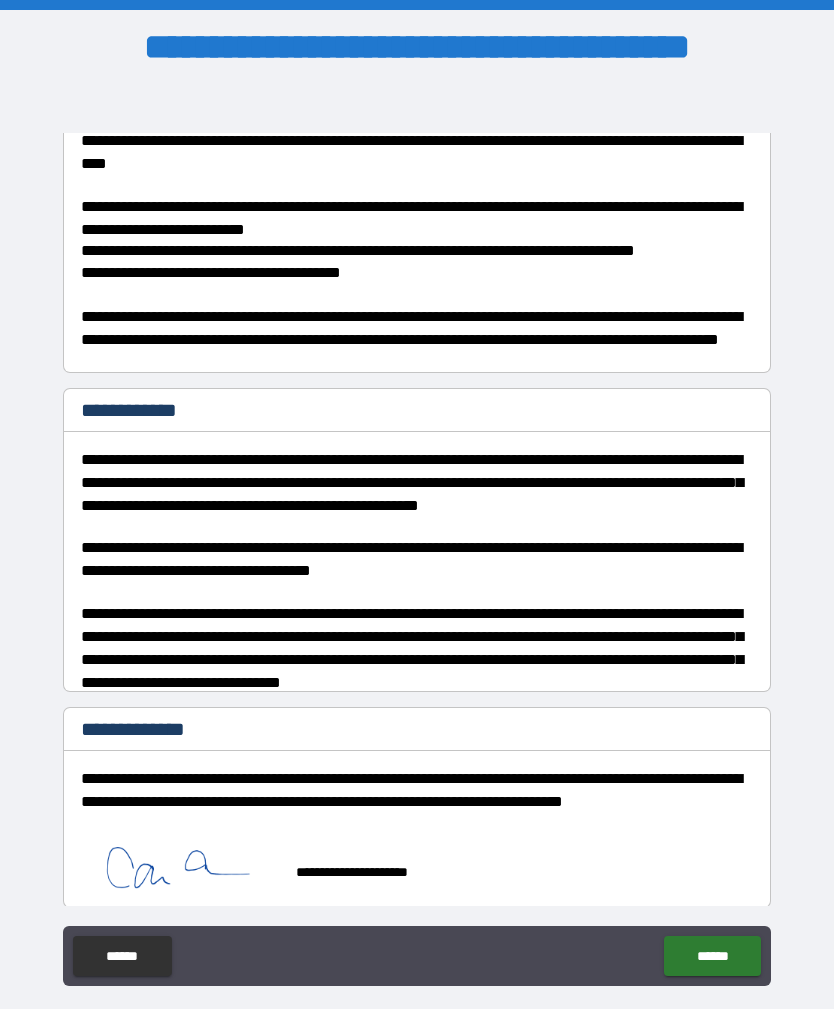 click on "******" at bounding box center [712, 956] 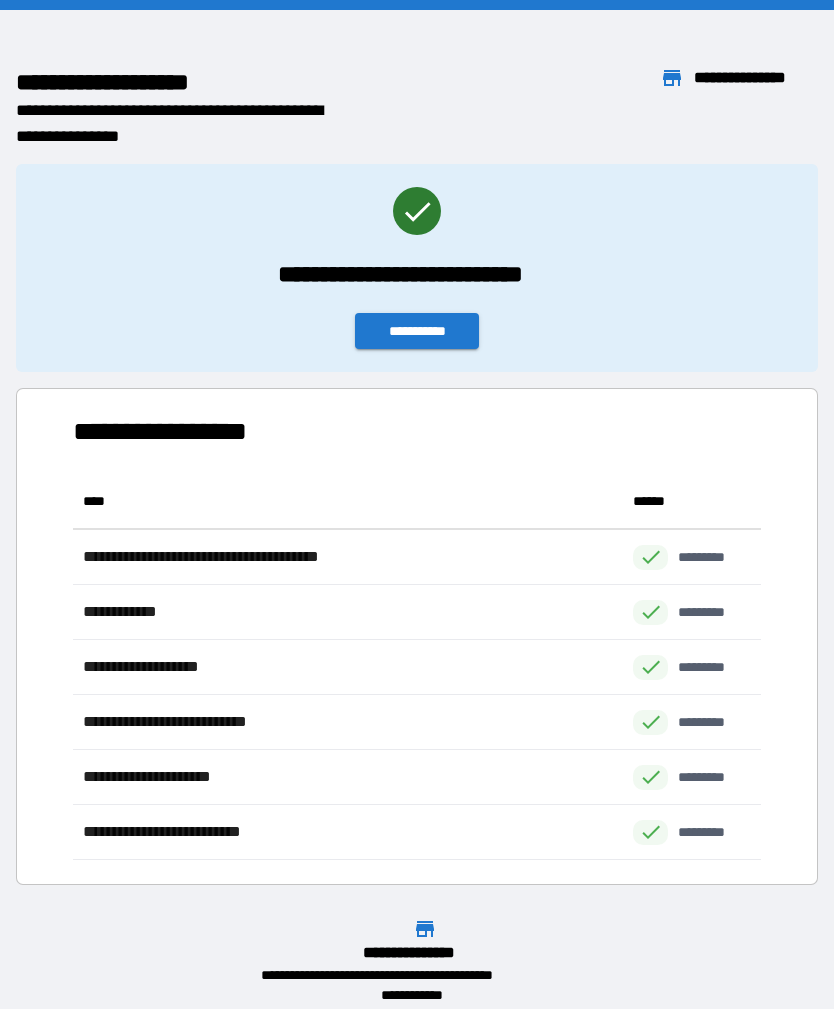 scroll, scrollTop: 386, scrollLeft: 688, axis: both 